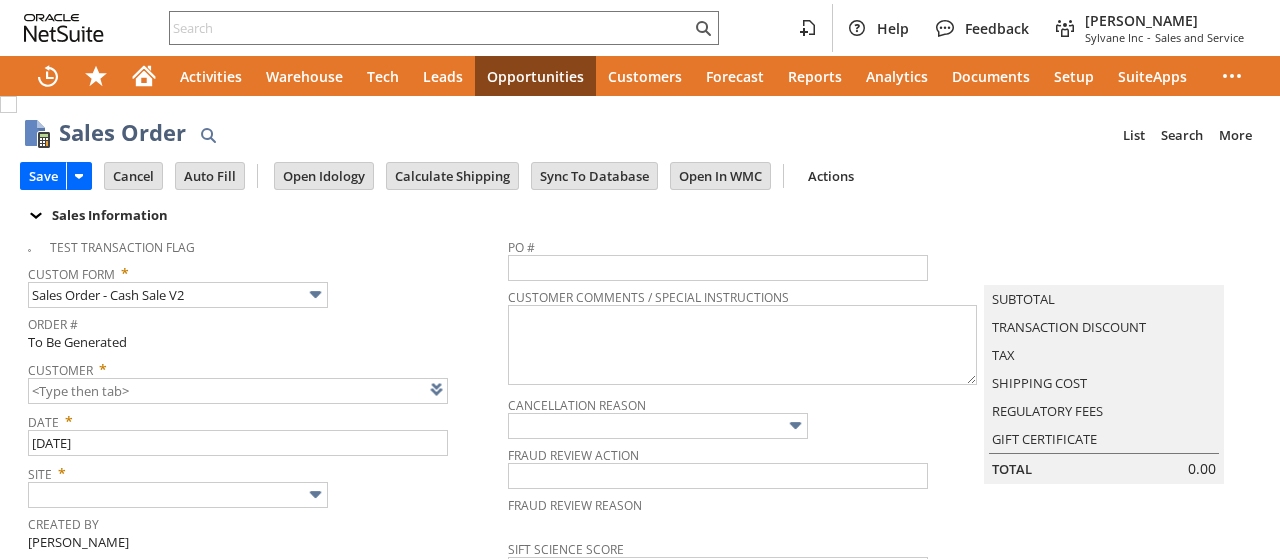 scroll, scrollTop: 0, scrollLeft: 0, axis: both 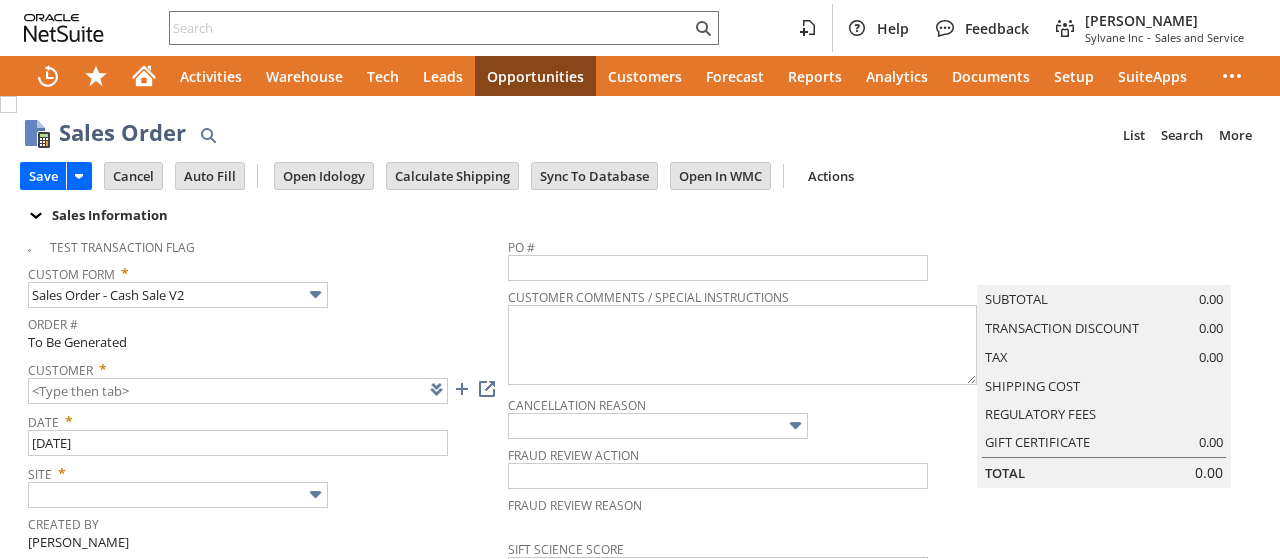 type on "Intelligent Recommendations ⁰" 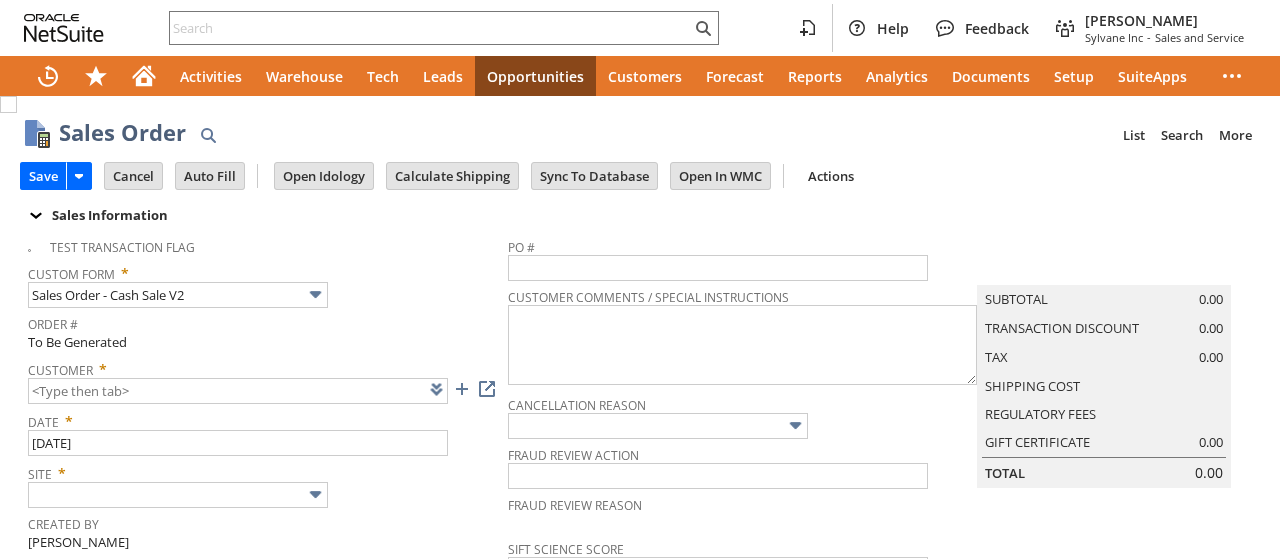 click at bounding box center [462, 389] 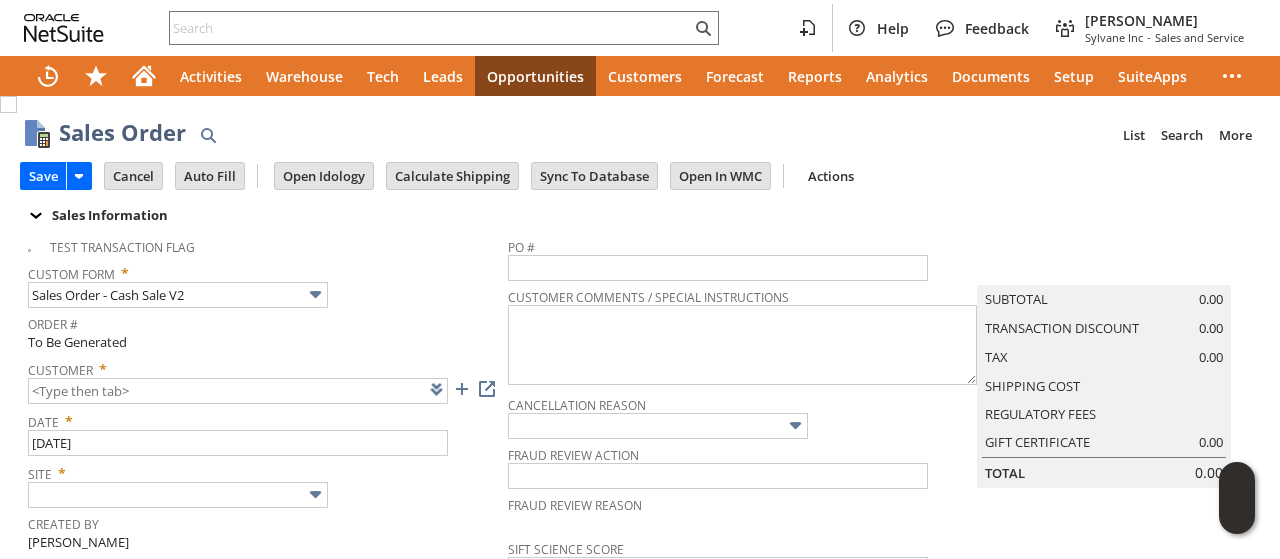 type on "CU1229127 Tonja's Toffee" 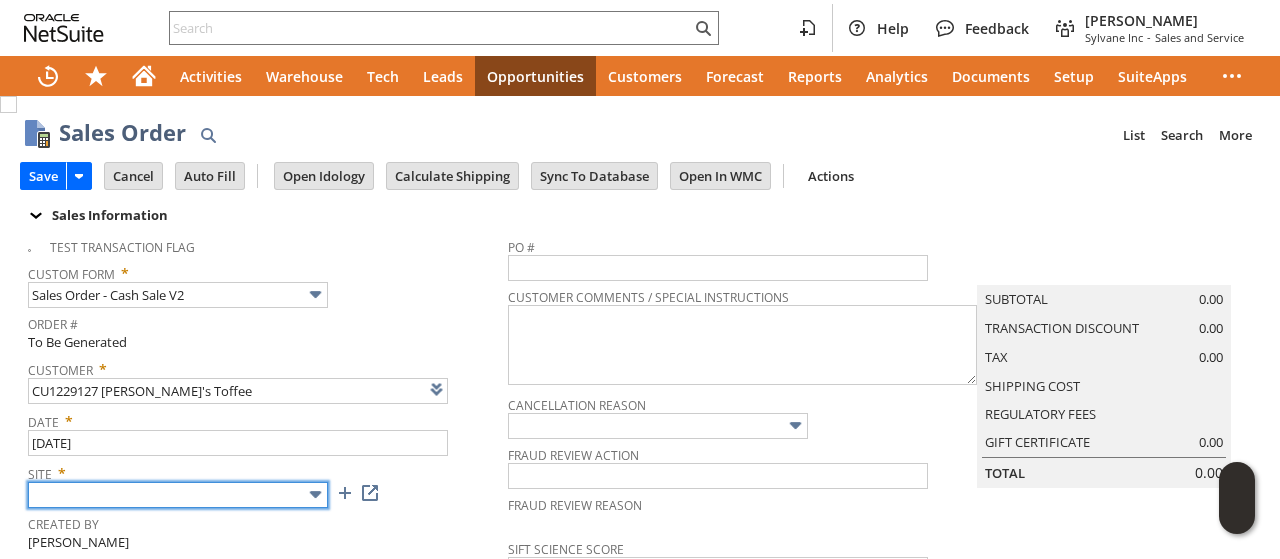 click at bounding box center (178, 495) 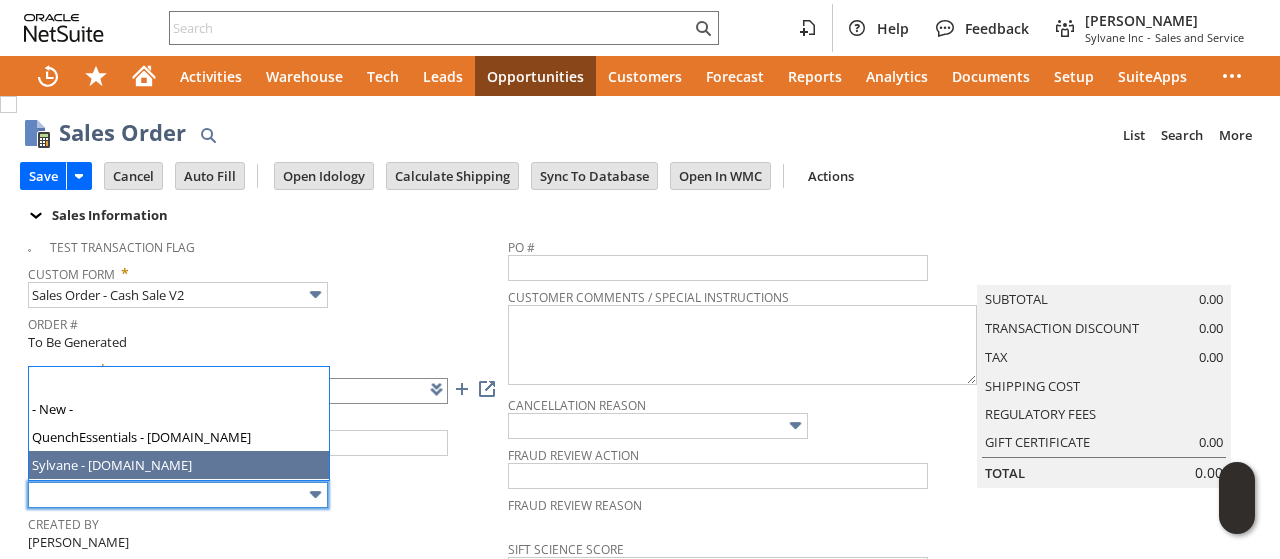 type on "Sylvane - [DOMAIN_NAME]" 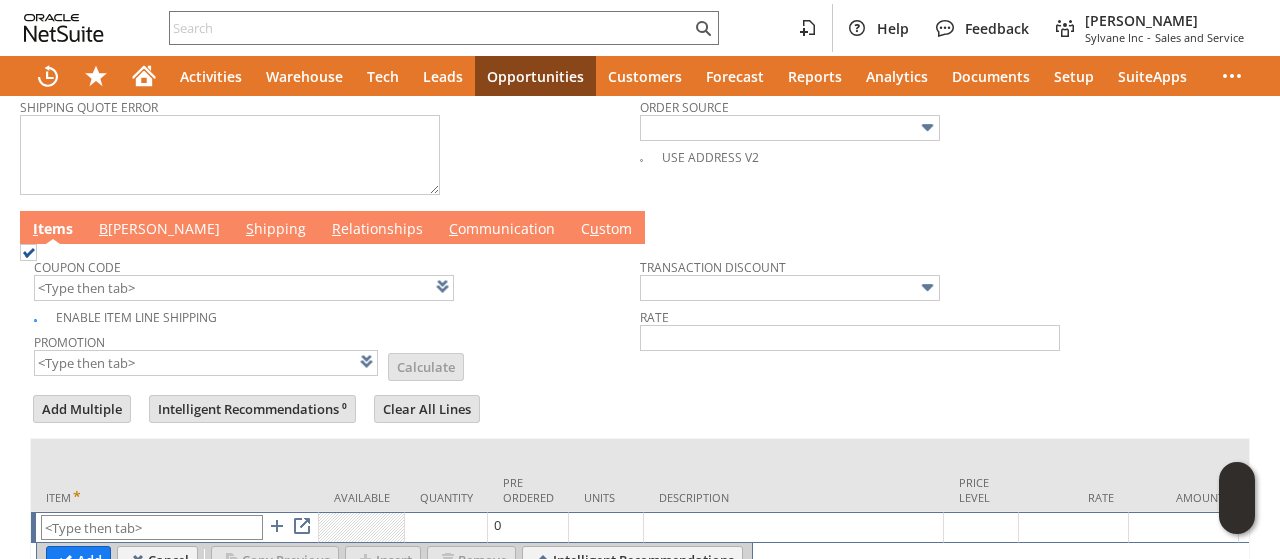 scroll, scrollTop: 1038, scrollLeft: 0, axis: vertical 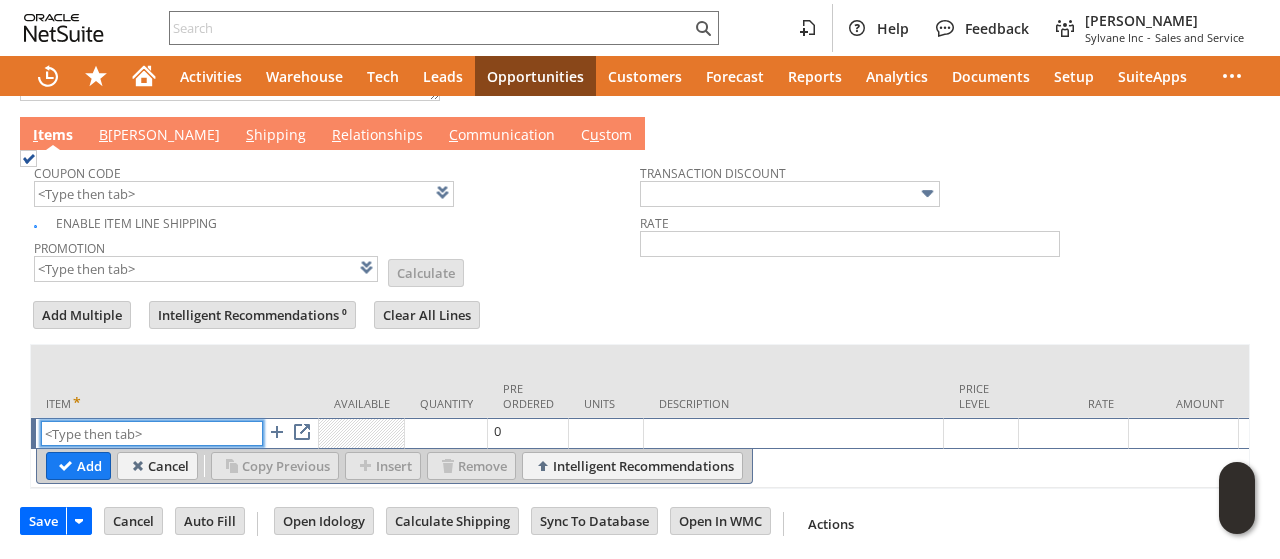 paste on "qu14856" 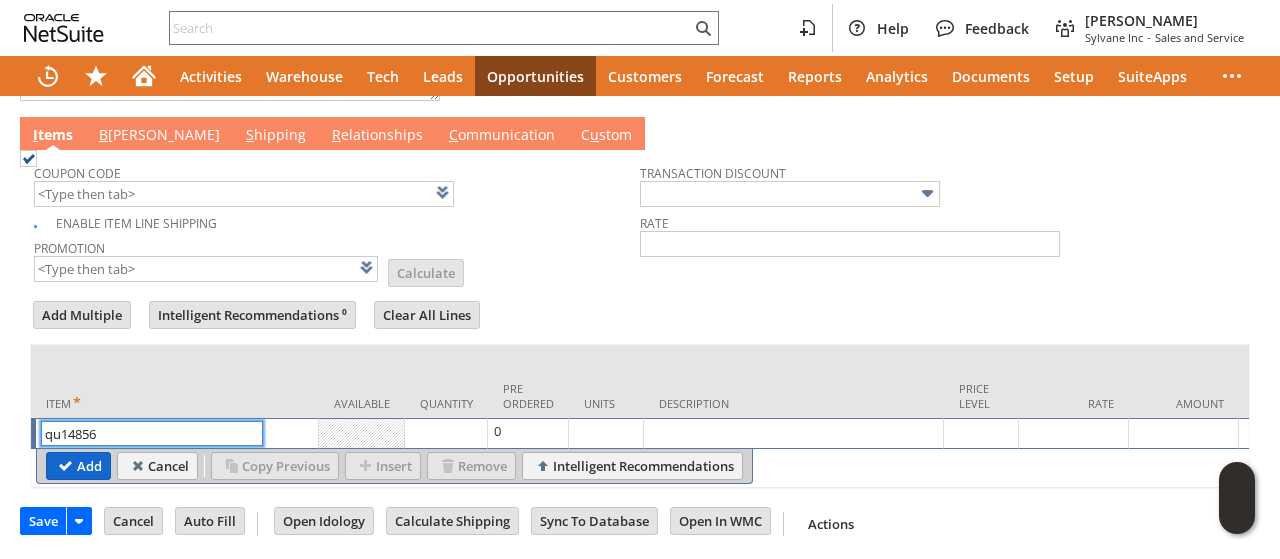 type on "qu14856" 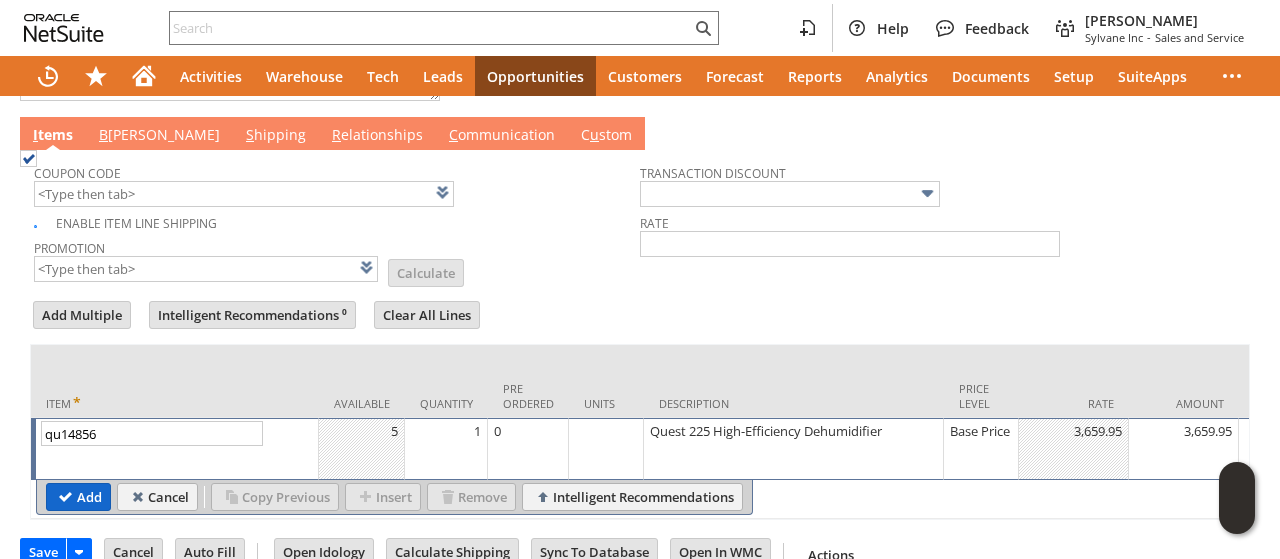 click on "Add" at bounding box center [78, 497] 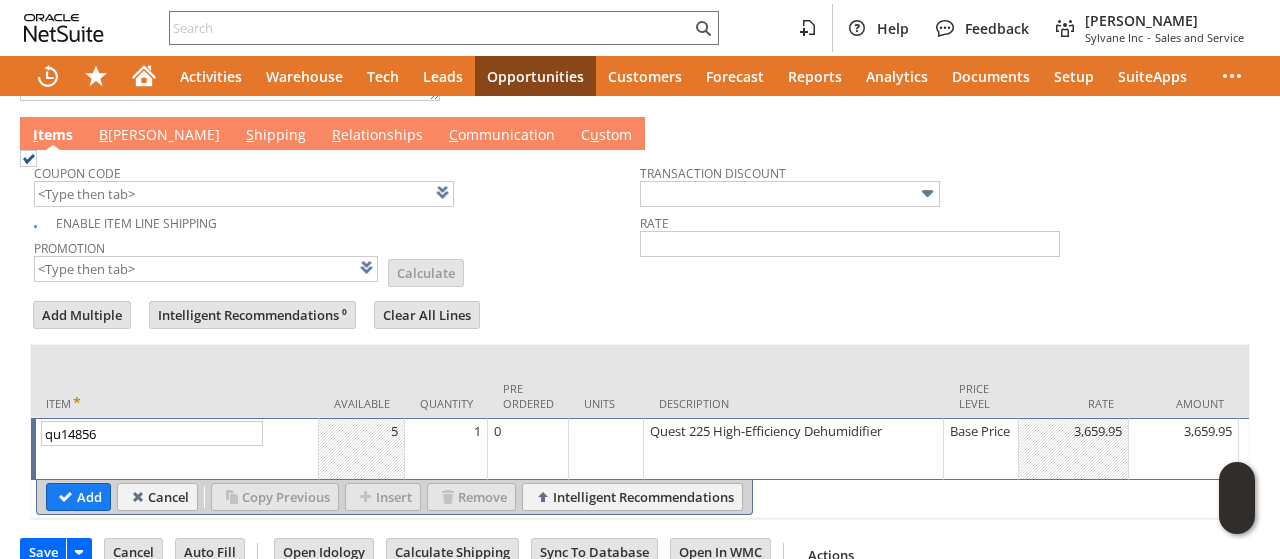 type 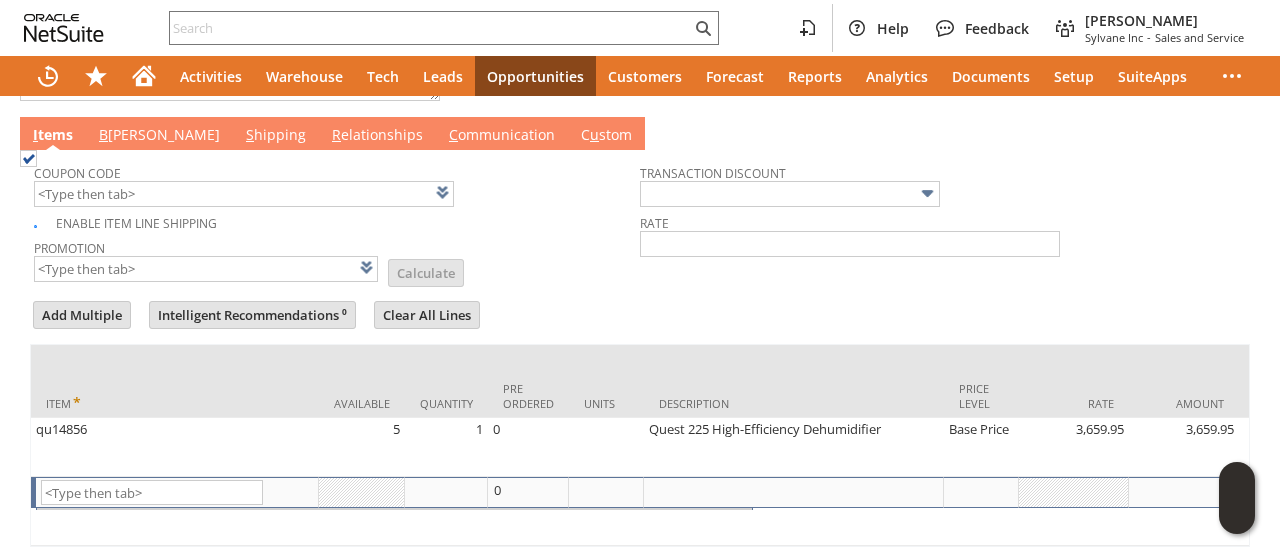 type on "Intelligent Recommendations¹⁰" 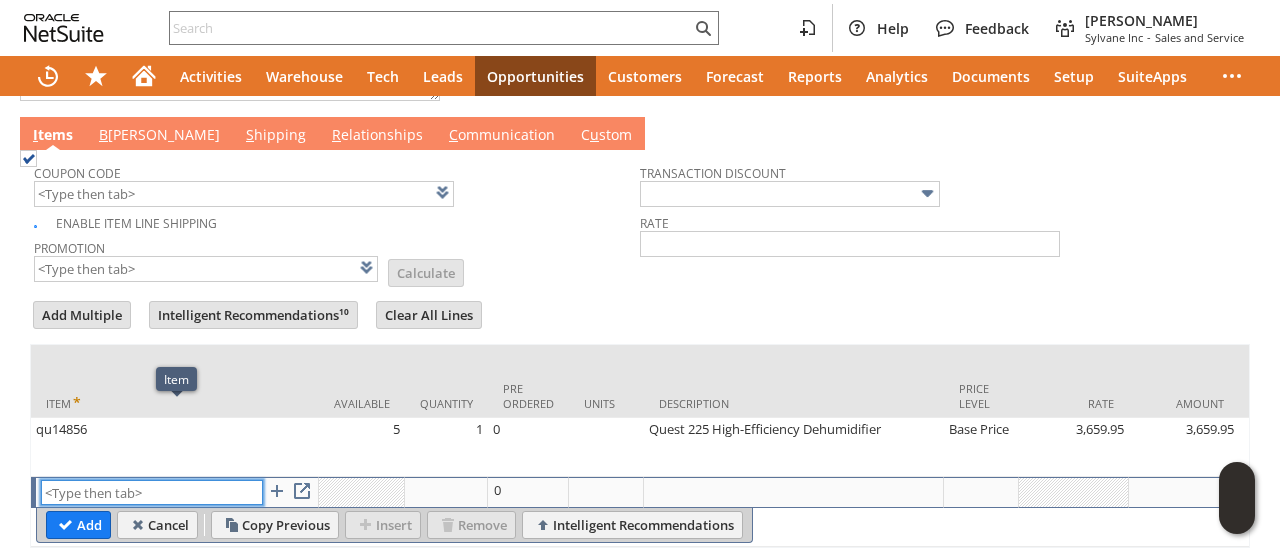 drag, startPoint x: 156, startPoint y: 459, endPoint x: 92, endPoint y: 474, distance: 65.734314 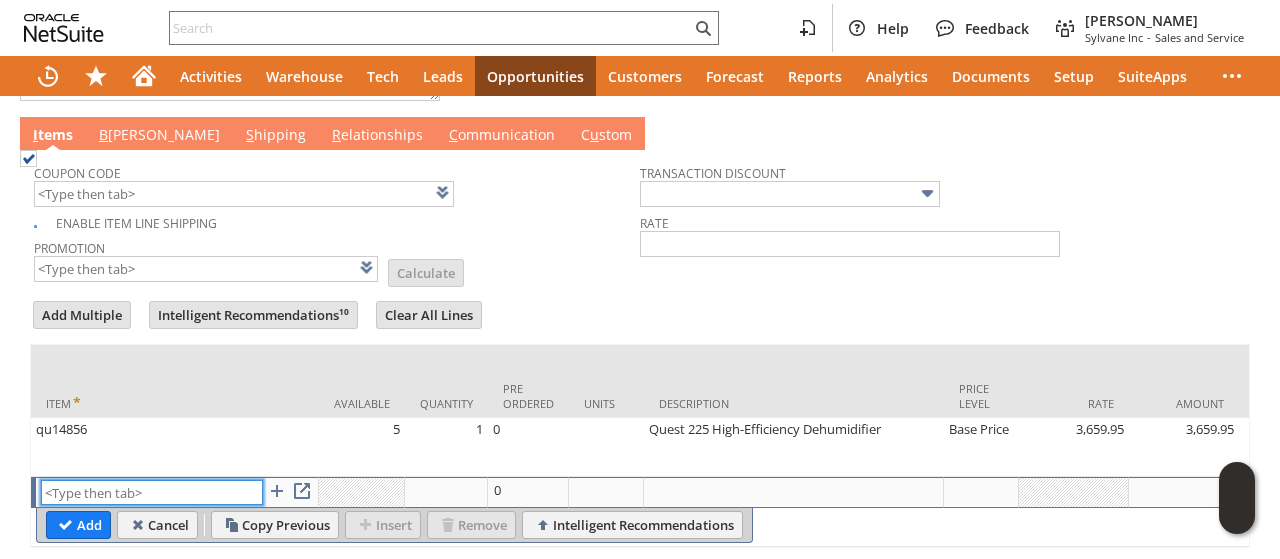 paste on "sa9151" 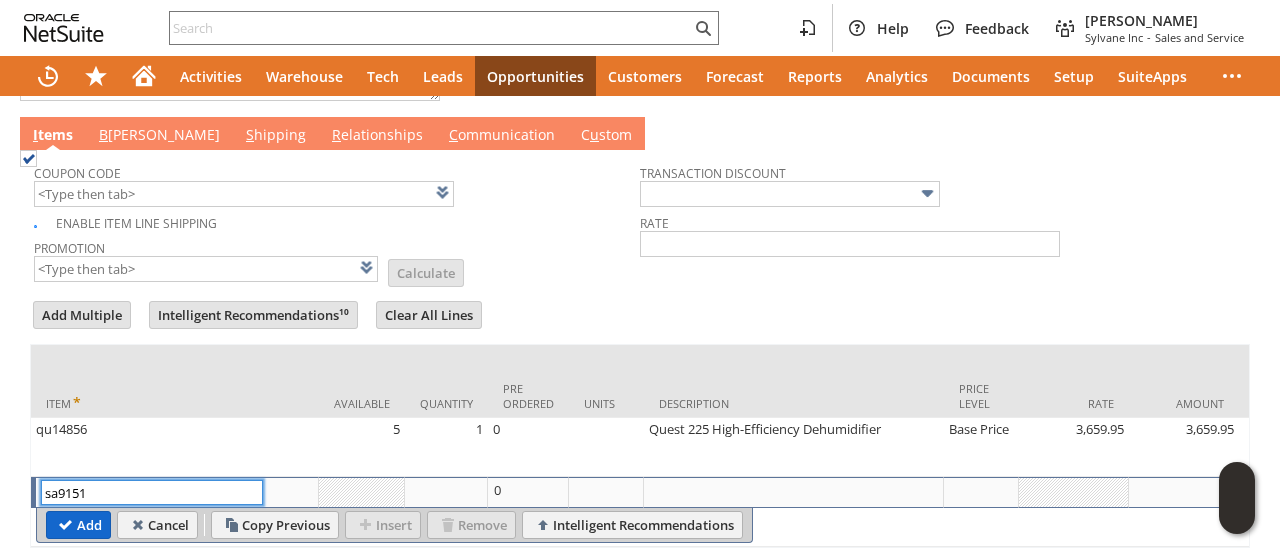 type on "sa9151" 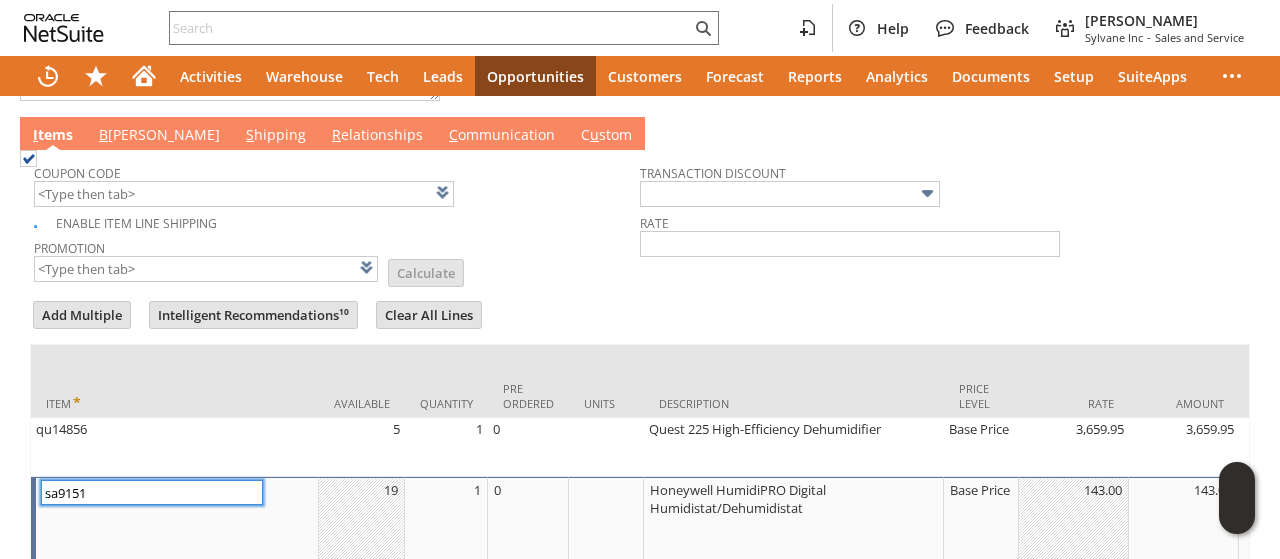 scroll, scrollTop: 1138, scrollLeft: 0, axis: vertical 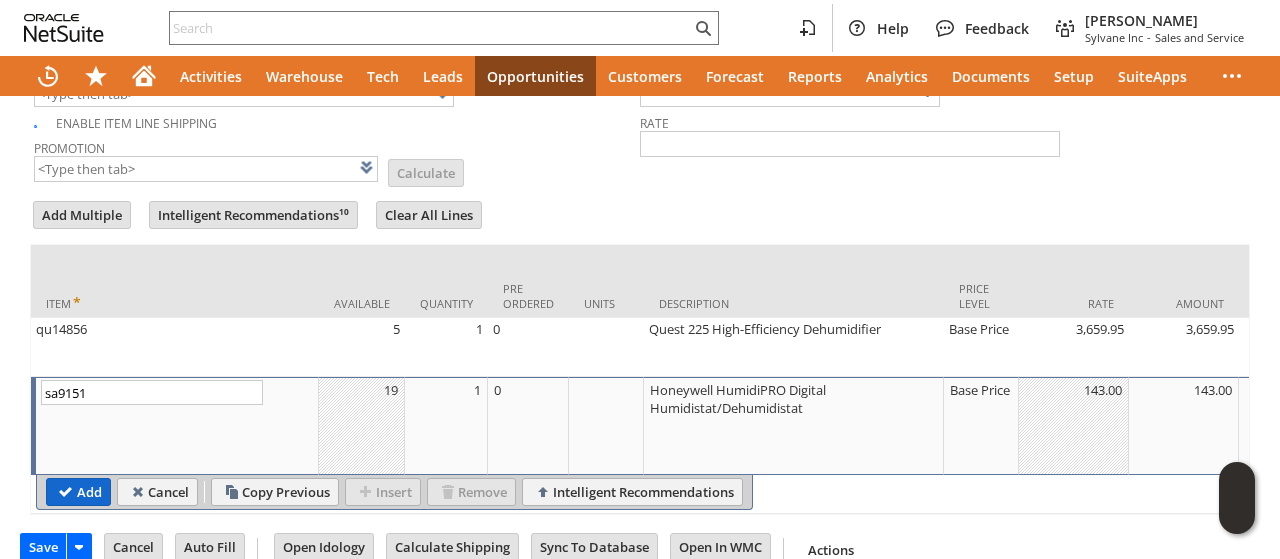 click on "Add" at bounding box center (78, 492) 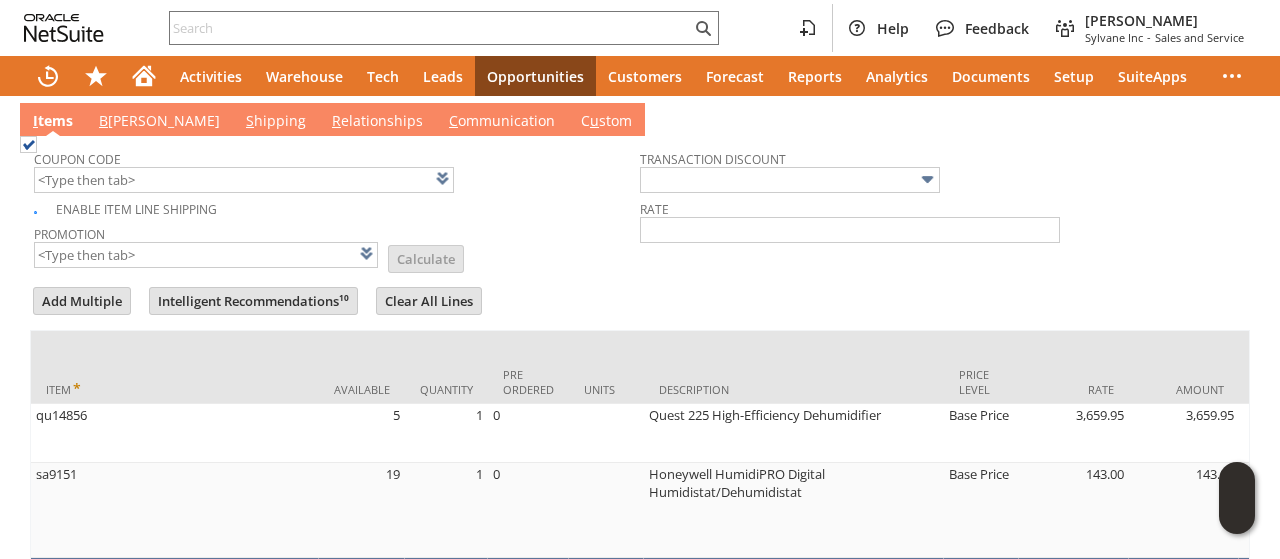 scroll, scrollTop: 1038, scrollLeft: 0, axis: vertical 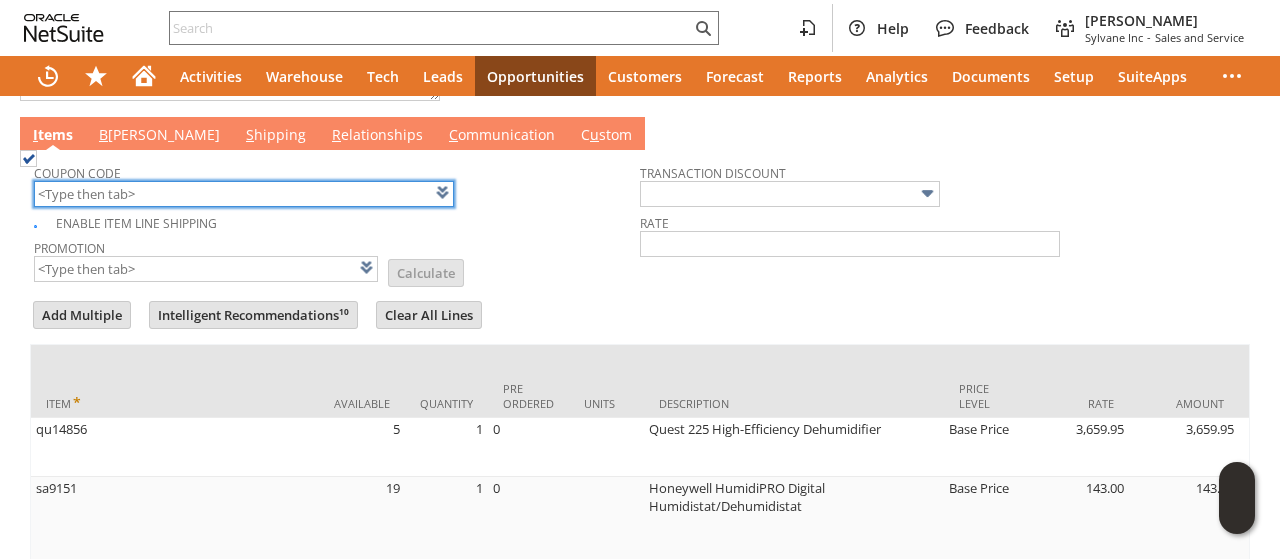 click at bounding box center [244, 194] 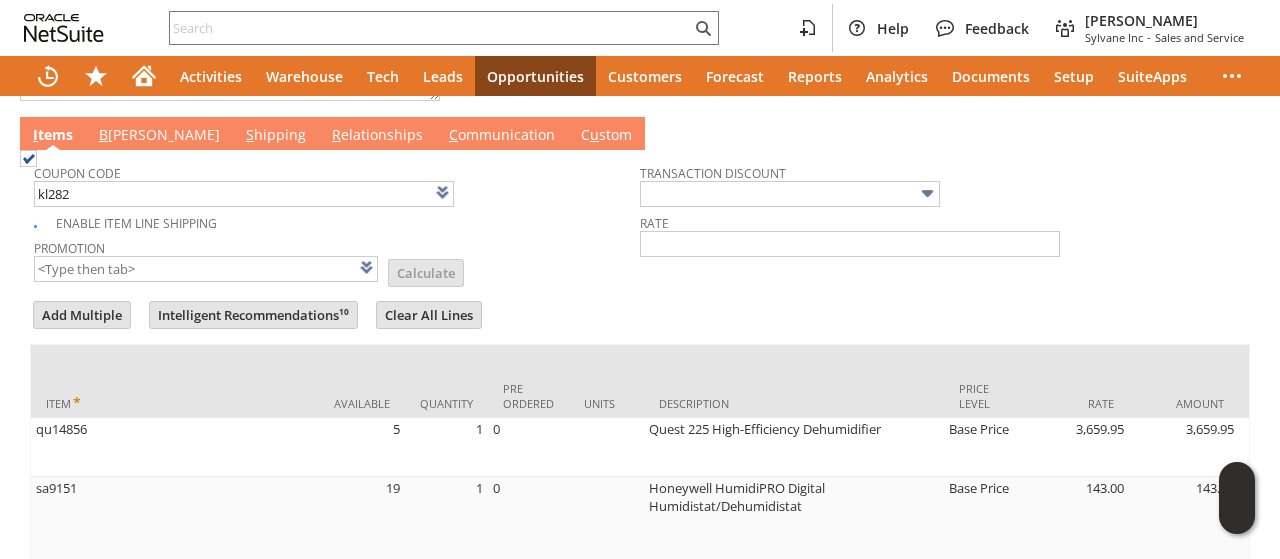 click on "Add Multiple
Intelligent Recommendations¹⁰
Clear All Lines
Line Items
All
Item
*
Available
Quantity
Pre Ordered
Units
Description
Price Level" at bounding box center [640, 470] 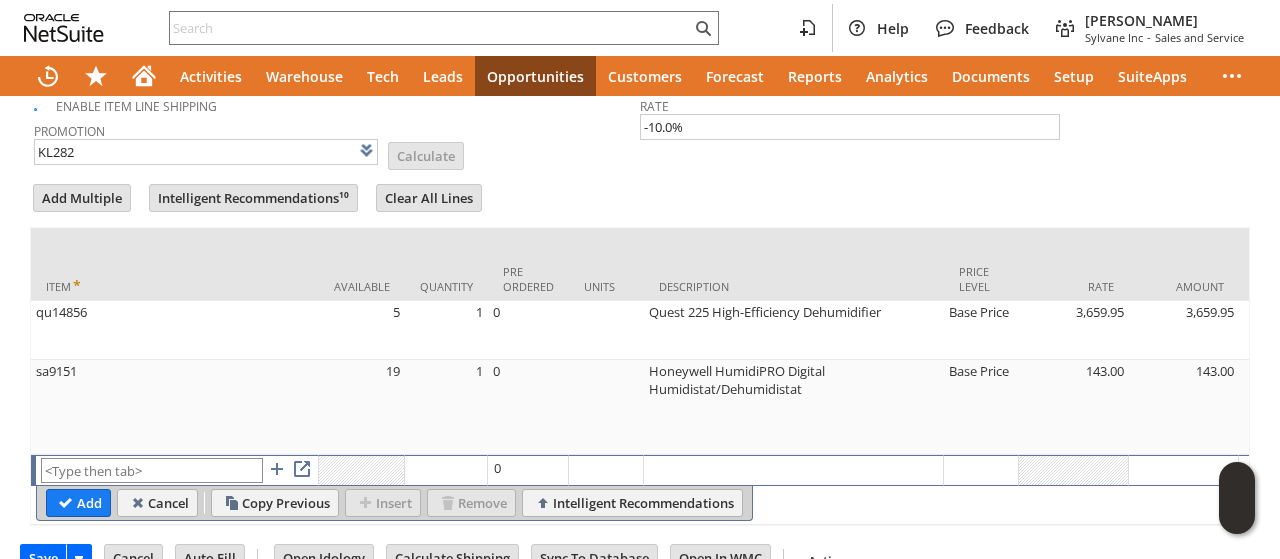 scroll, scrollTop: 1191, scrollLeft: 0, axis: vertical 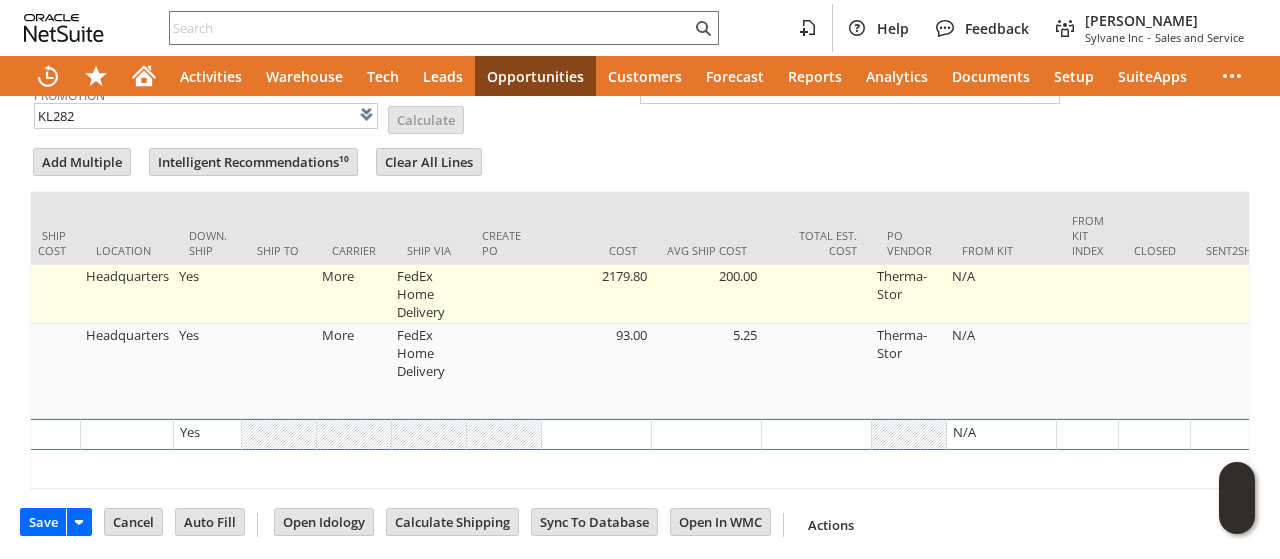 click at bounding box center [279, 294] 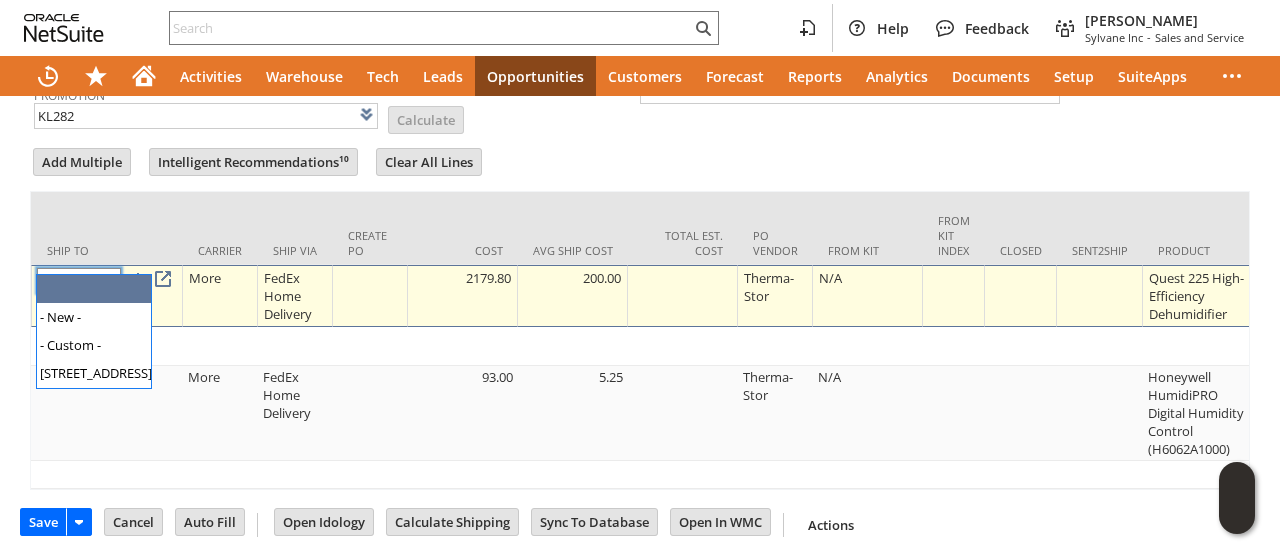 click at bounding box center [79, 280] 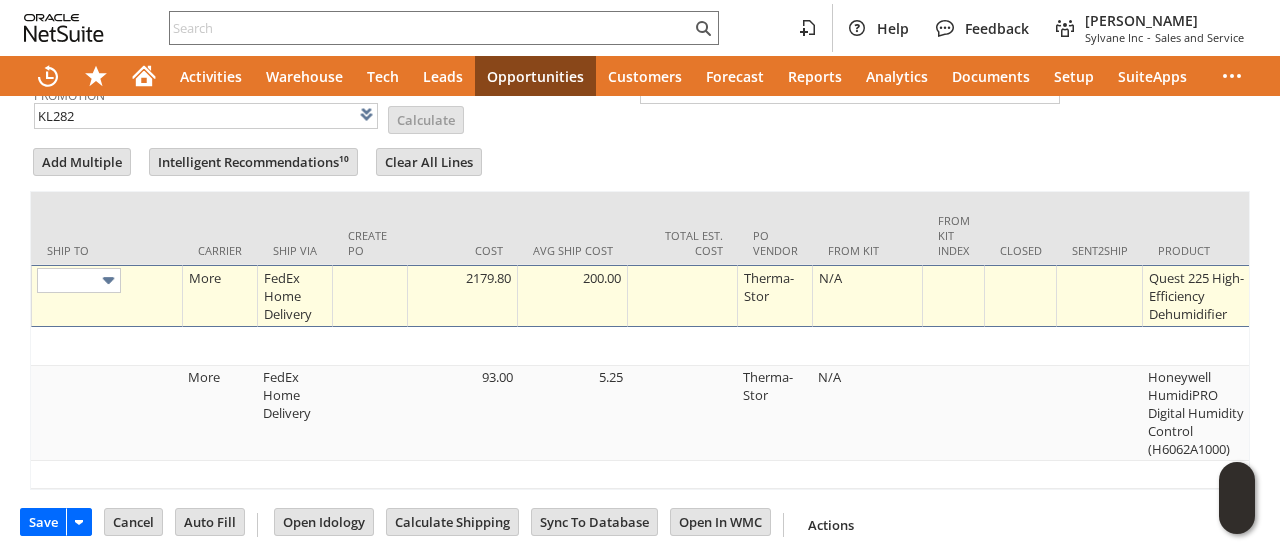 type on "1005 E Broadway St" 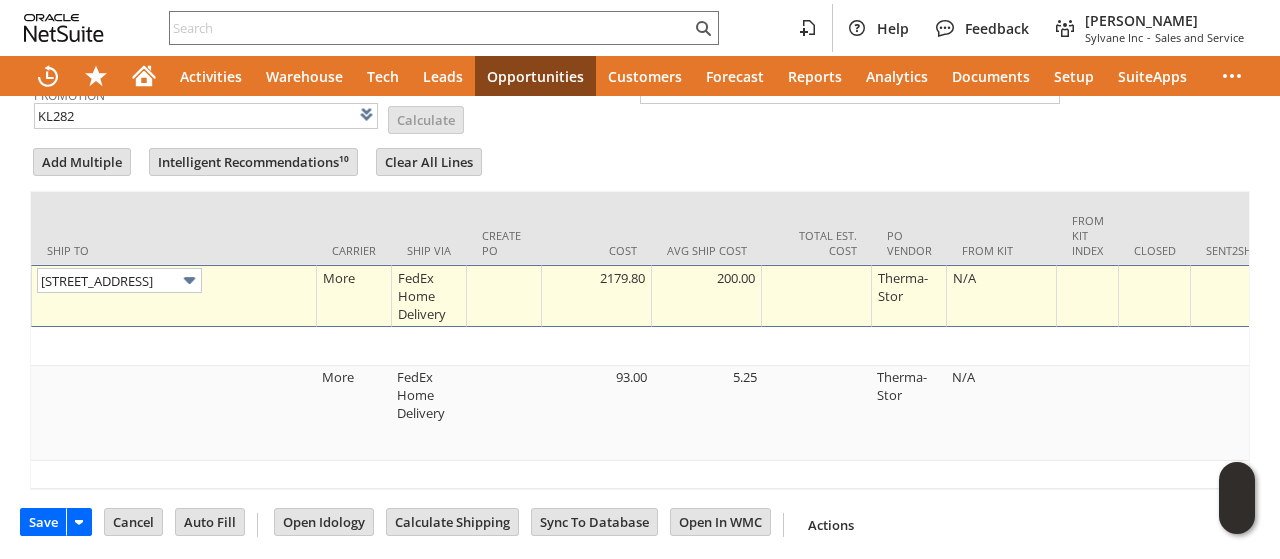 click at bounding box center [640, 140] 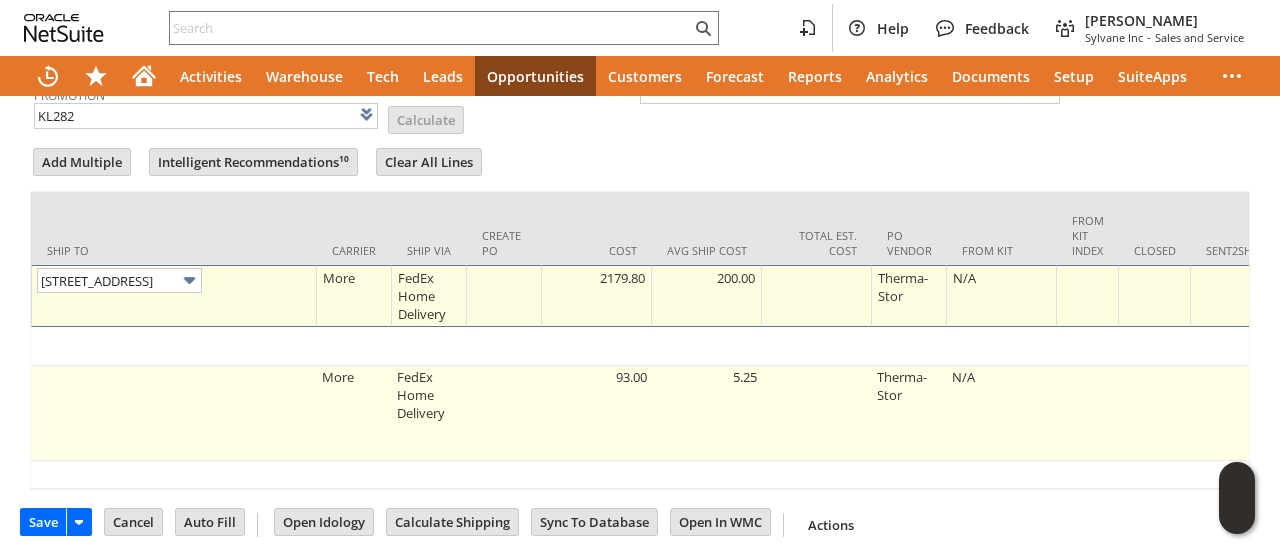 click at bounding box center [174, 413] 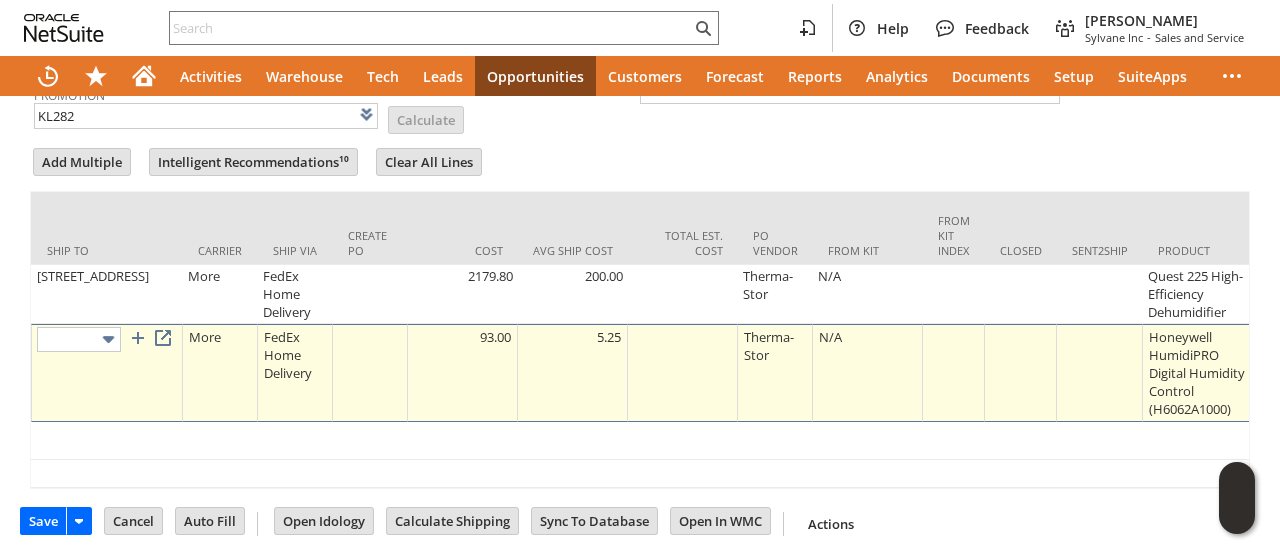 click at bounding box center (108, 339) 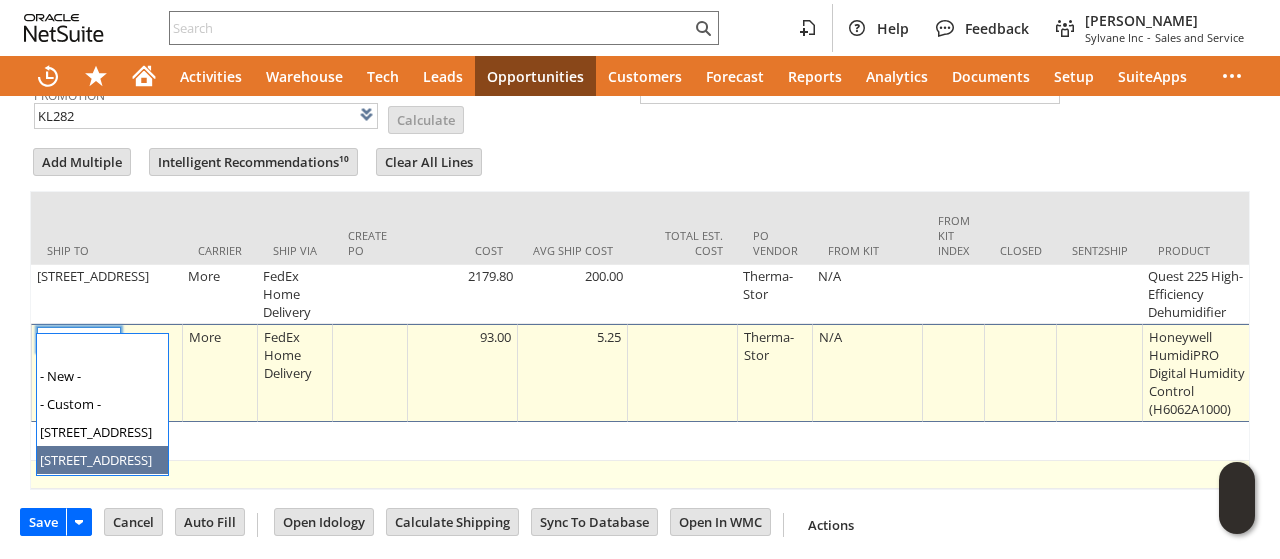 type on "1005 E Broadway St" 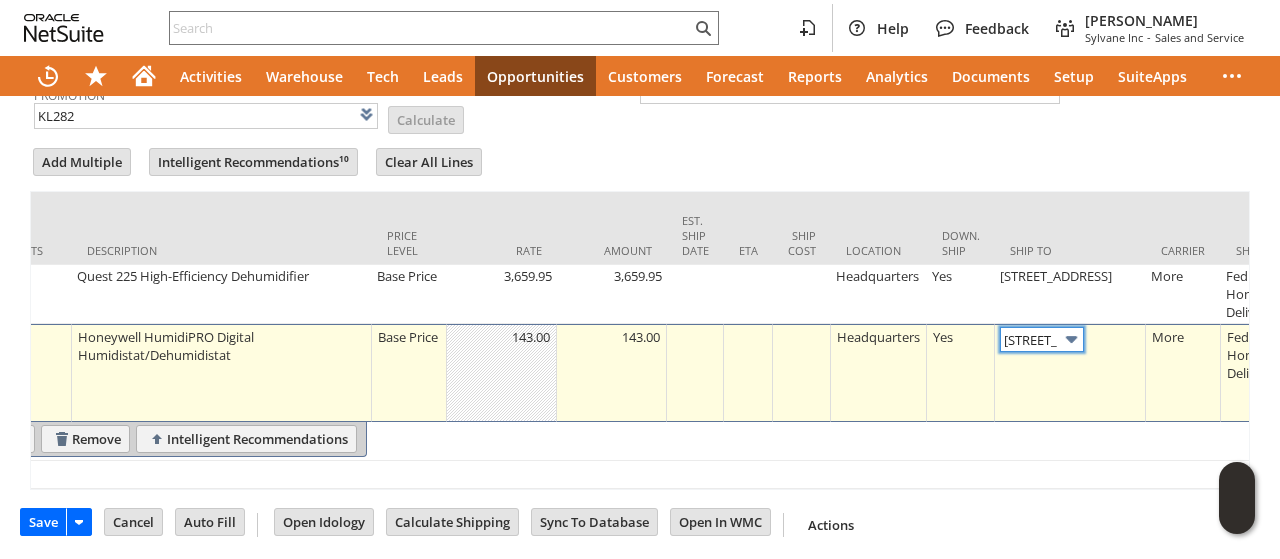 scroll, scrollTop: 0, scrollLeft: 0, axis: both 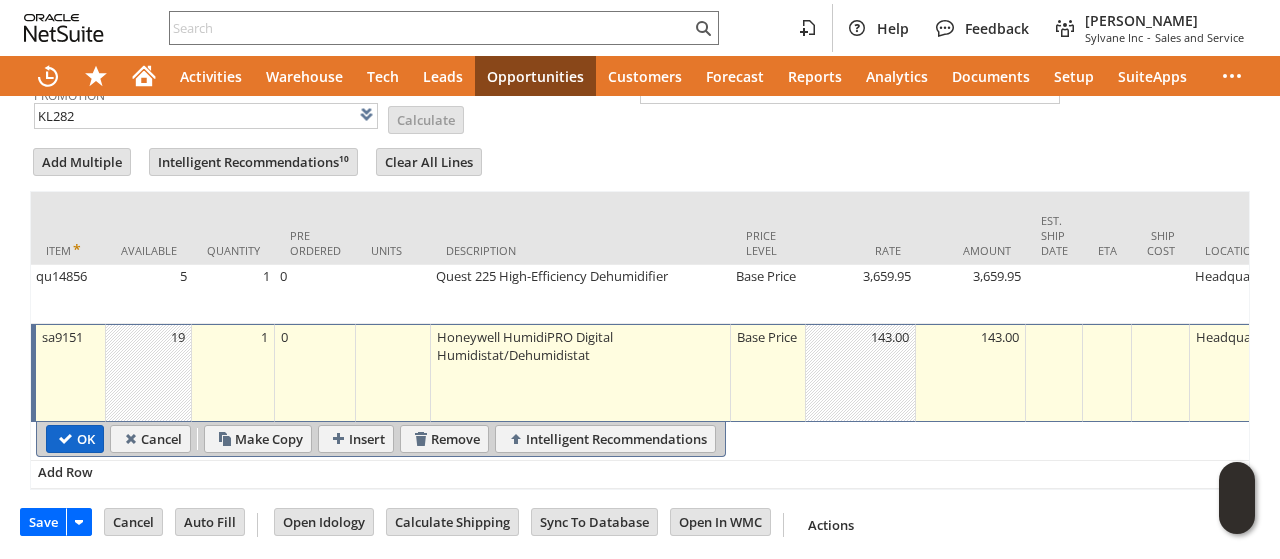 click on "OK" at bounding box center (75, 439) 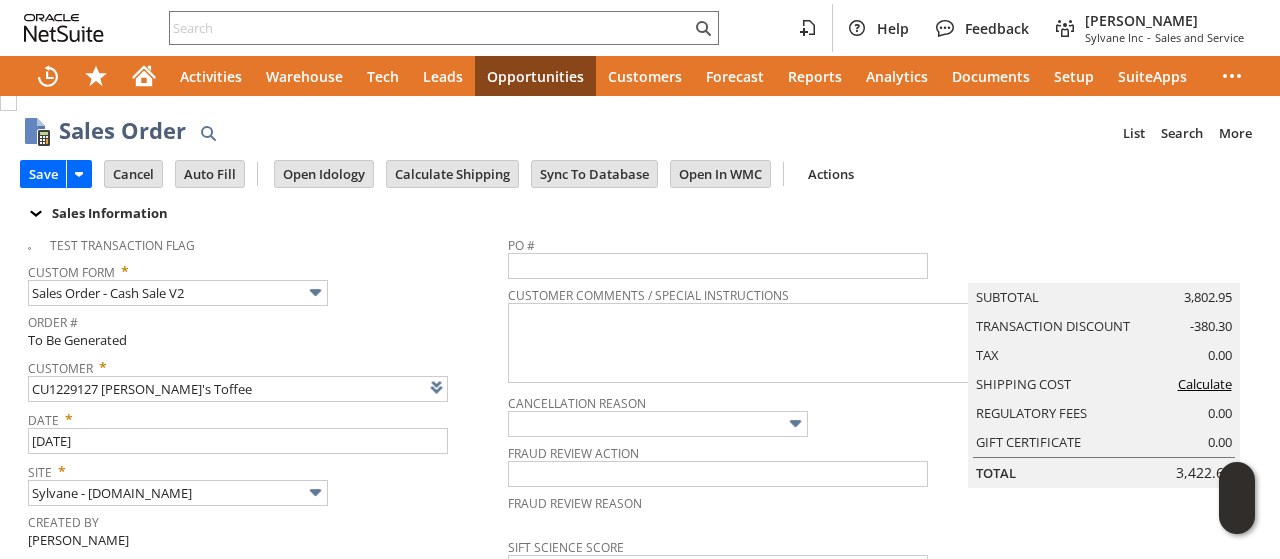 scroll, scrollTop: 0, scrollLeft: 0, axis: both 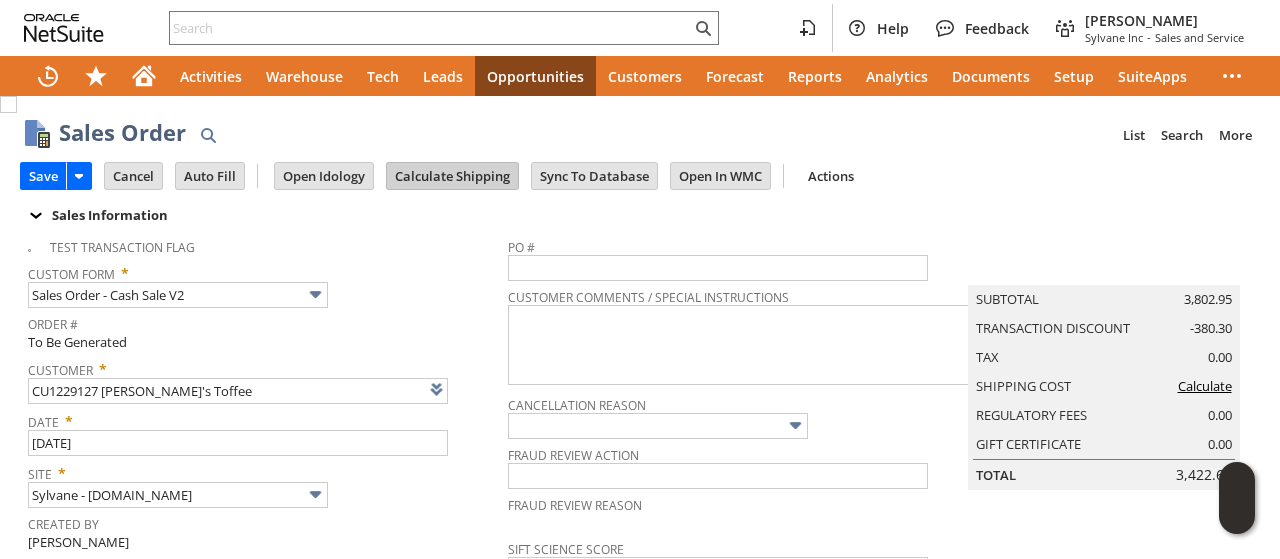 click on "Calculate Shipping" at bounding box center [452, 176] 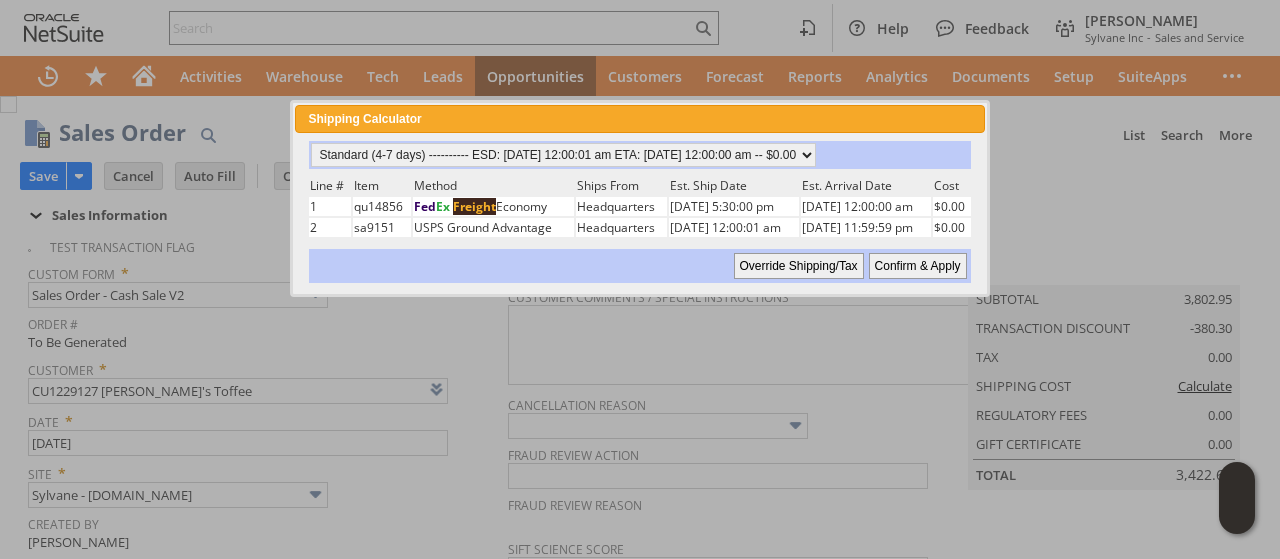 click on "Confirm & Apply" at bounding box center (918, 266) 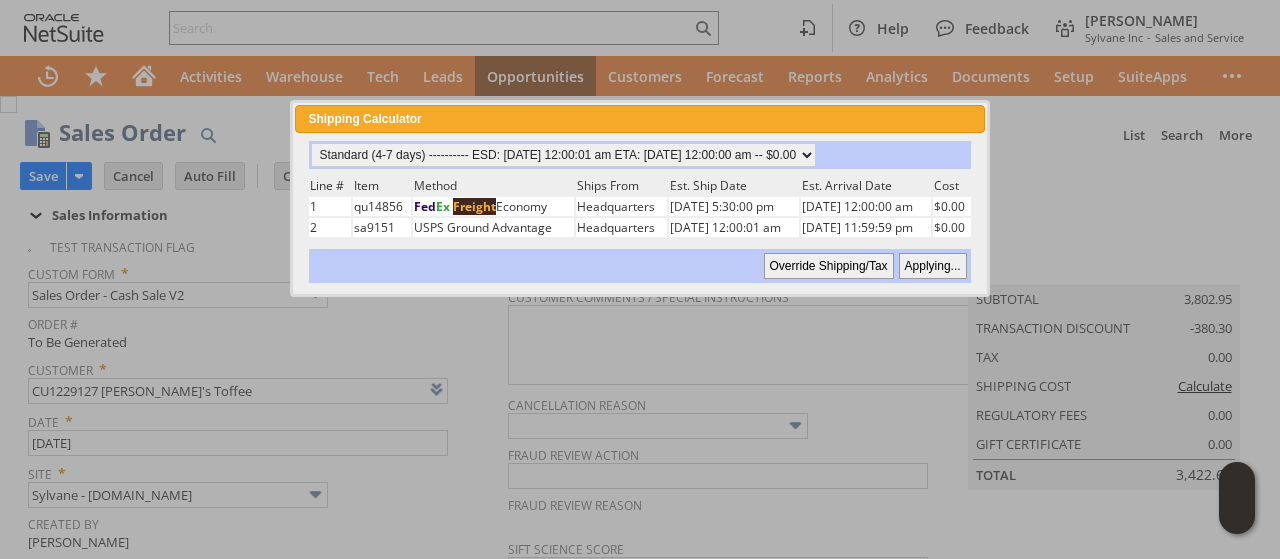 type 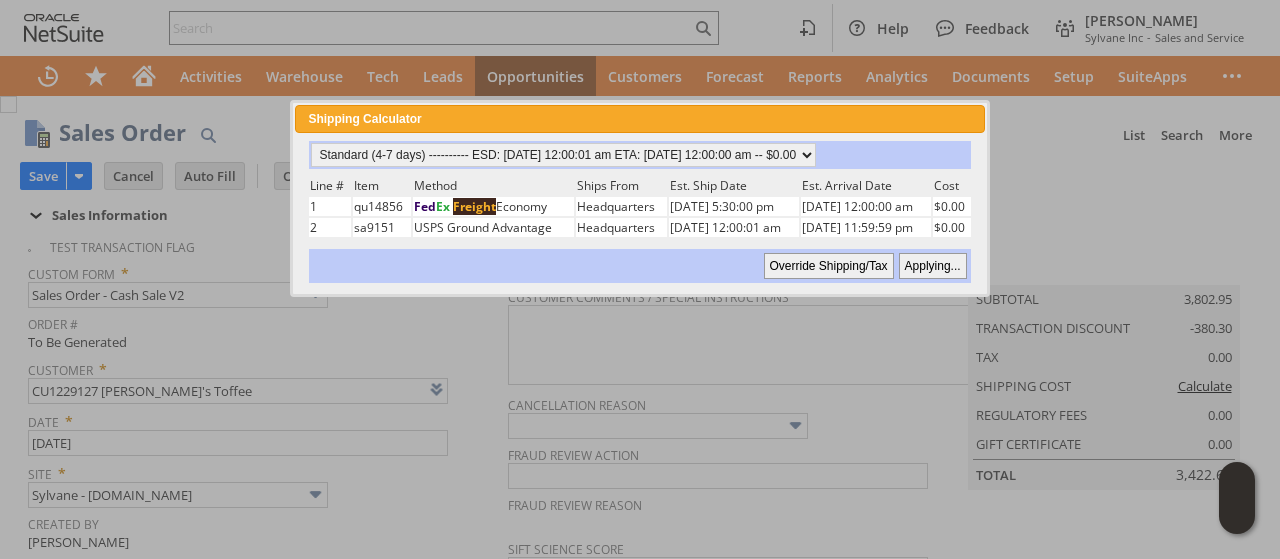 type on "Add" 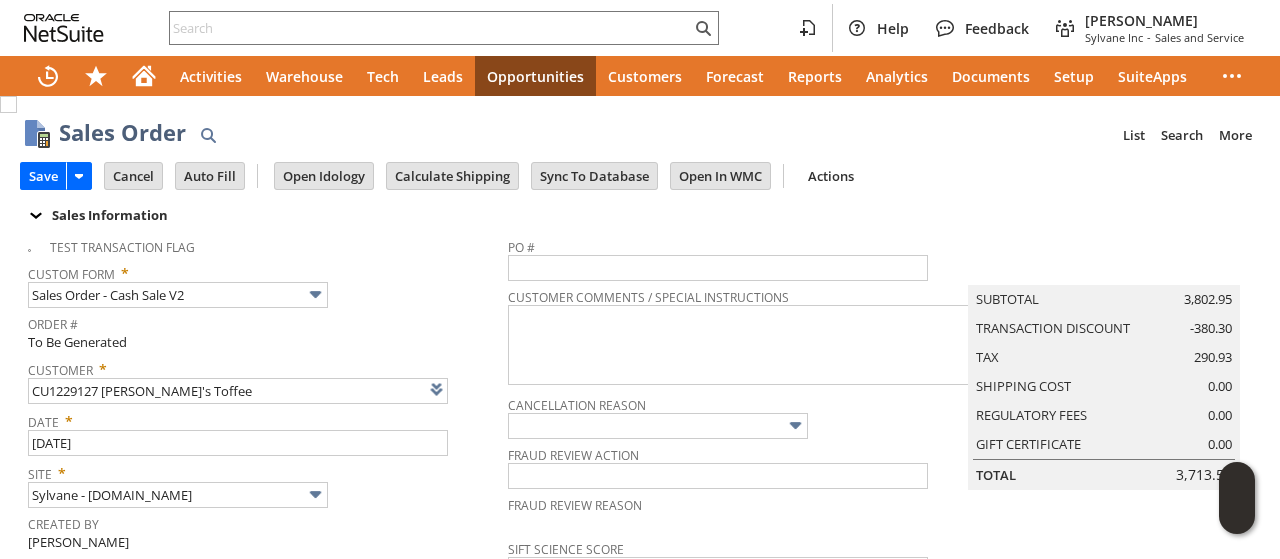 scroll, scrollTop: 1190, scrollLeft: 0, axis: vertical 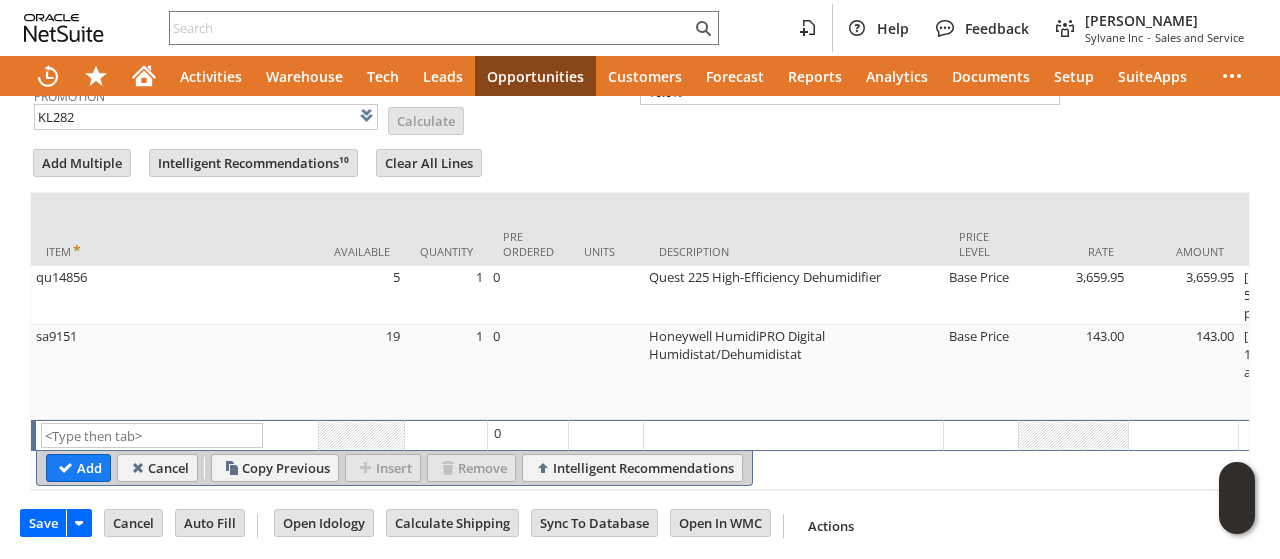 click on "Add Multiple
Intelligent Recommendations¹⁰
Clear All Lines
Line Items
All
Item
*
Available
Quantity
Pre Ordered
Units
Description
Price Level" at bounding box center (640, 318) 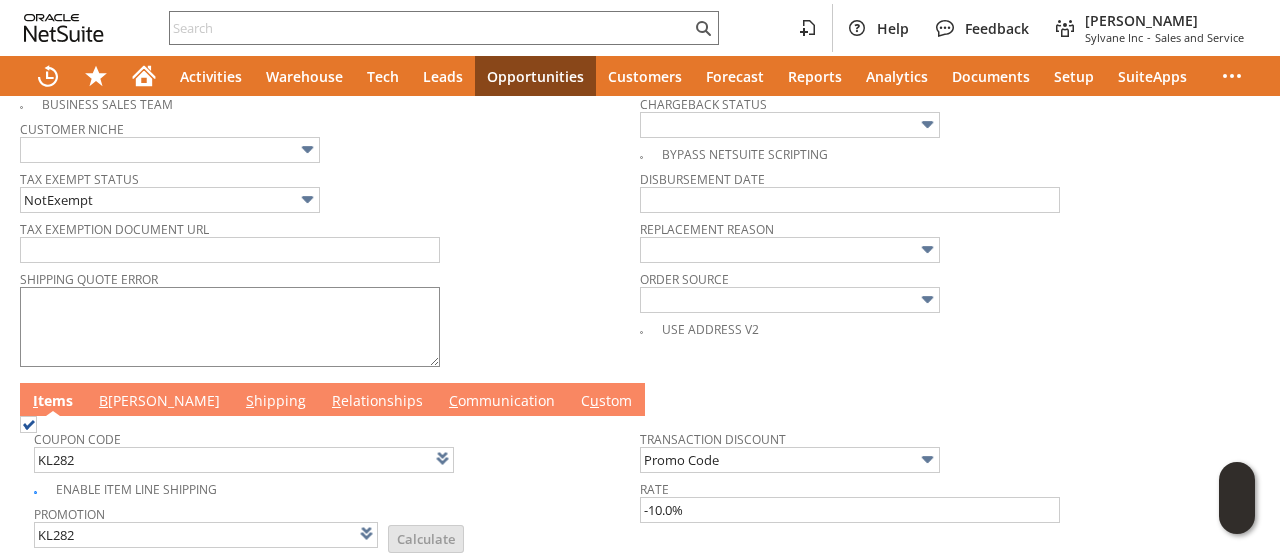 scroll, scrollTop: 800, scrollLeft: 0, axis: vertical 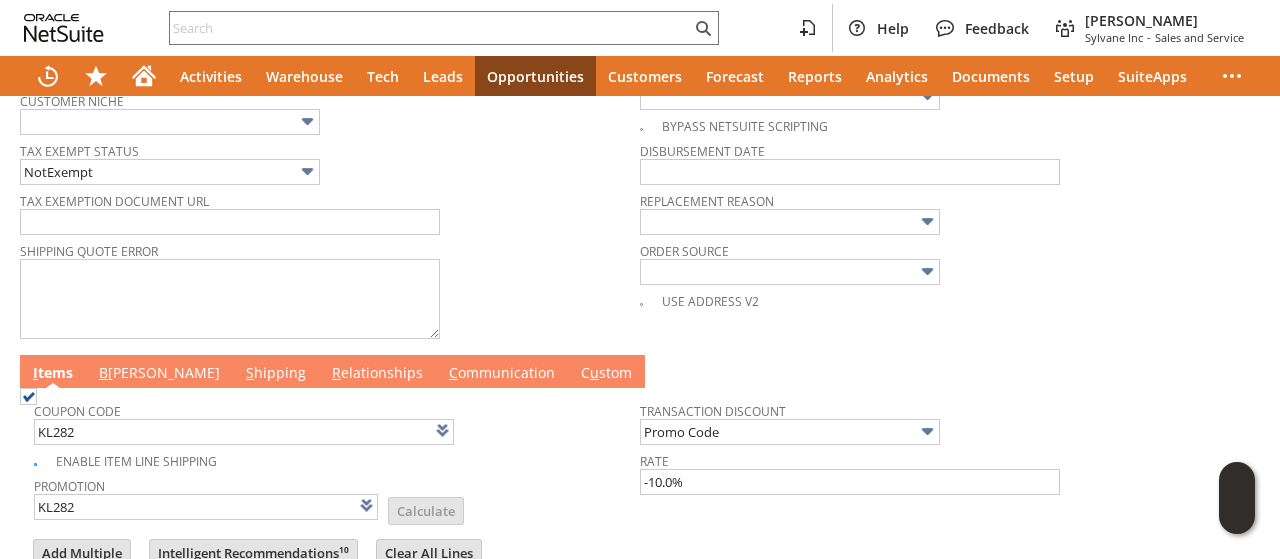 click on "B illing" at bounding box center [159, 374] 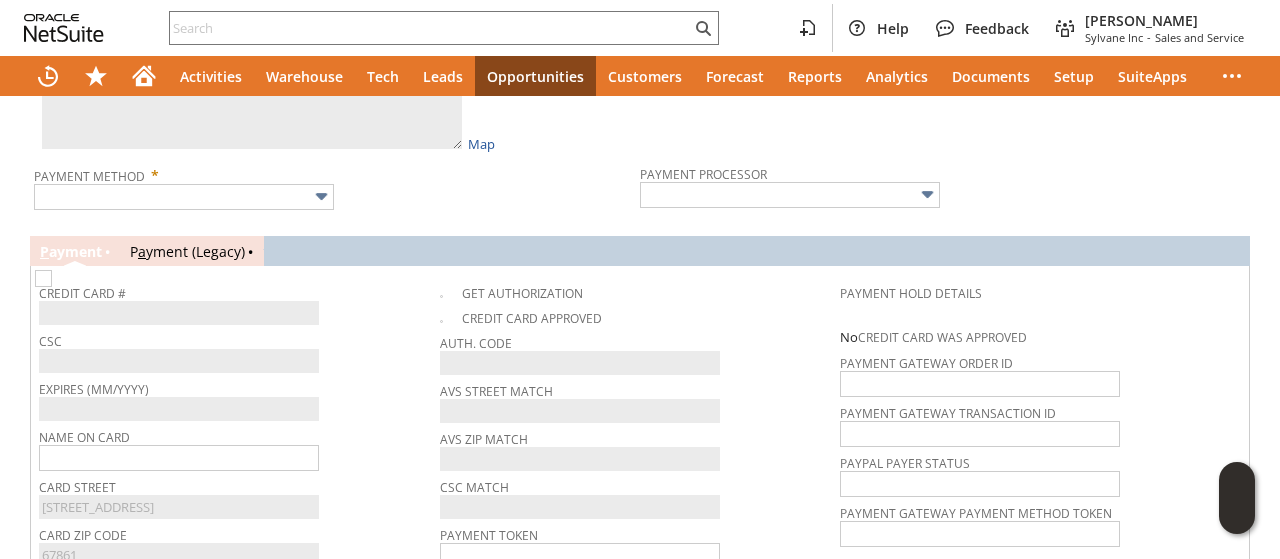 scroll, scrollTop: 1200, scrollLeft: 0, axis: vertical 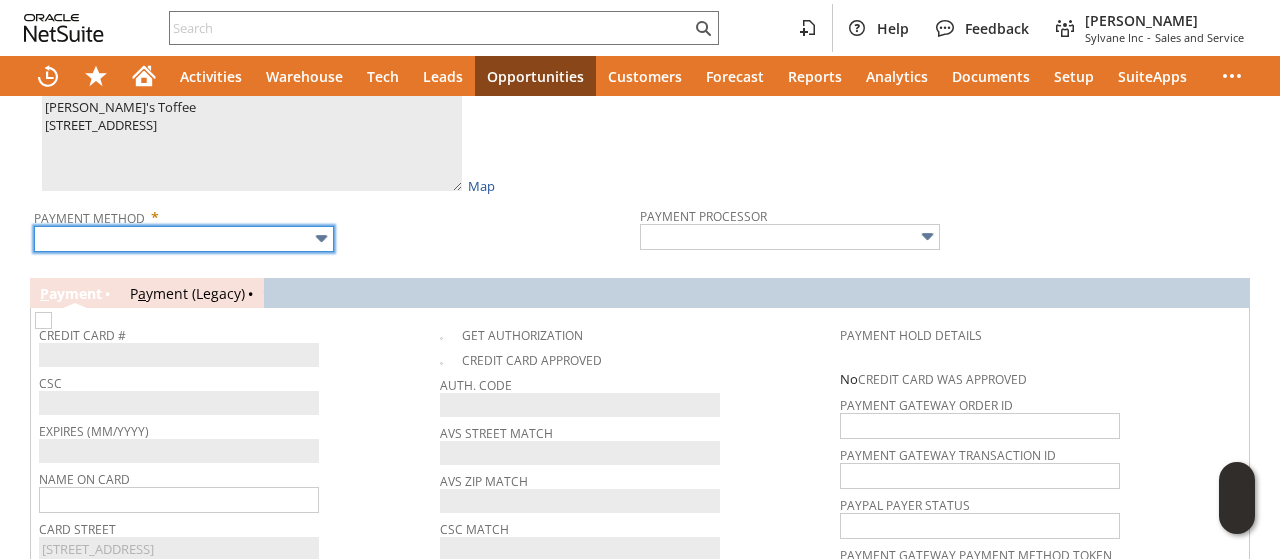 click at bounding box center [184, 239] 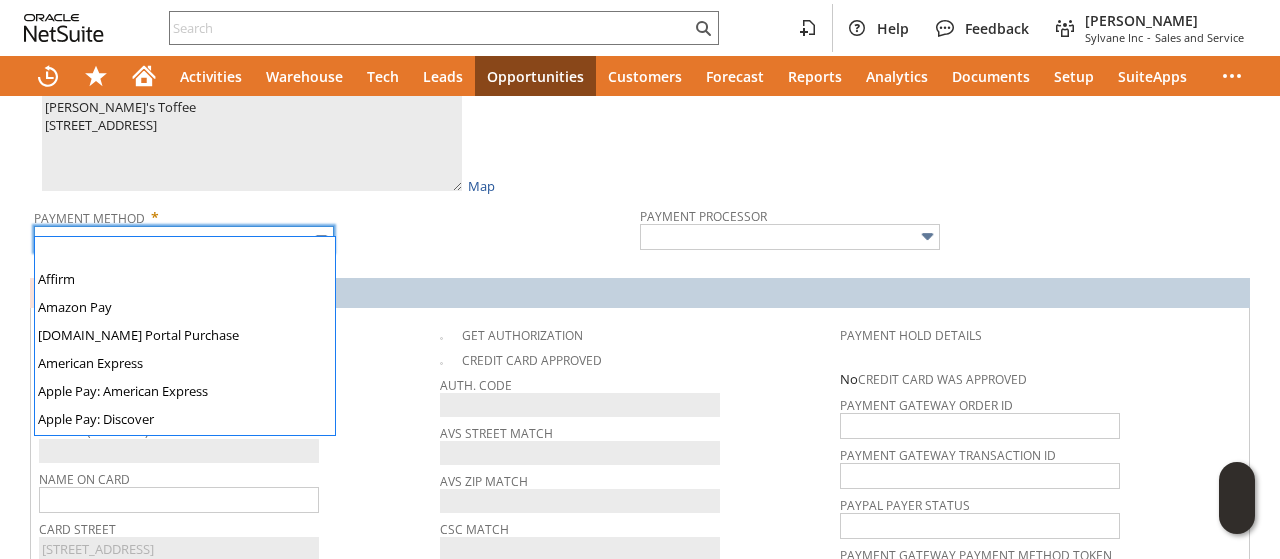 scroll, scrollTop: 558, scrollLeft: 0, axis: vertical 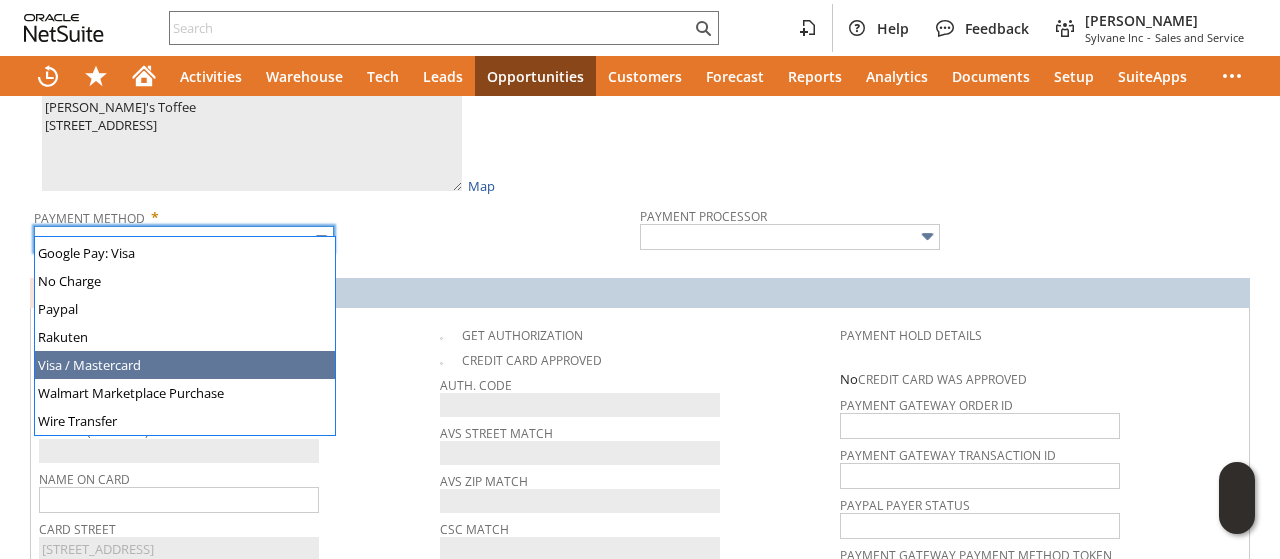 type on "Visa / Mastercard" 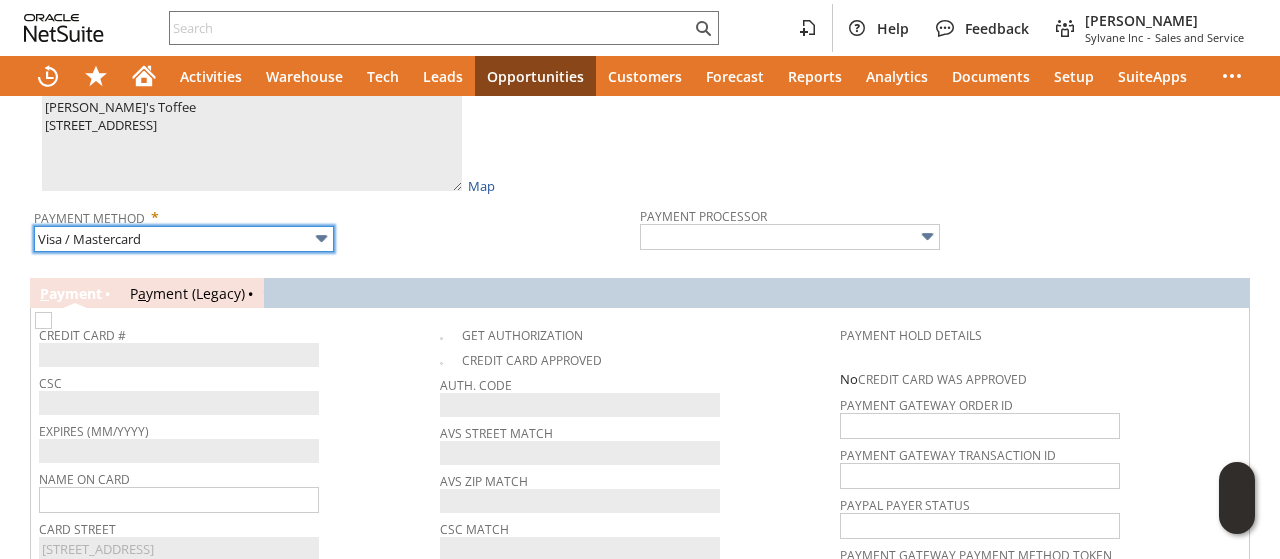 type on "Braintree" 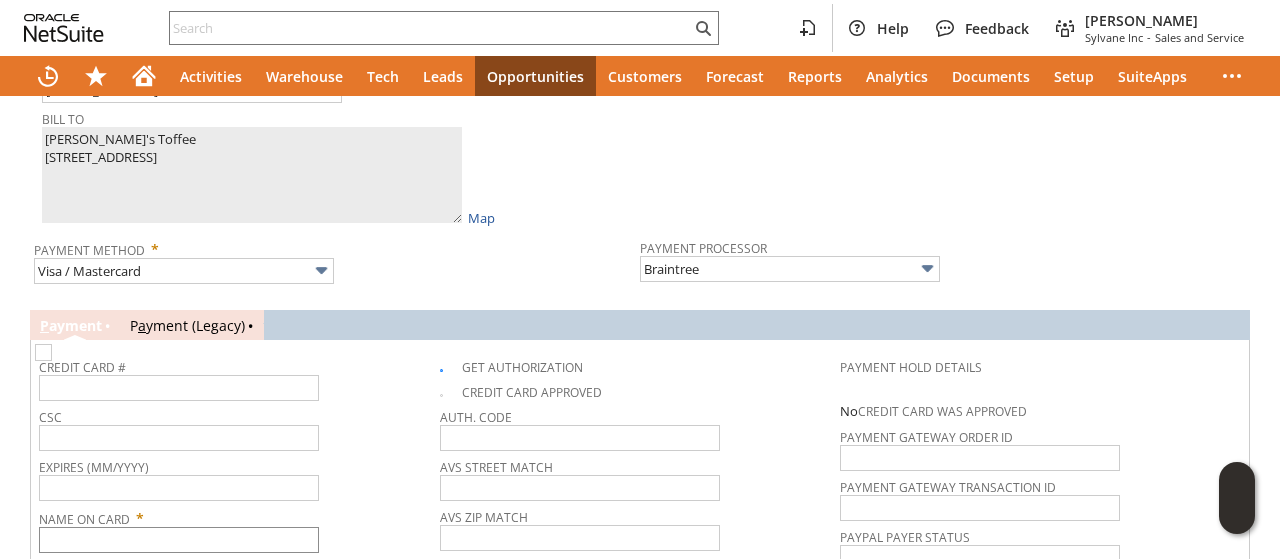 scroll, scrollTop: 1400, scrollLeft: 0, axis: vertical 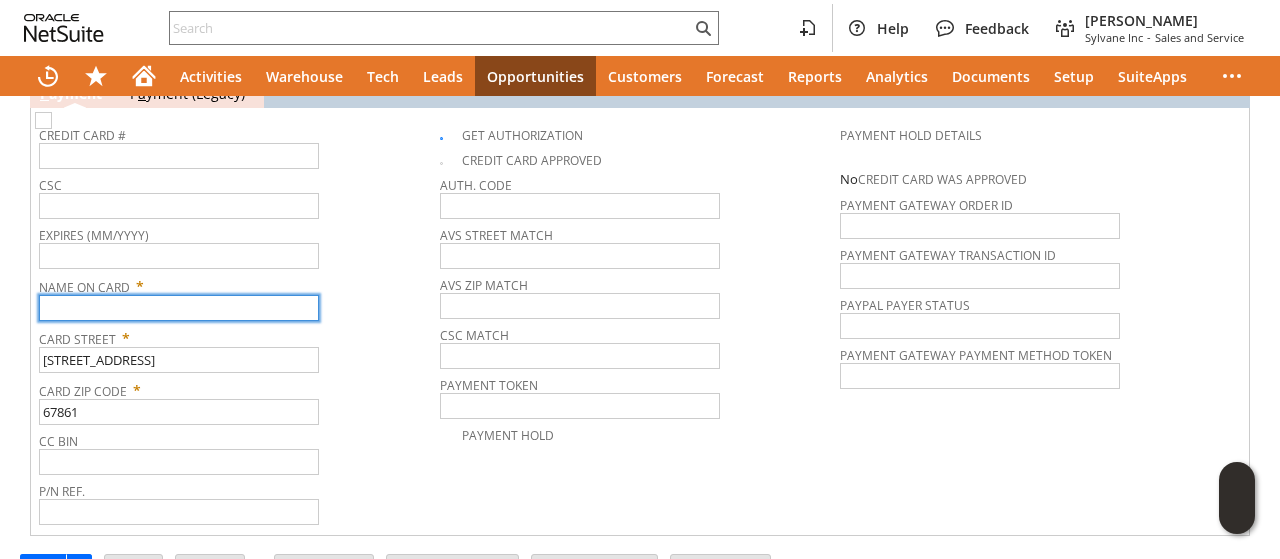 paste on "Tonja's Toffee" 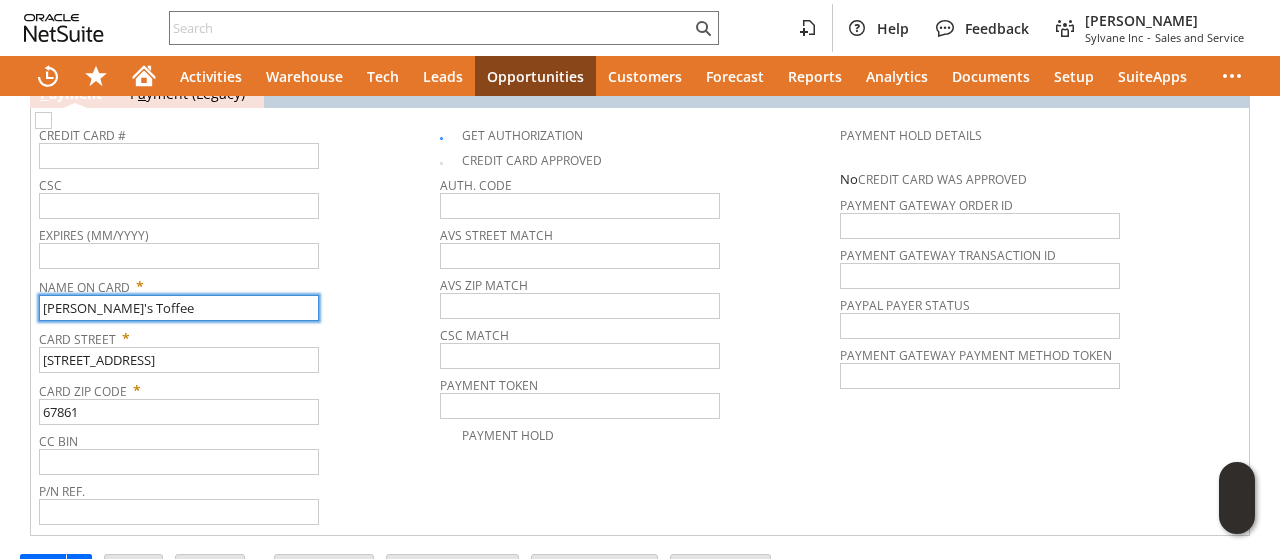 scroll, scrollTop: 1200, scrollLeft: 0, axis: vertical 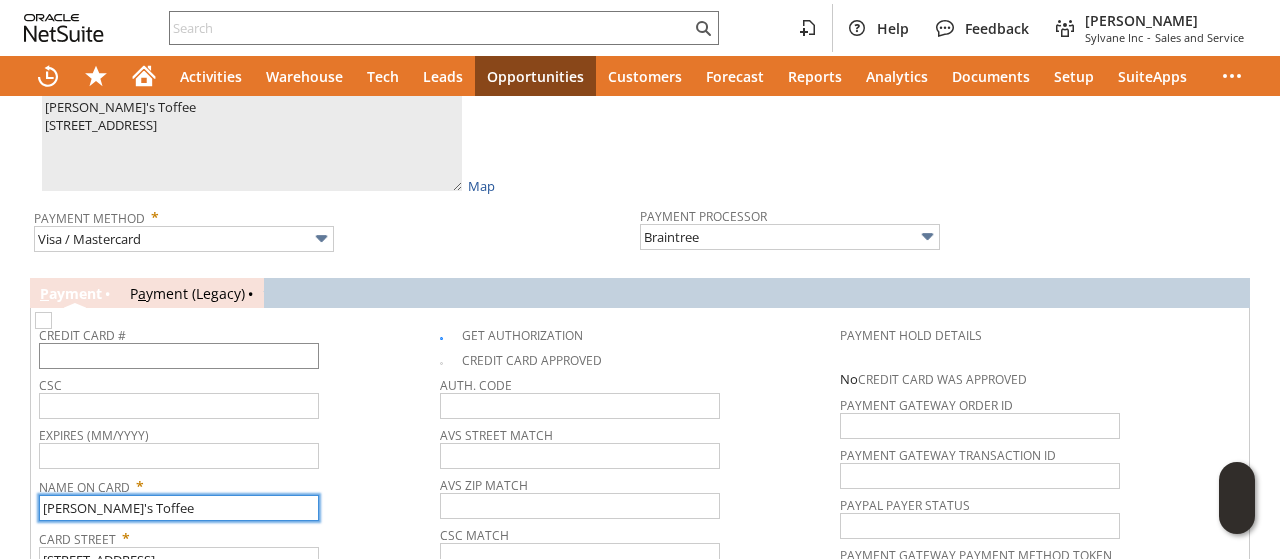 type on "Tonja's Toffee" 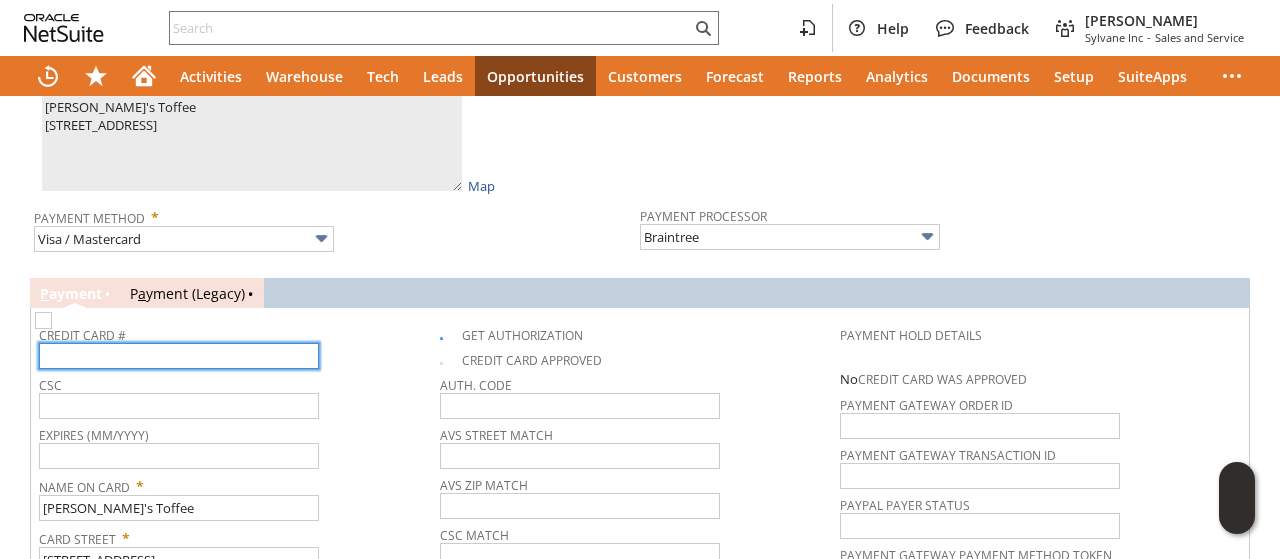 click at bounding box center [179, 356] 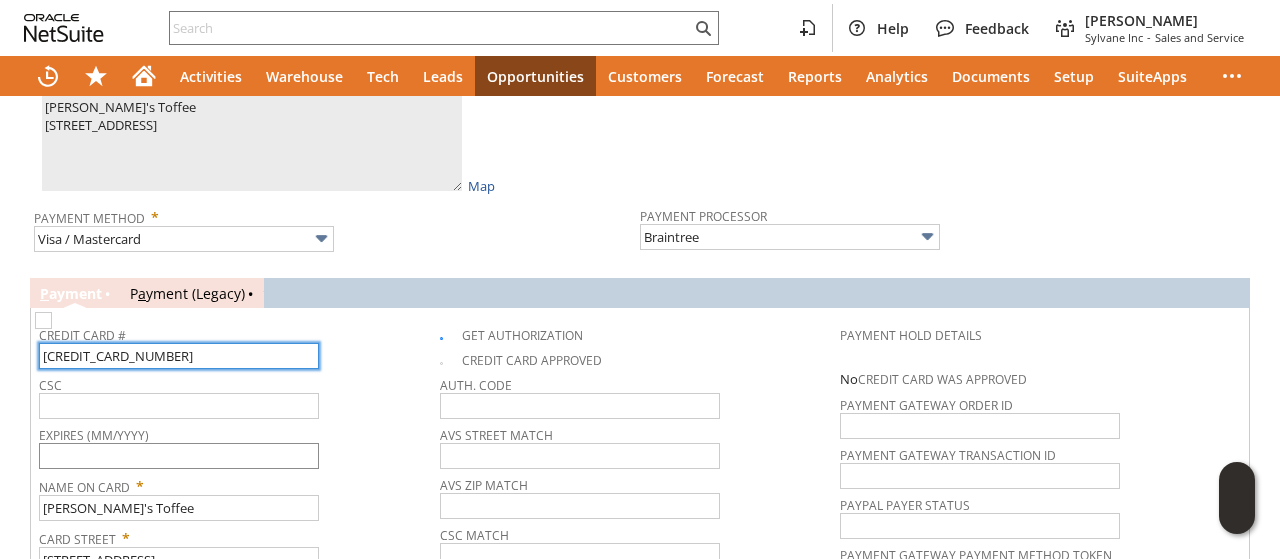 type on "5213331467084944" 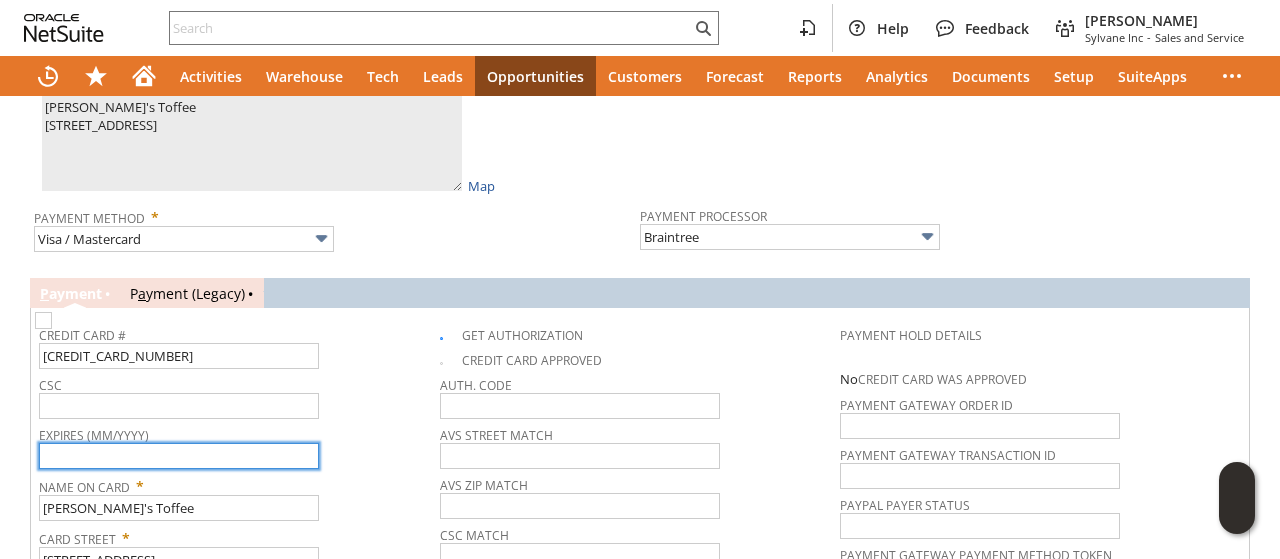 click at bounding box center [179, 456] 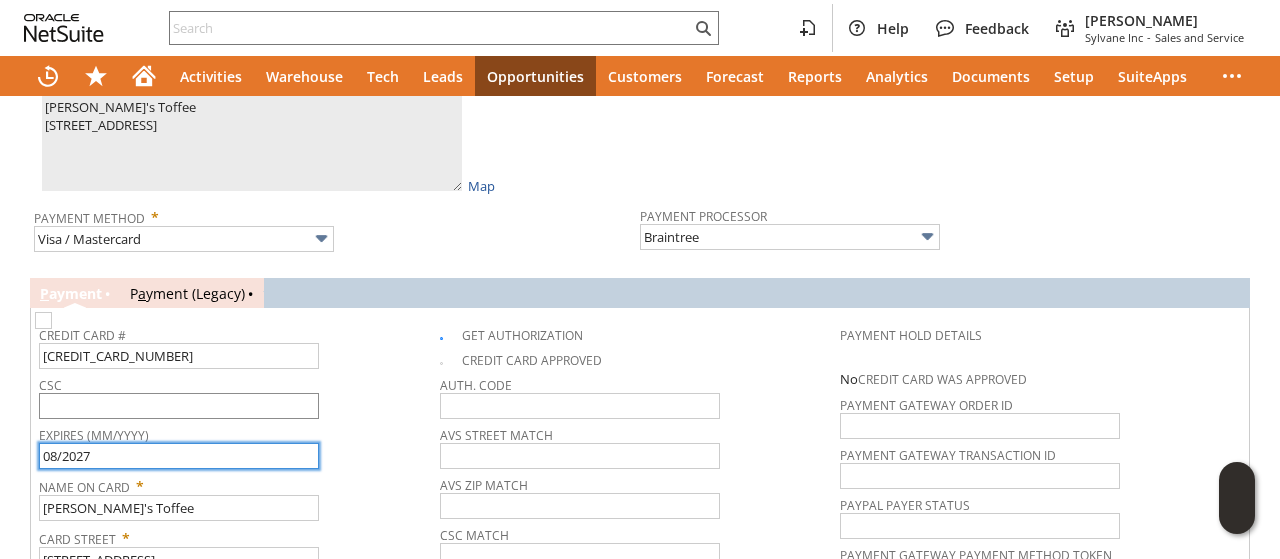 type on "08/2027" 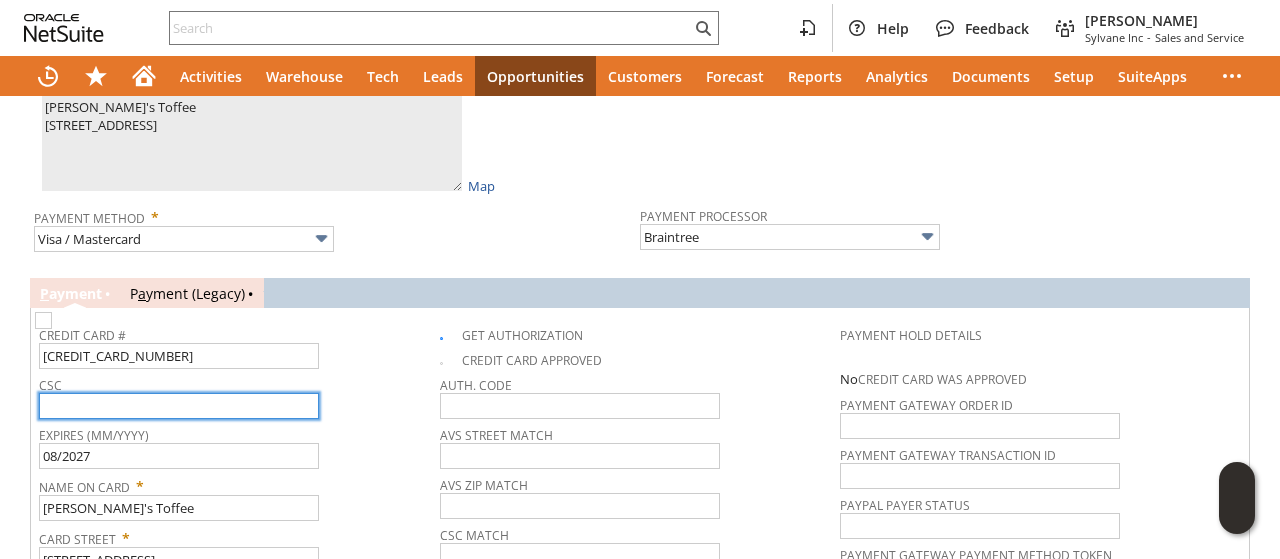 click at bounding box center [179, 406] 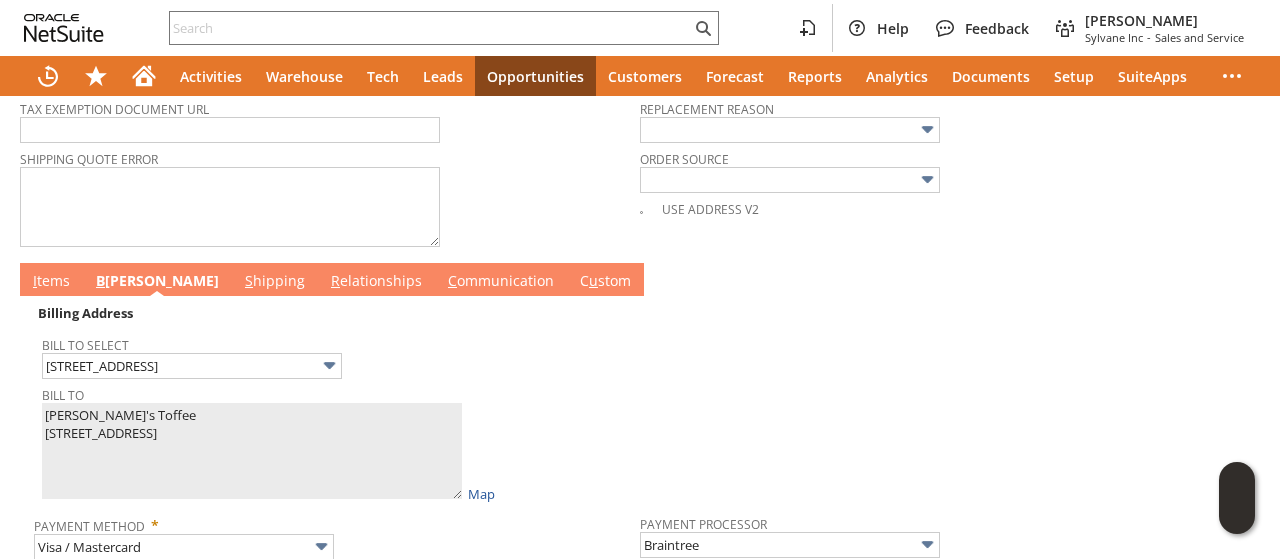 scroll, scrollTop: 800, scrollLeft: 0, axis: vertical 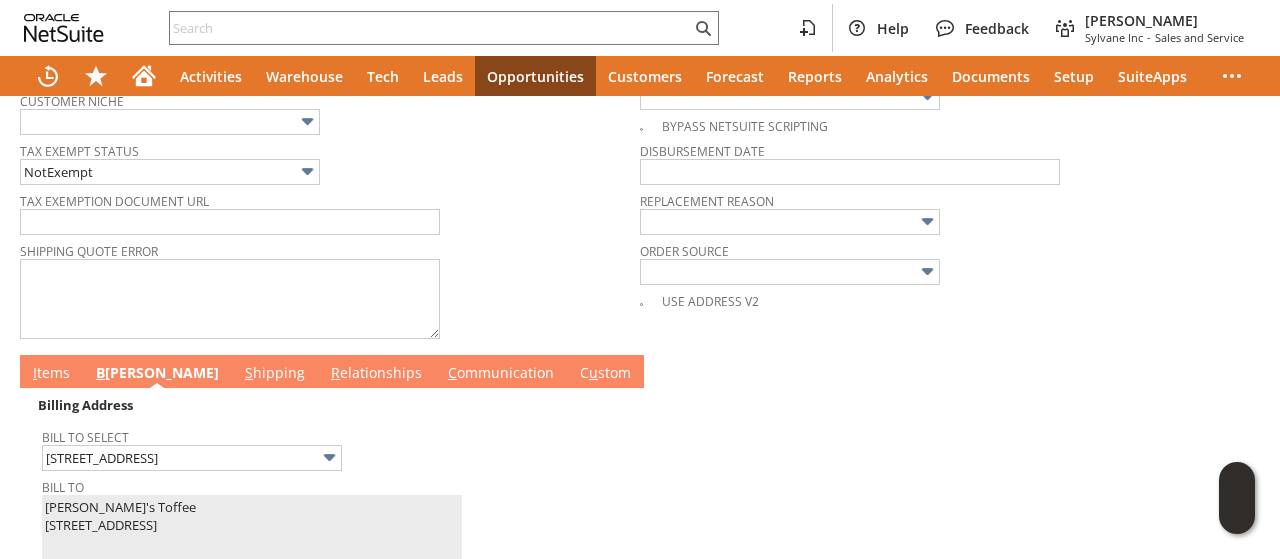 type on "967" 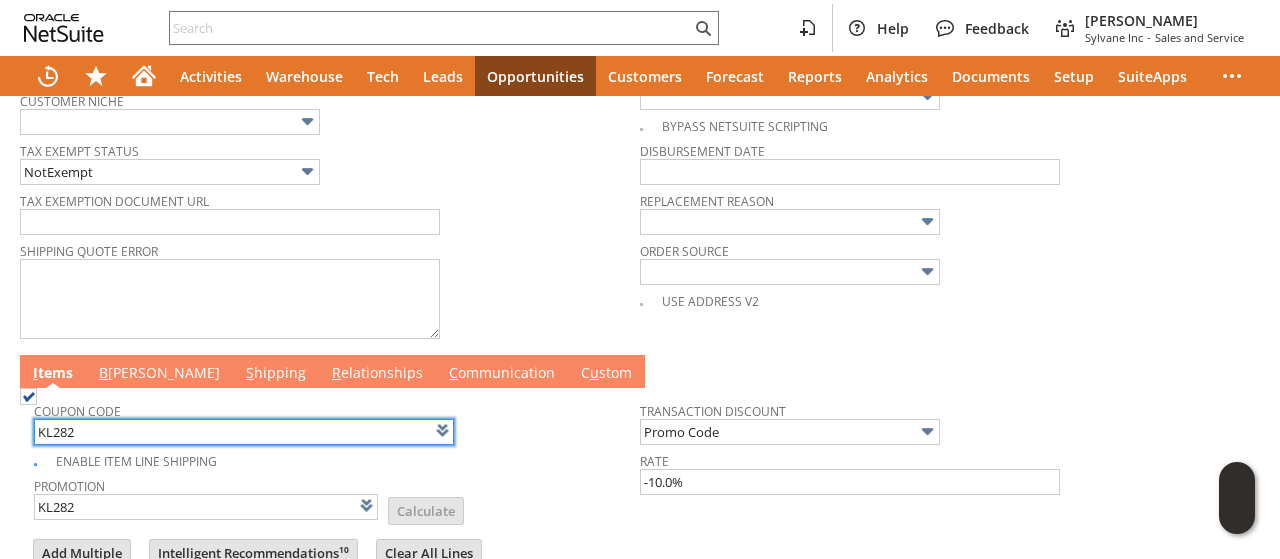 scroll, scrollTop: 0, scrollLeft: 0, axis: both 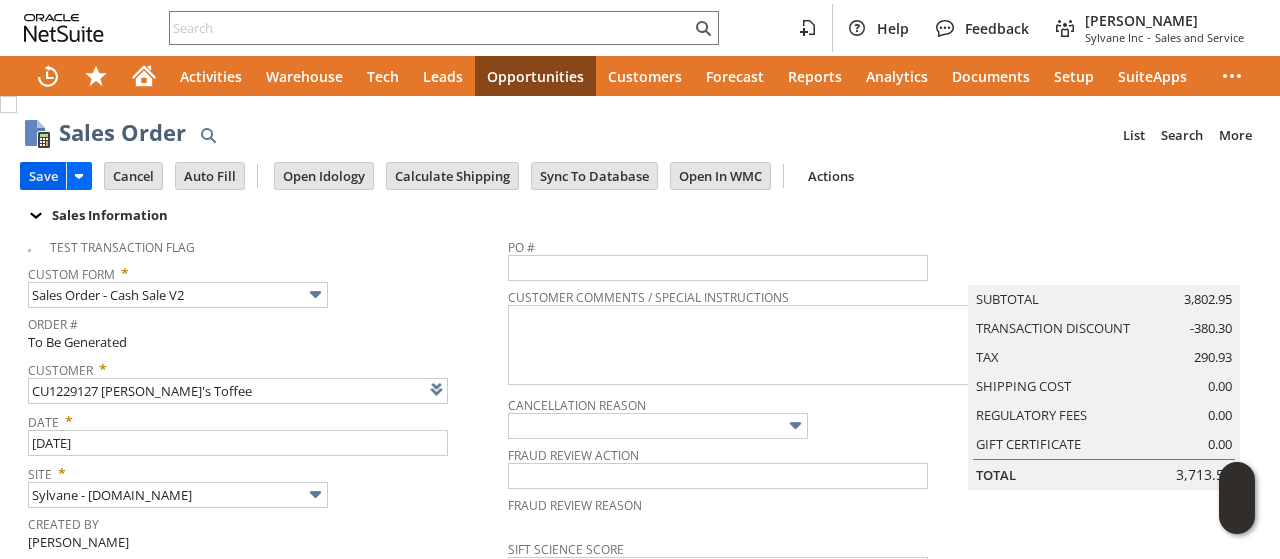 click on "Save" at bounding box center (43, 176) 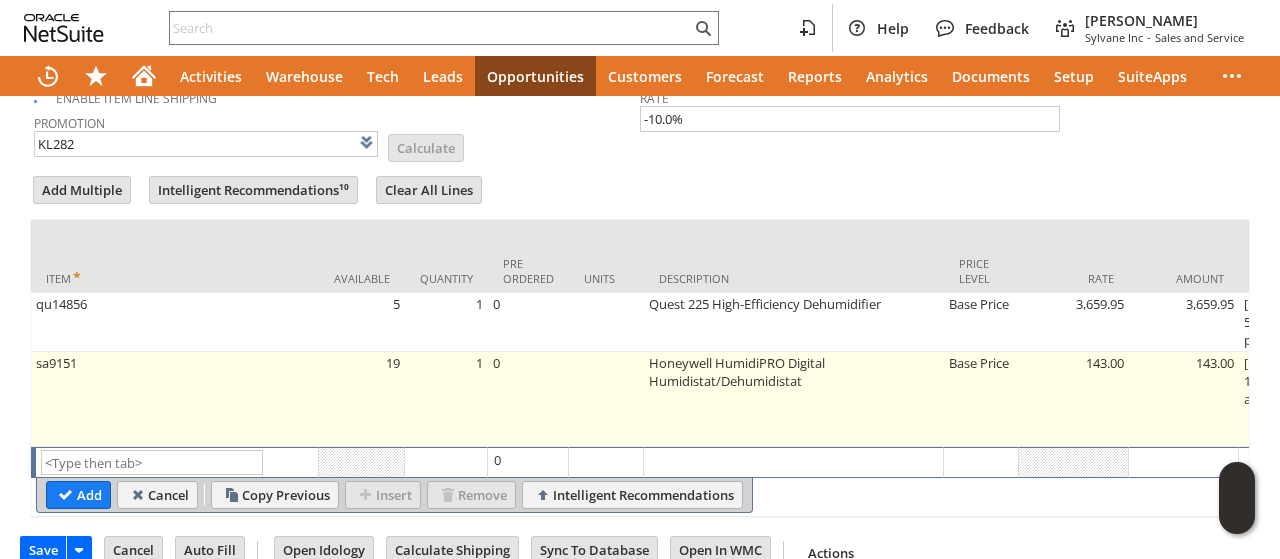 scroll, scrollTop: 1191, scrollLeft: 0, axis: vertical 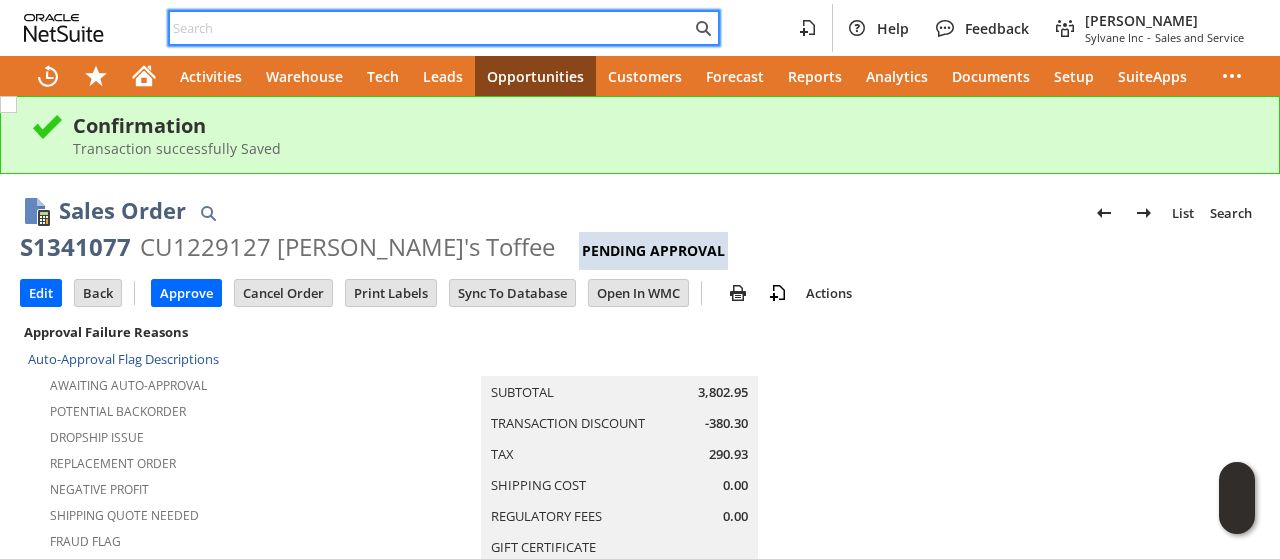 paste on "9082165518" 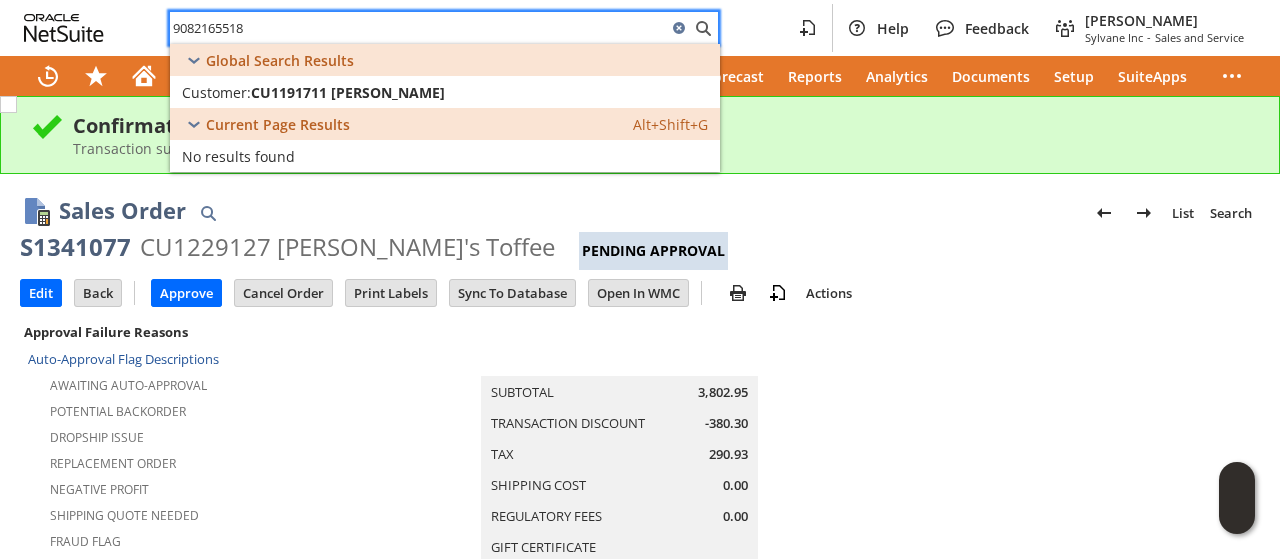 type on "9082165518" 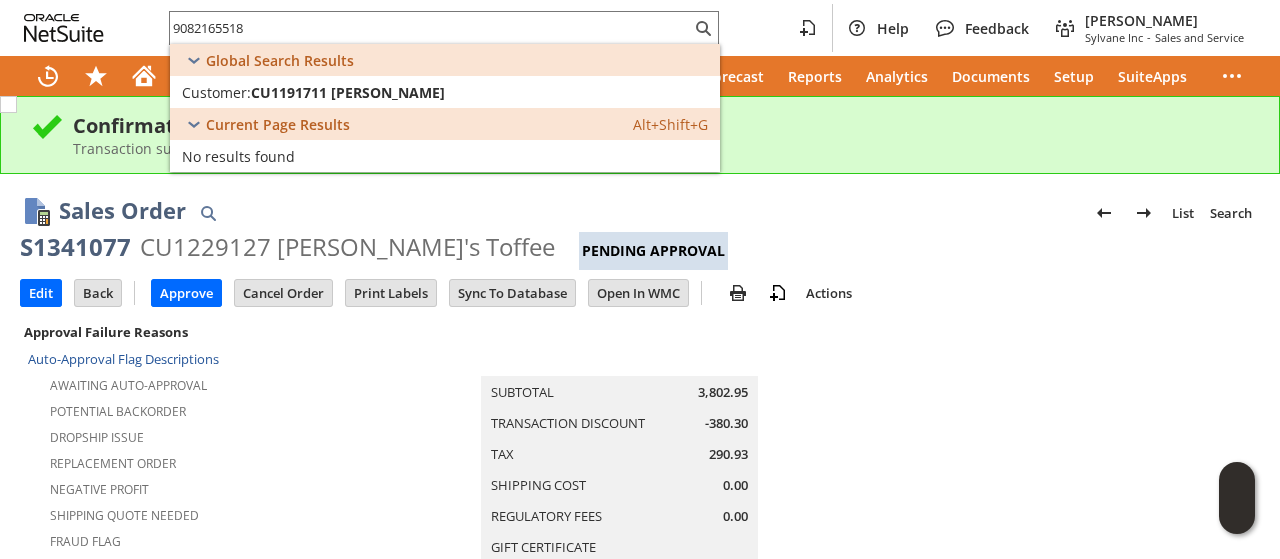 click at bounding box center (1053, 623) 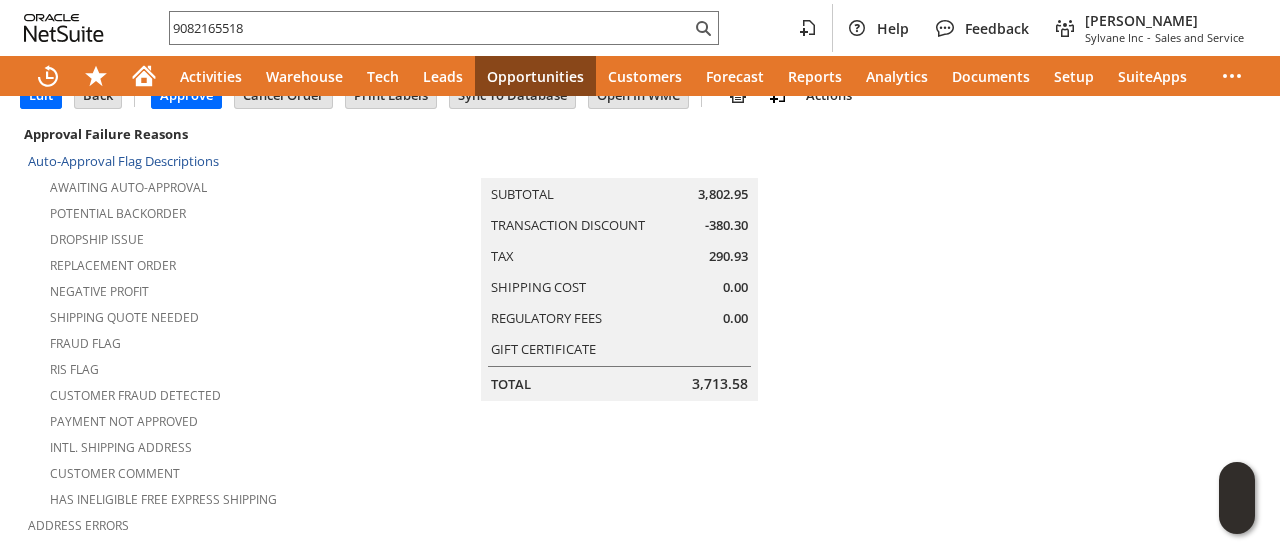 scroll, scrollTop: 0, scrollLeft: 0, axis: both 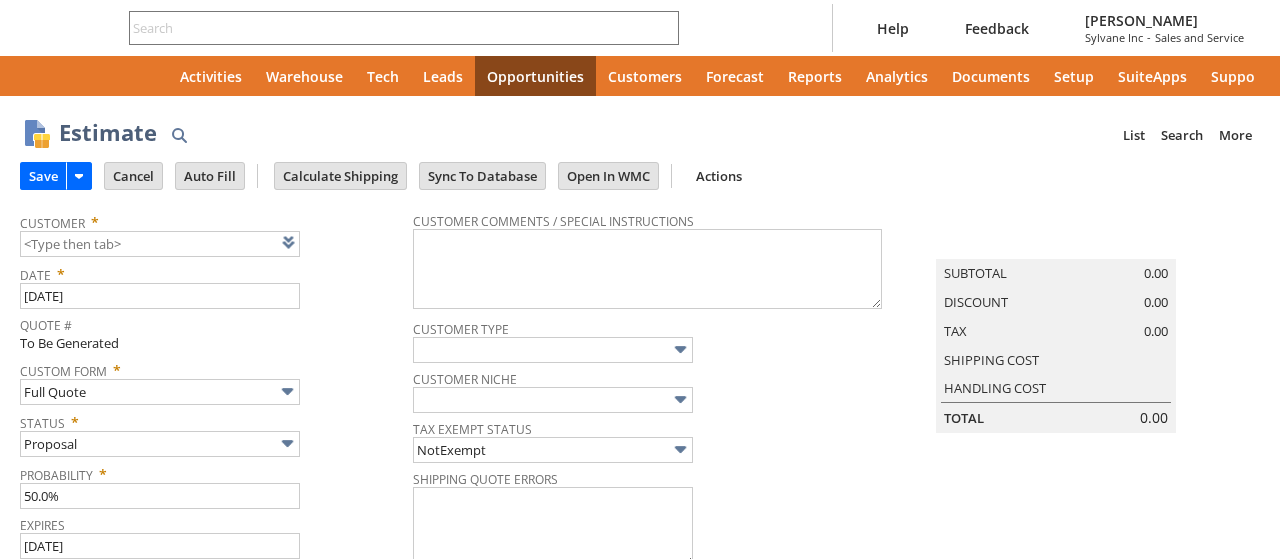 type on "[DATE]" 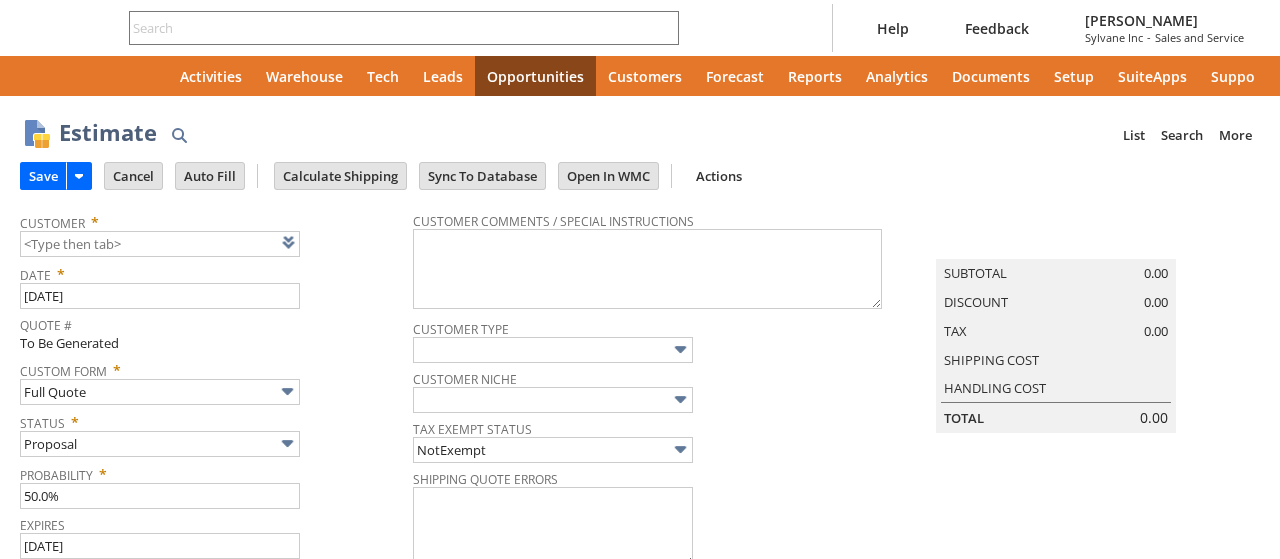 type on "[DATE]" 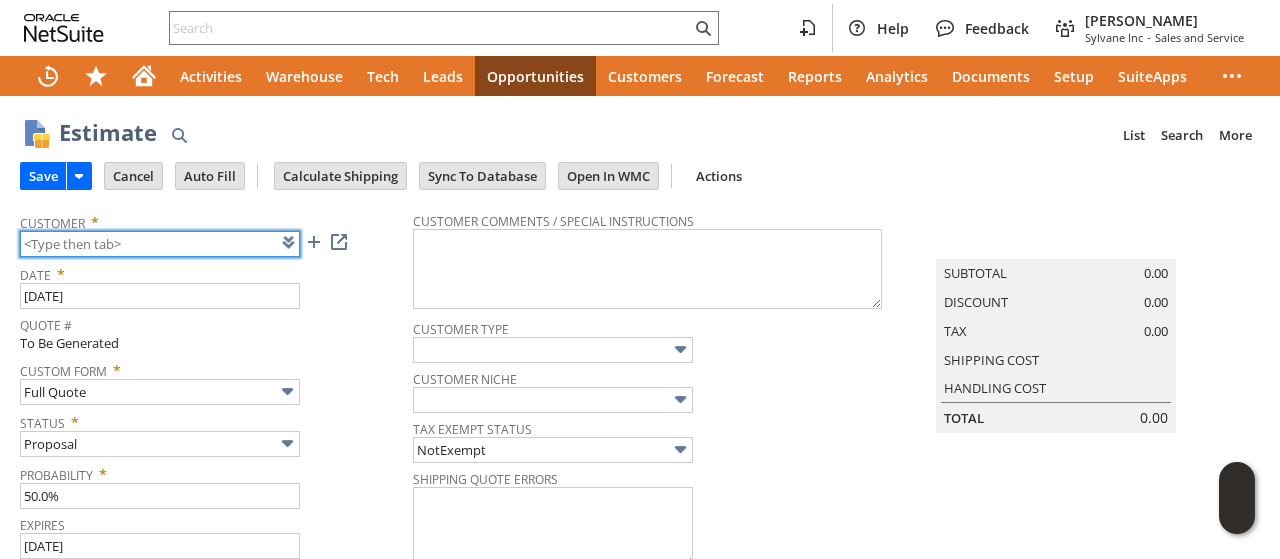 scroll, scrollTop: 0, scrollLeft: 0, axis: both 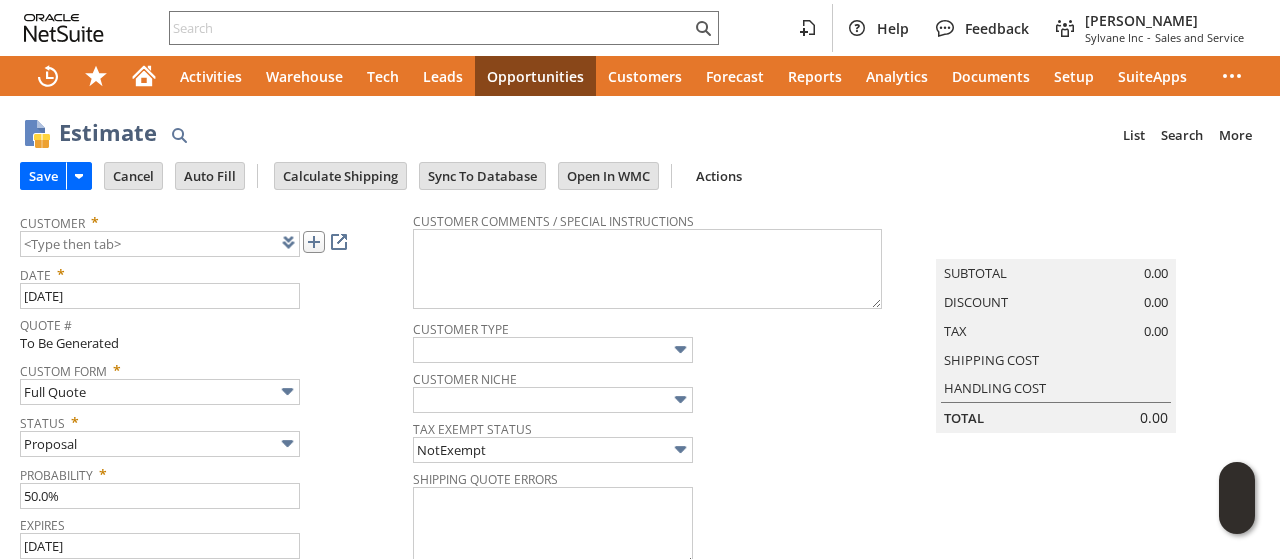 click at bounding box center (314, 242) 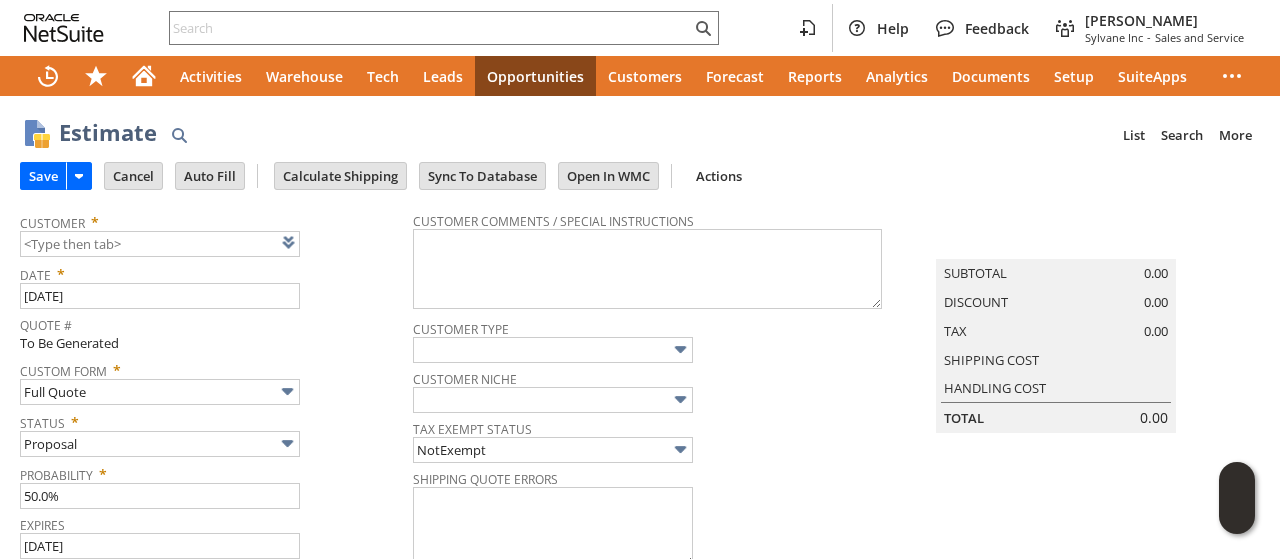 type on "CU1229134 BDI-[GEOGRAPHIC_DATA]" 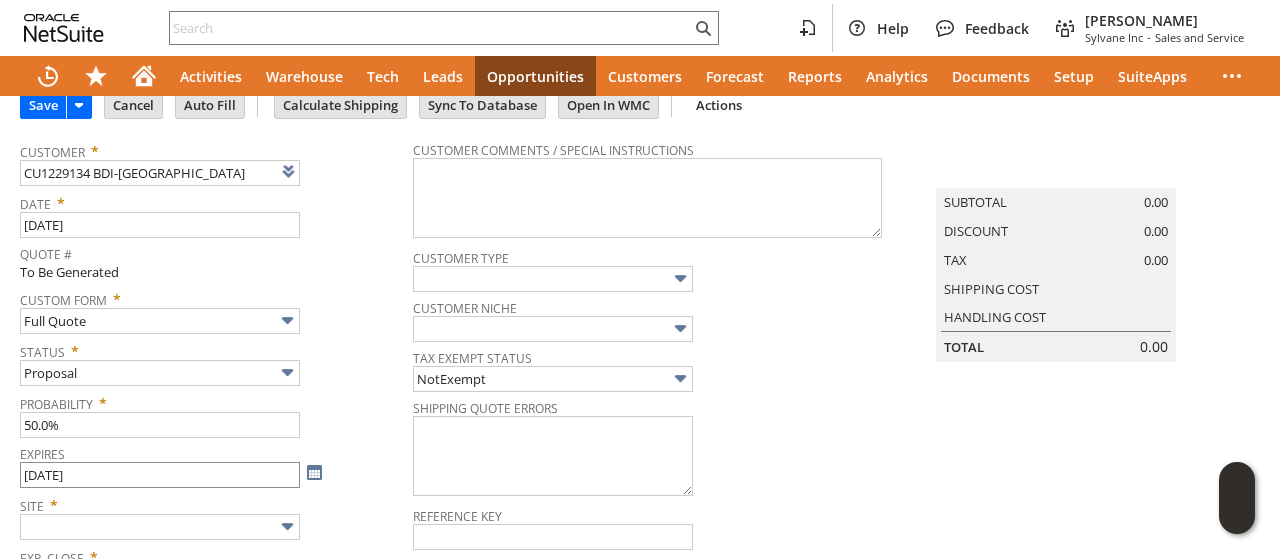 scroll, scrollTop: 100, scrollLeft: 0, axis: vertical 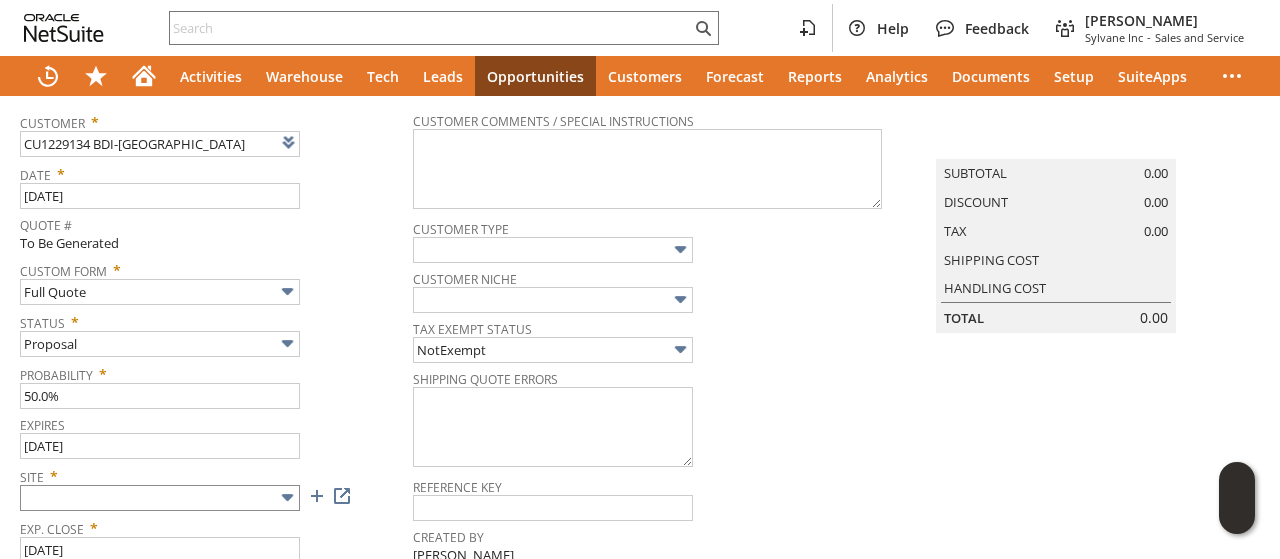 click on "Site
*" at bounding box center (211, 486) 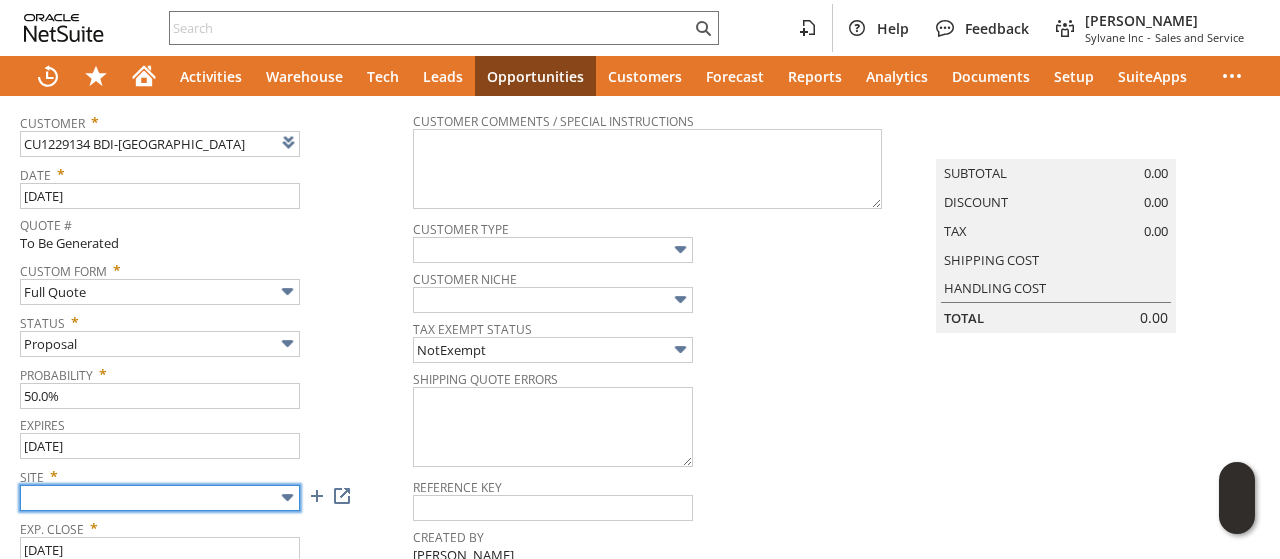 click at bounding box center [160, 498] 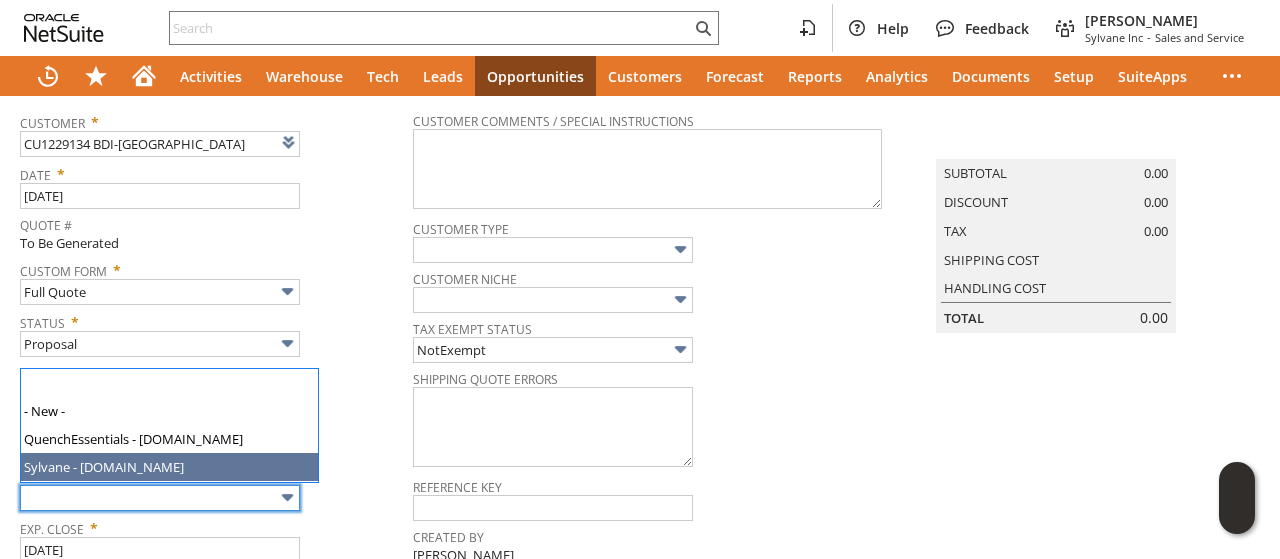 type on "Sylvane - [DOMAIN_NAME]" 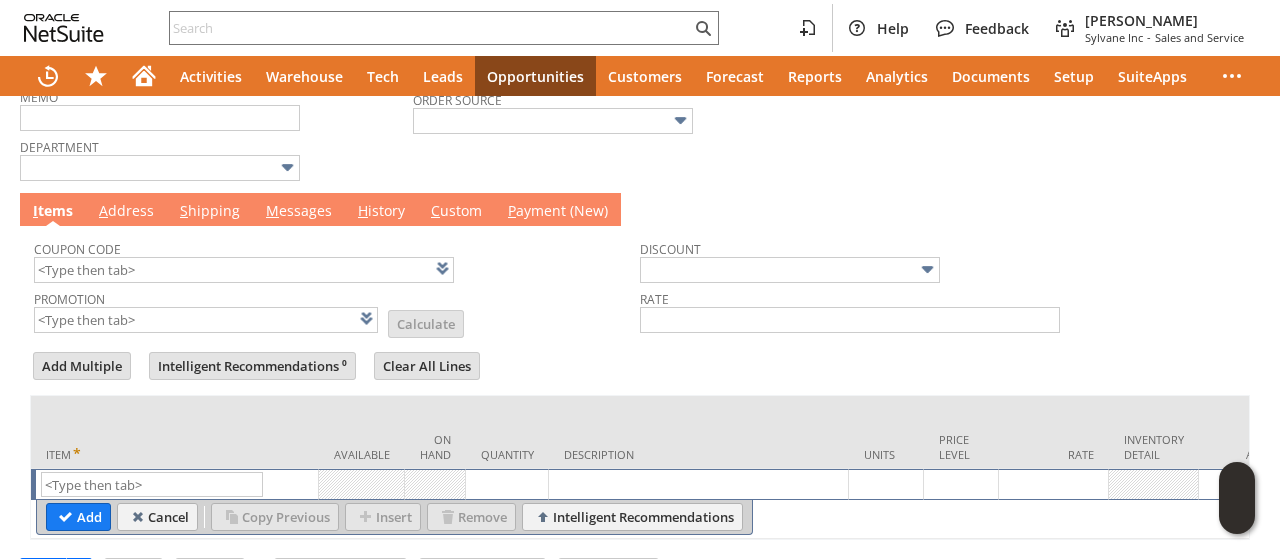 scroll, scrollTop: 641, scrollLeft: 0, axis: vertical 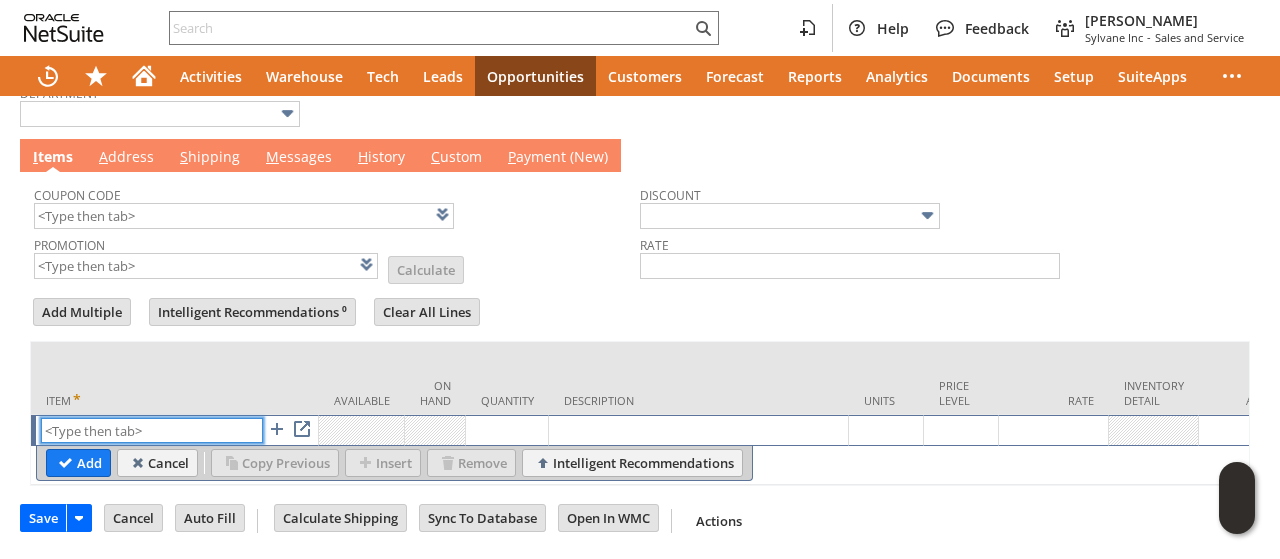 paste on "qu6480" 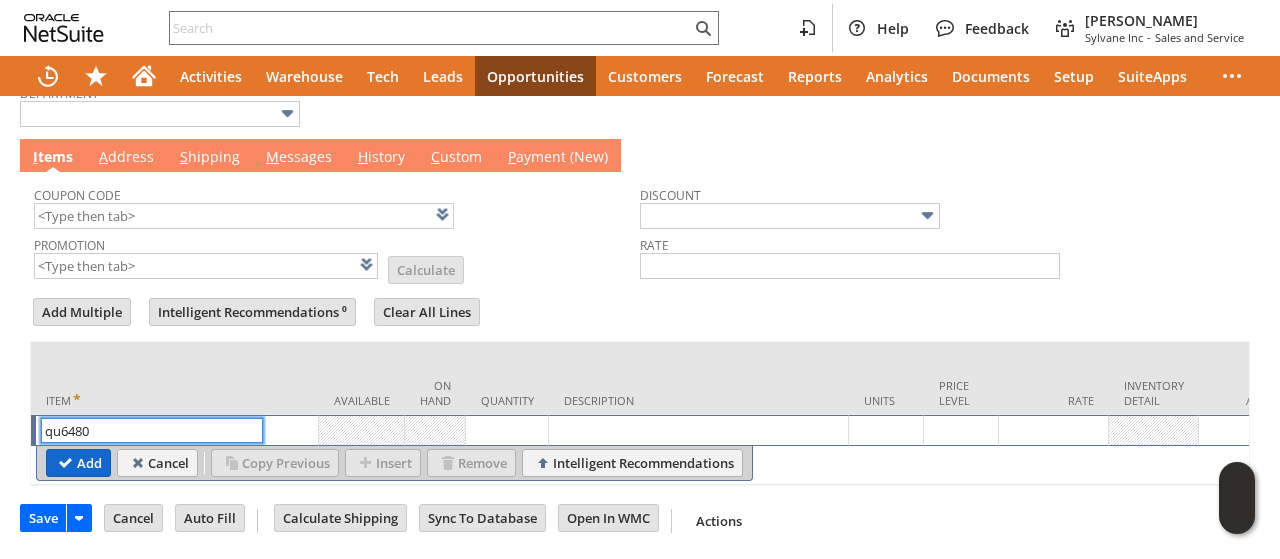 type on "qu6480" 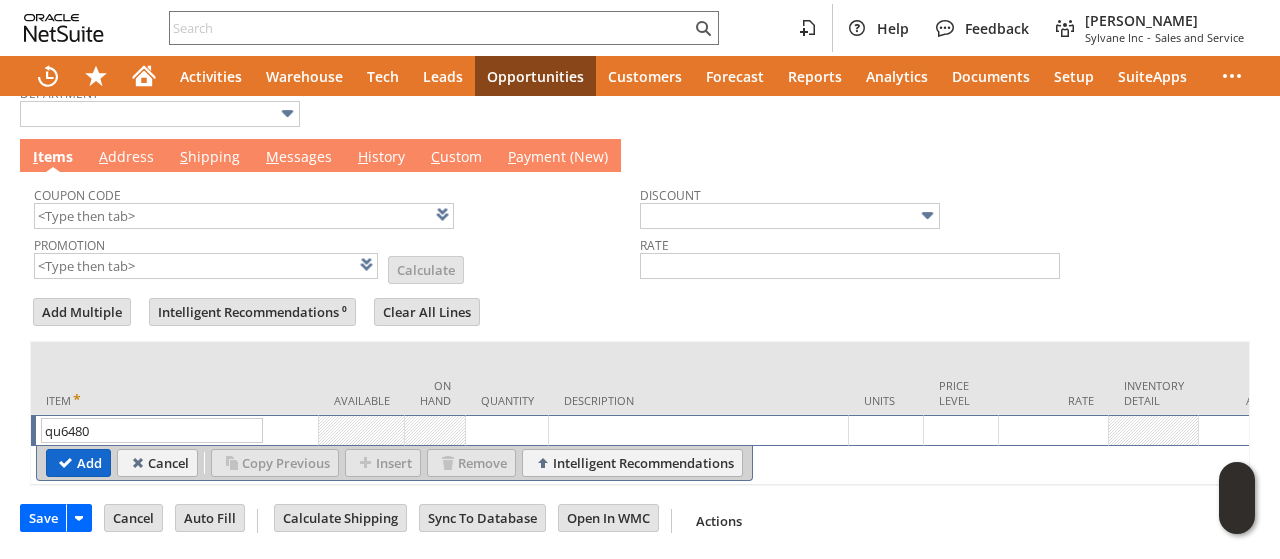 click on "Add" at bounding box center (78, 463) 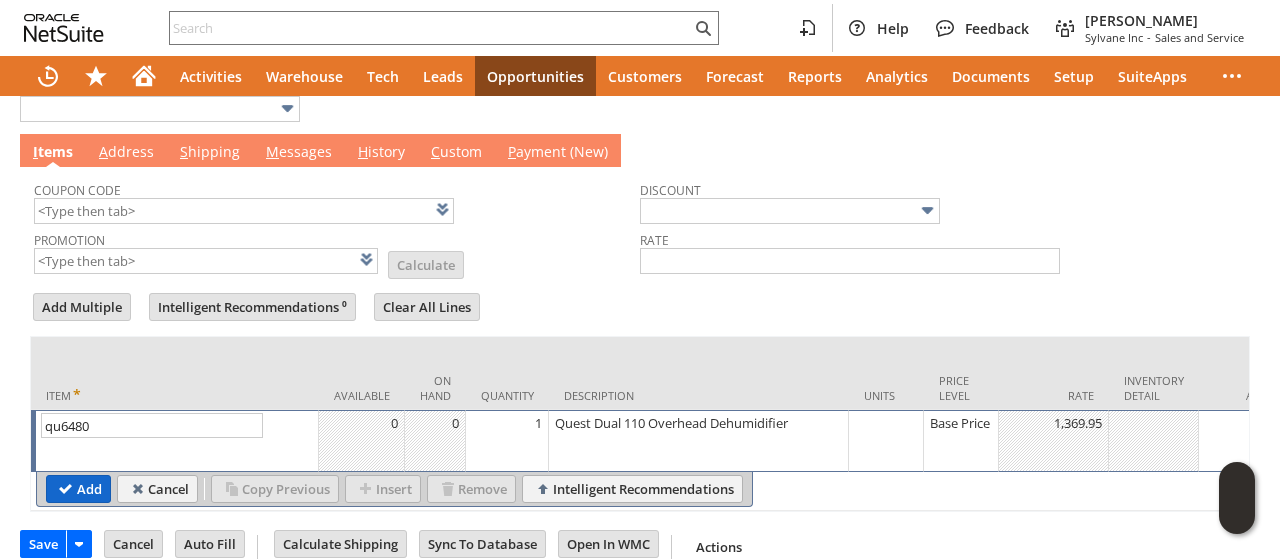 click on "Add" at bounding box center [78, 489] 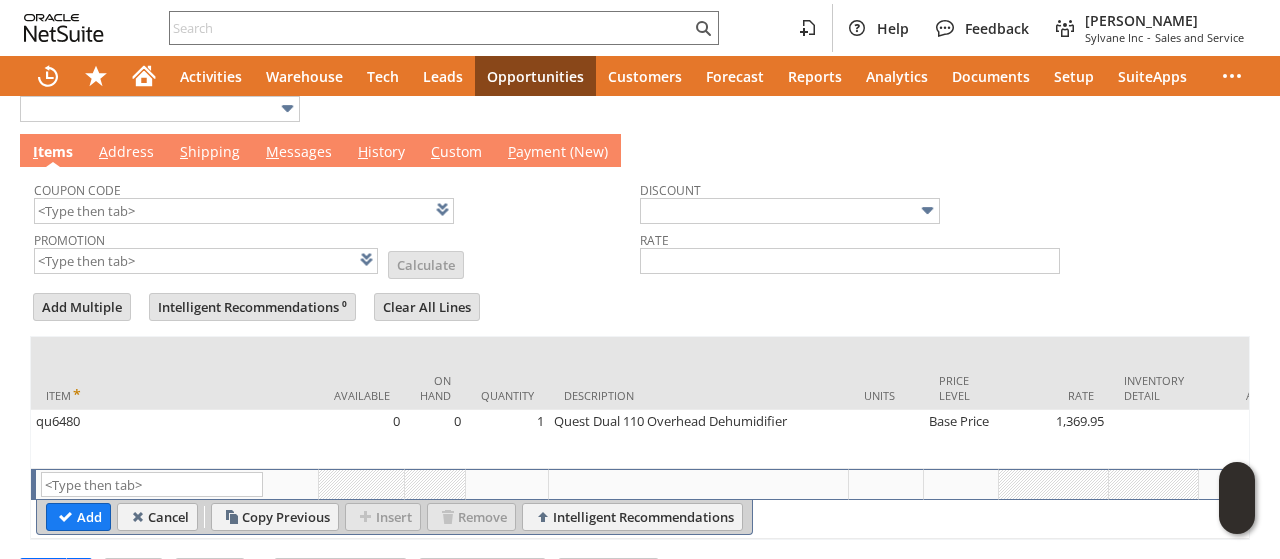 type on "Intelligent Recommendations¹⁰" 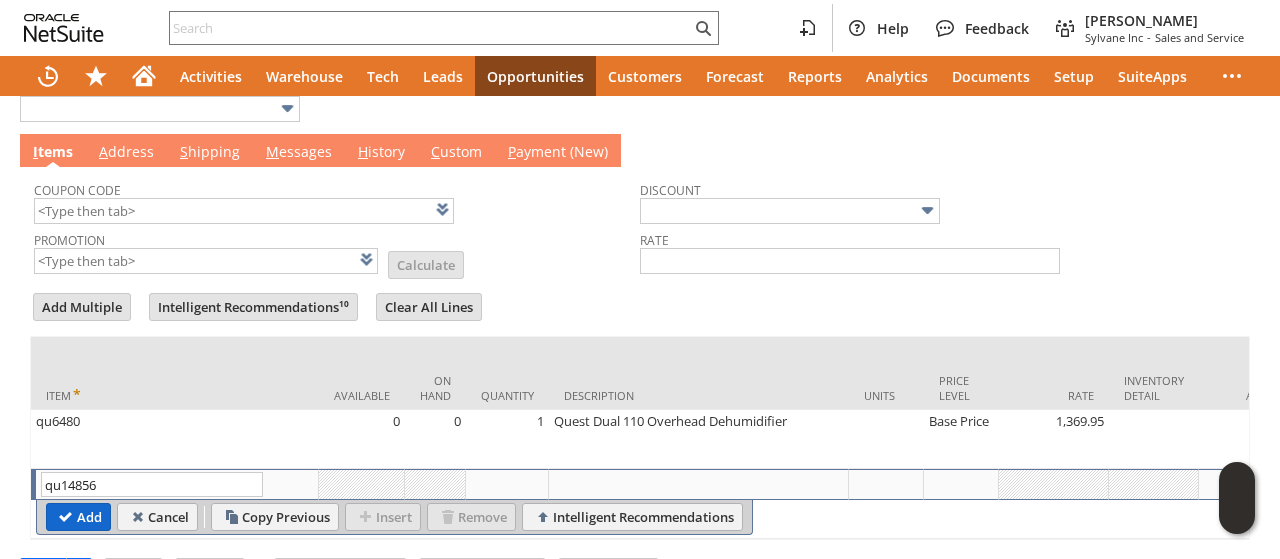 type on "qu14856" 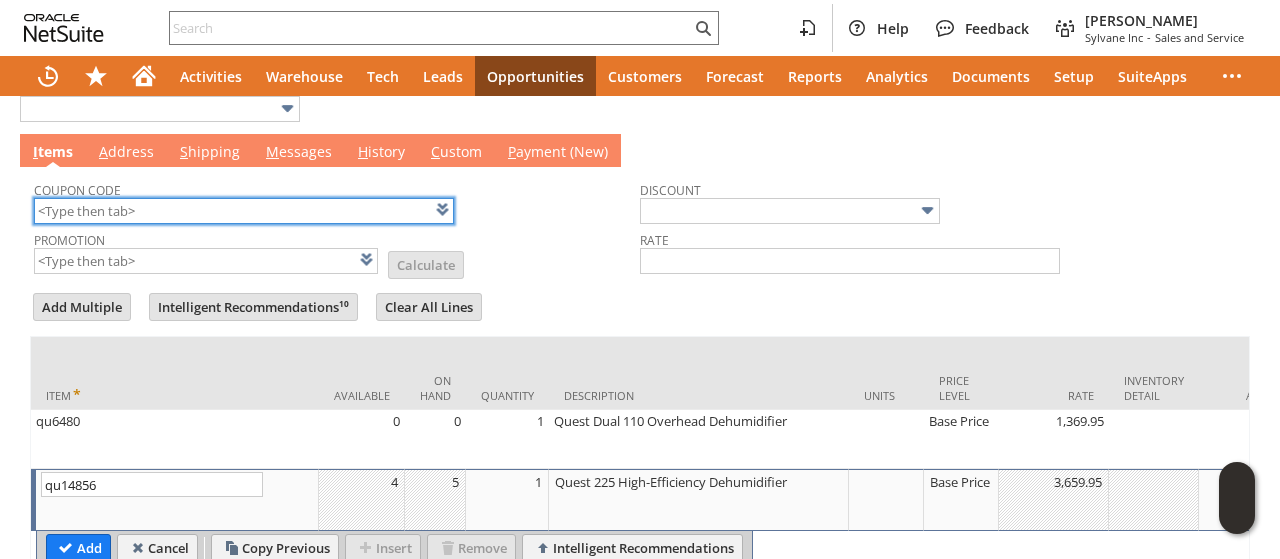 click at bounding box center (244, 211) 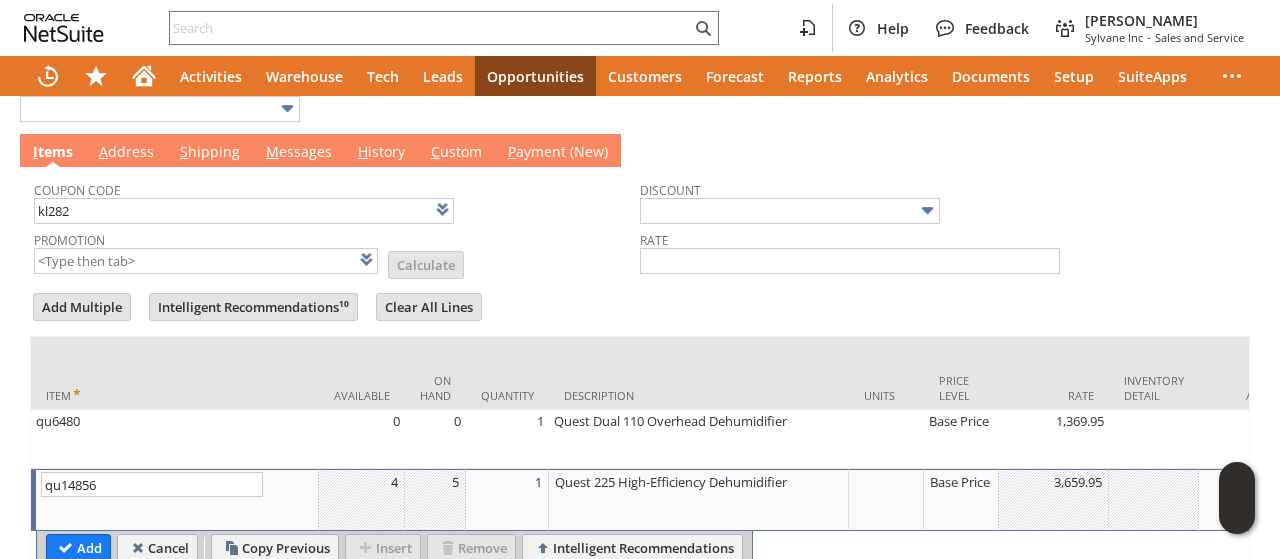 click on "Promotion
List
Calculate" at bounding box center (337, 251) 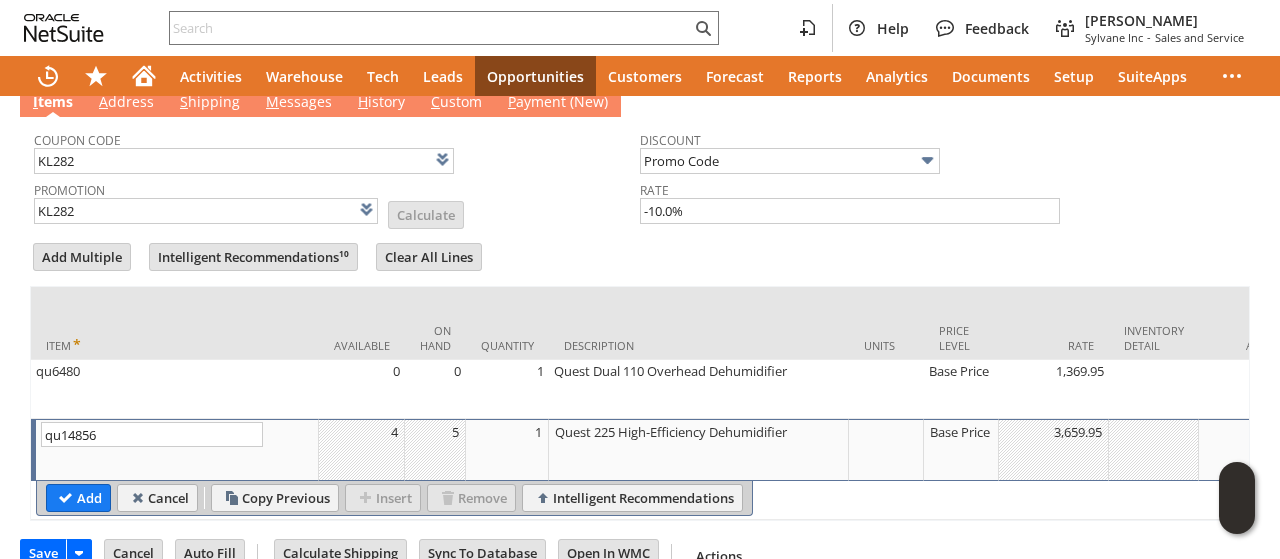 scroll, scrollTop: 731, scrollLeft: 0, axis: vertical 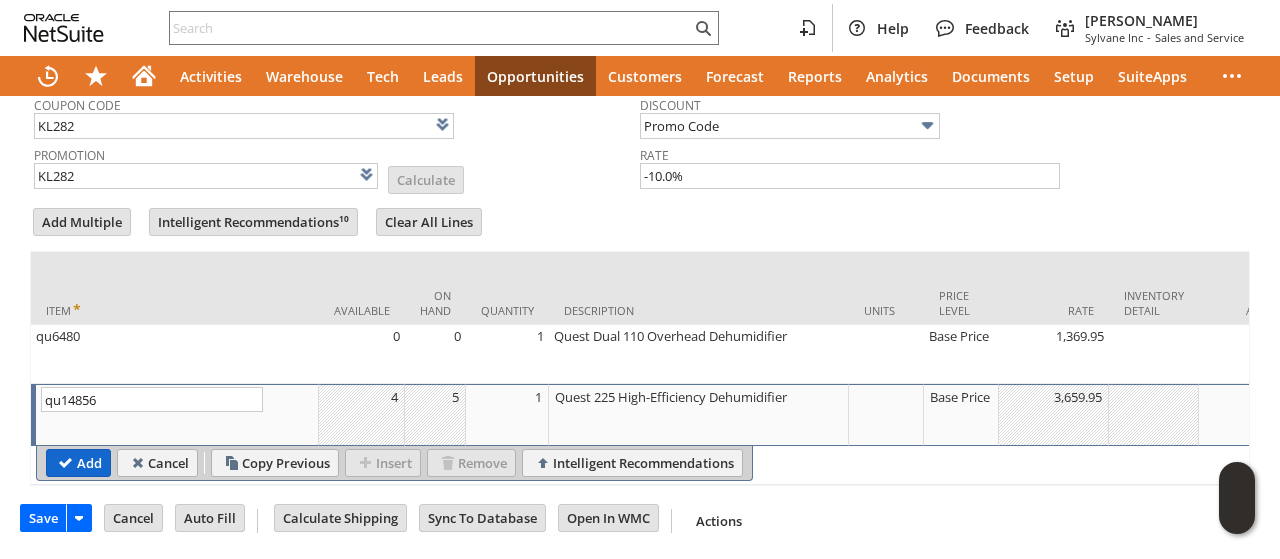 click on "Add" at bounding box center [78, 463] 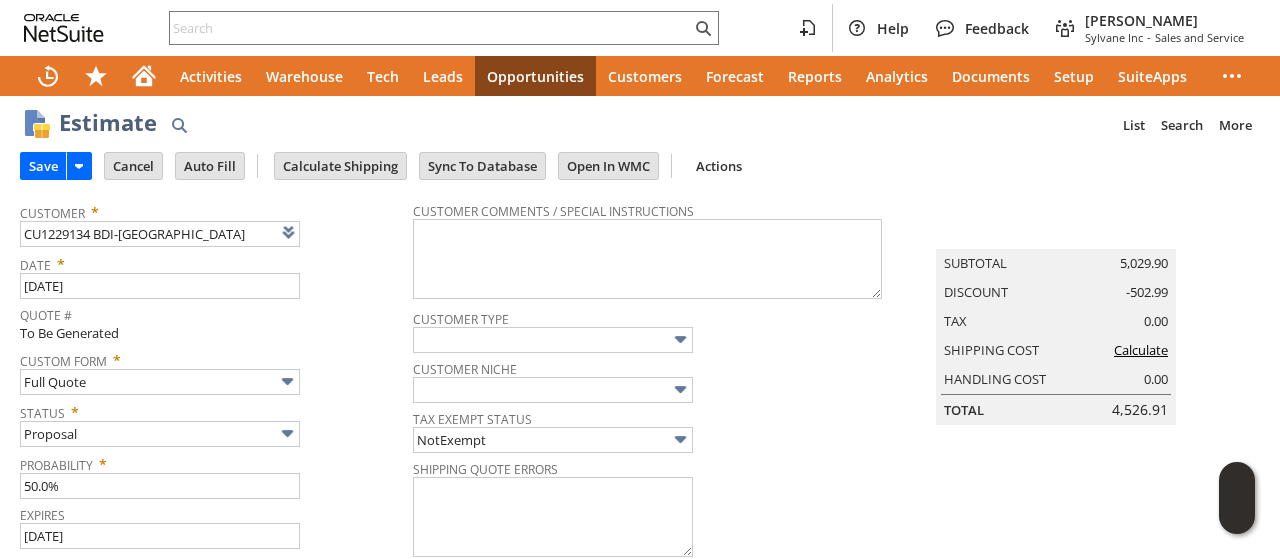 scroll, scrollTop: 0, scrollLeft: 0, axis: both 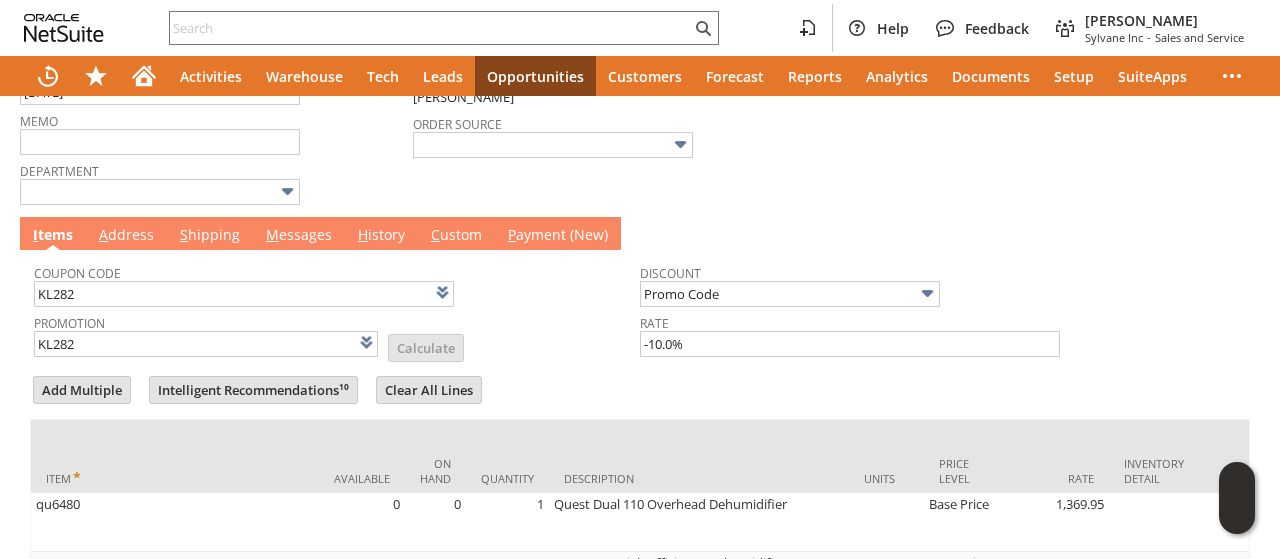 click on "M essages" at bounding box center [299, 236] 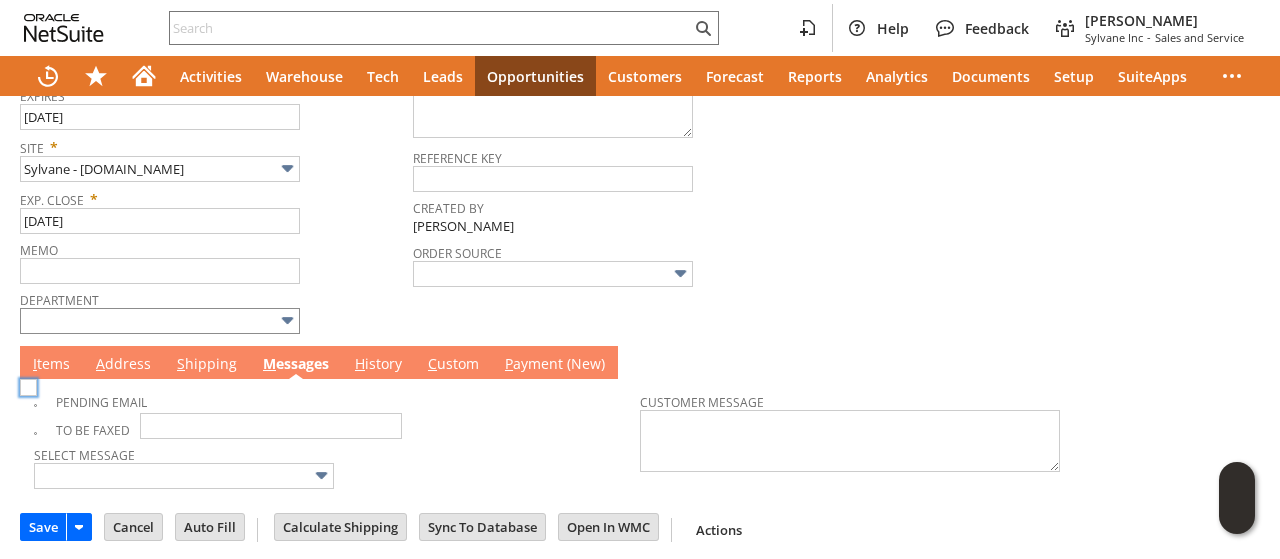 scroll, scrollTop: 0, scrollLeft: 0, axis: both 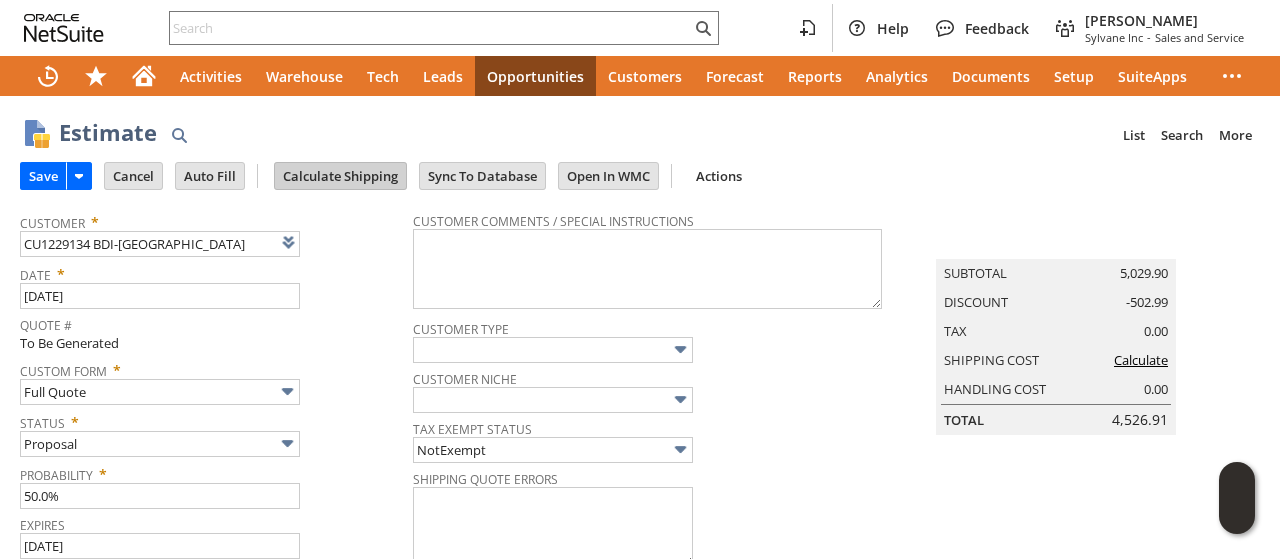click on "Calculate Shipping" at bounding box center [340, 176] 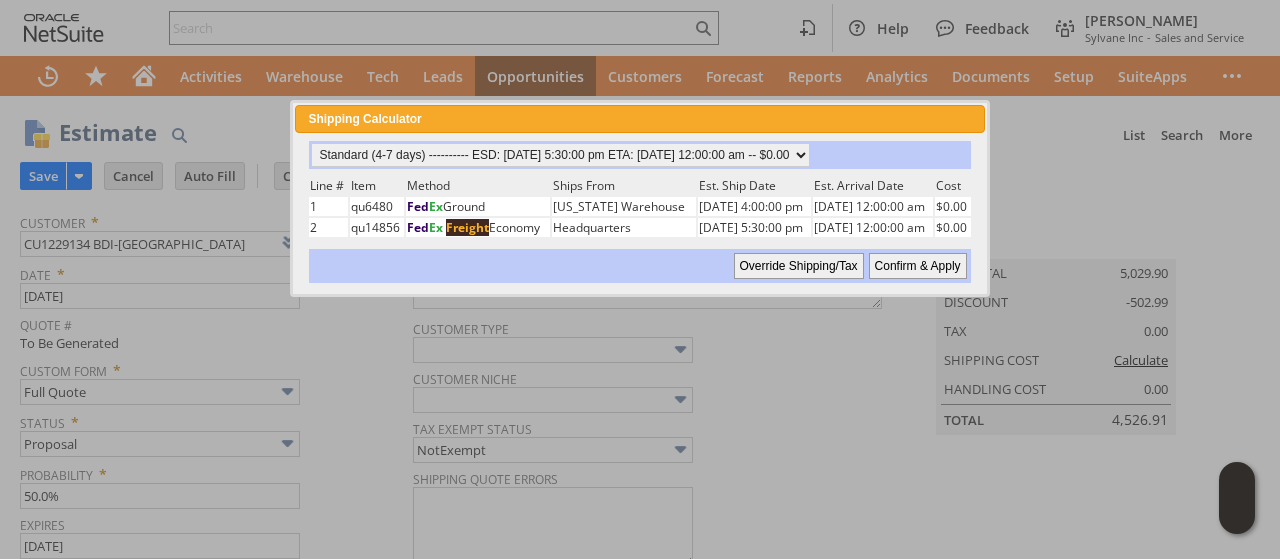 click on "Confirm & Apply" at bounding box center [918, 266] 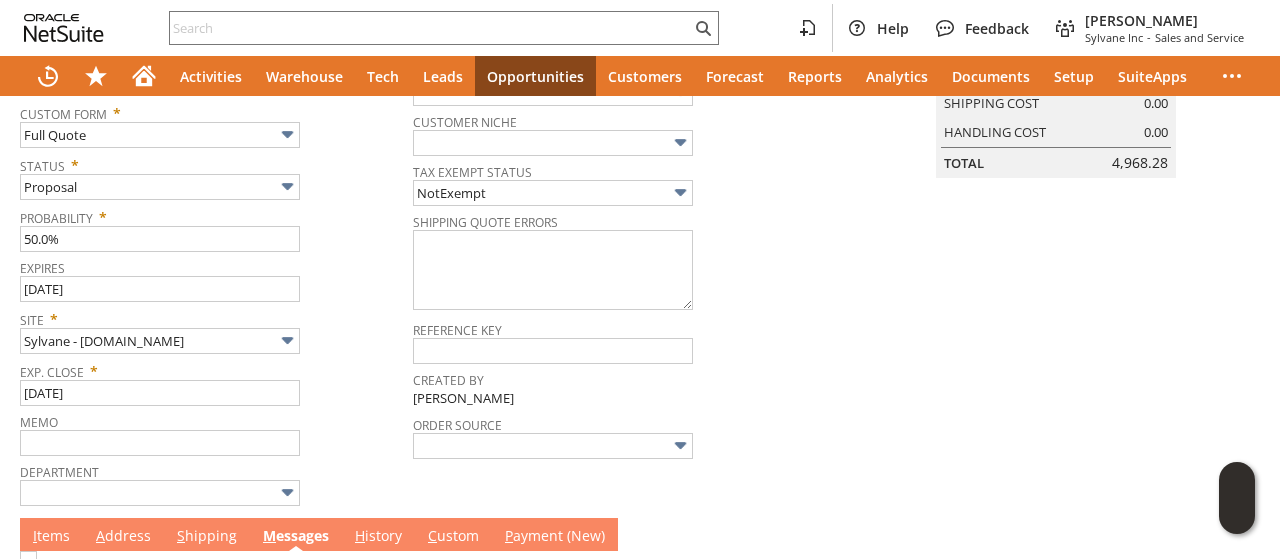 scroll, scrollTop: 429, scrollLeft: 0, axis: vertical 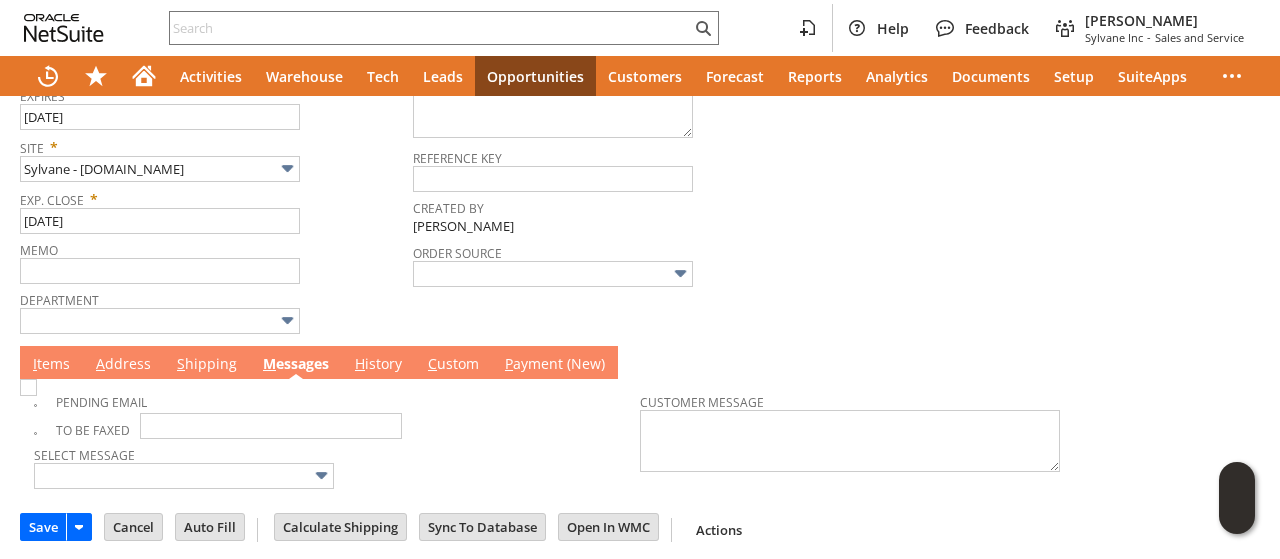 click on "I tems" at bounding box center [51, 365] 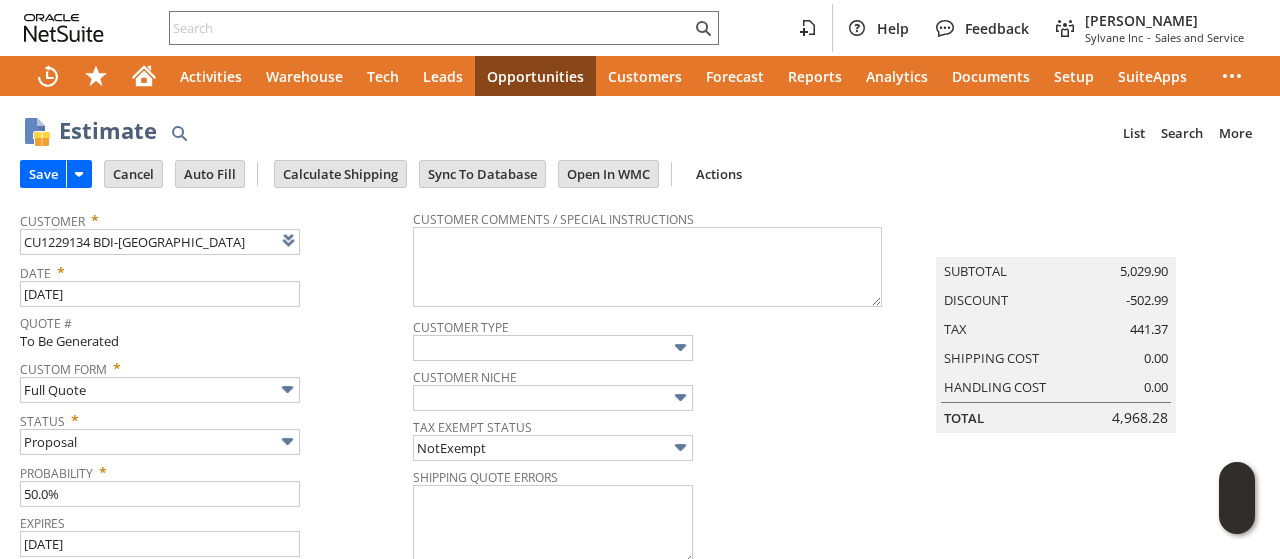 scroll, scrollTop: 0, scrollLeft: 0, axis: both 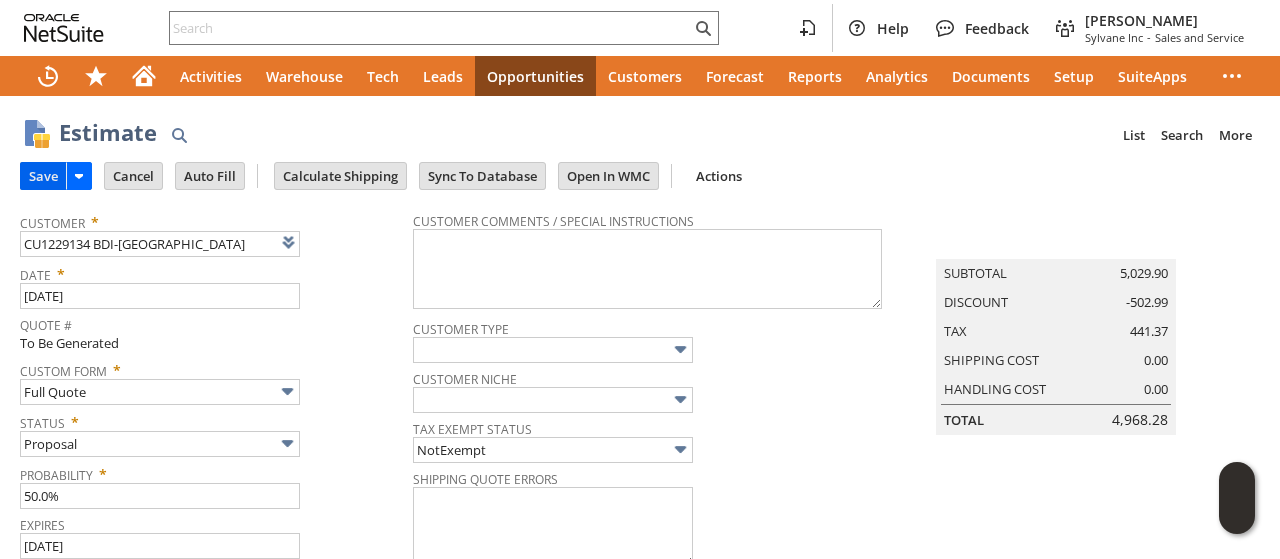 click on "Save" at bounding box center [43, 176] 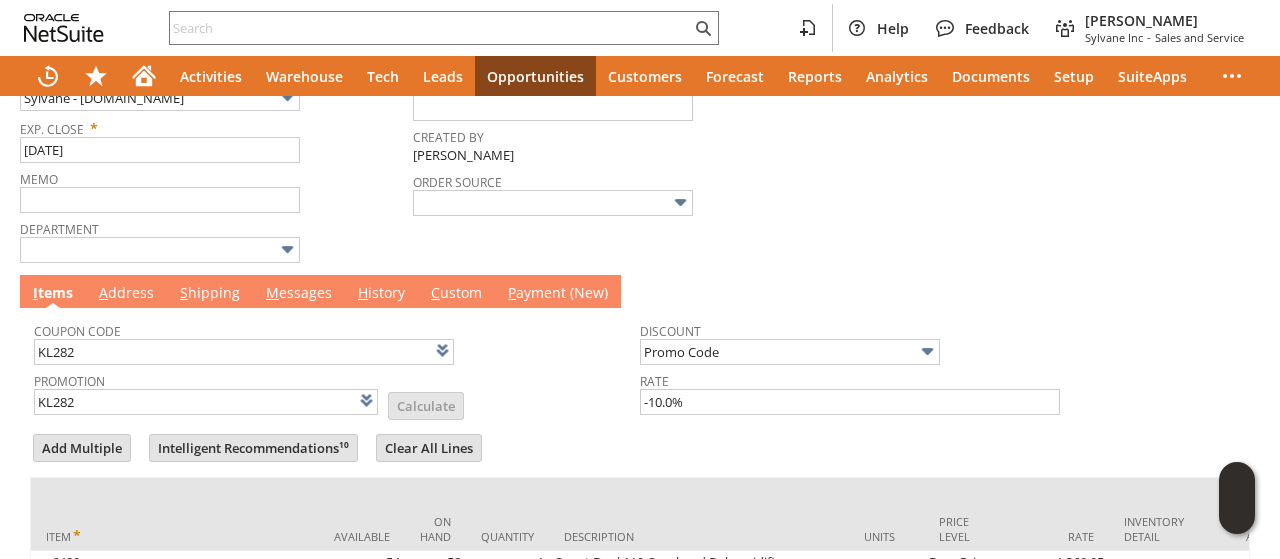 click on "M essages" at bounding box center (299, 294) 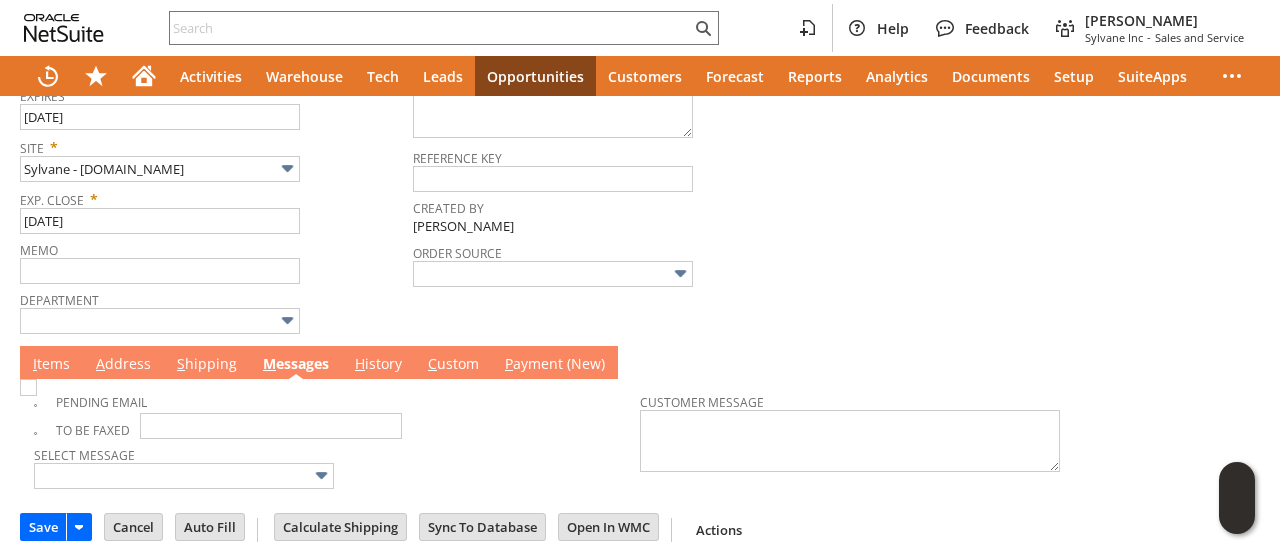 click on "A ddress" at bounding box center (123, 365) 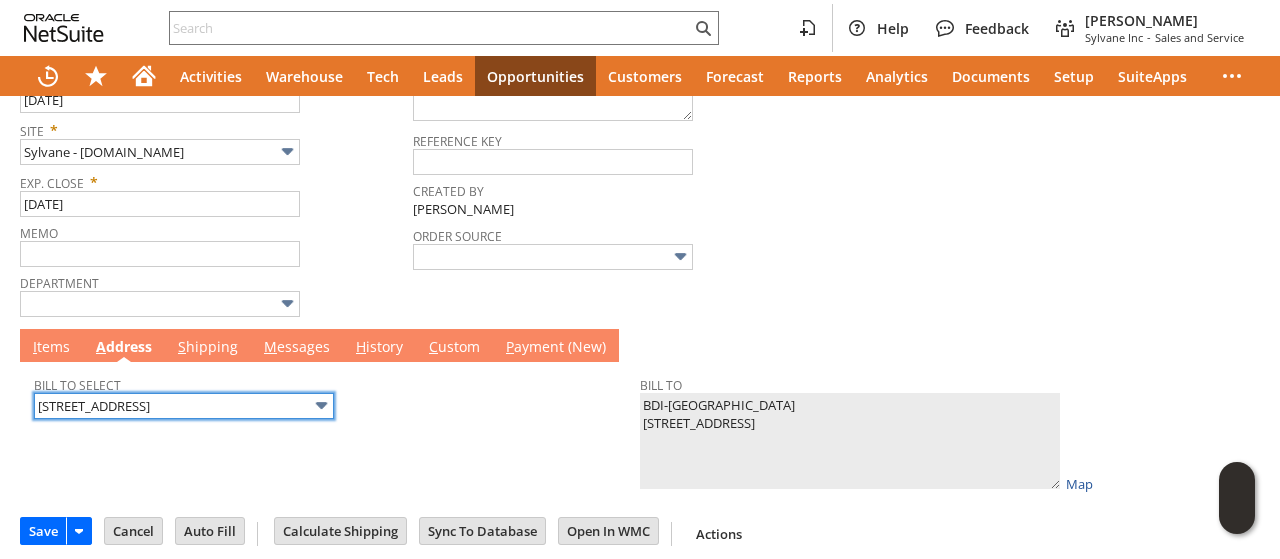 scroll, scrollTop: 452, scrollLeft: 0, axis: vertical 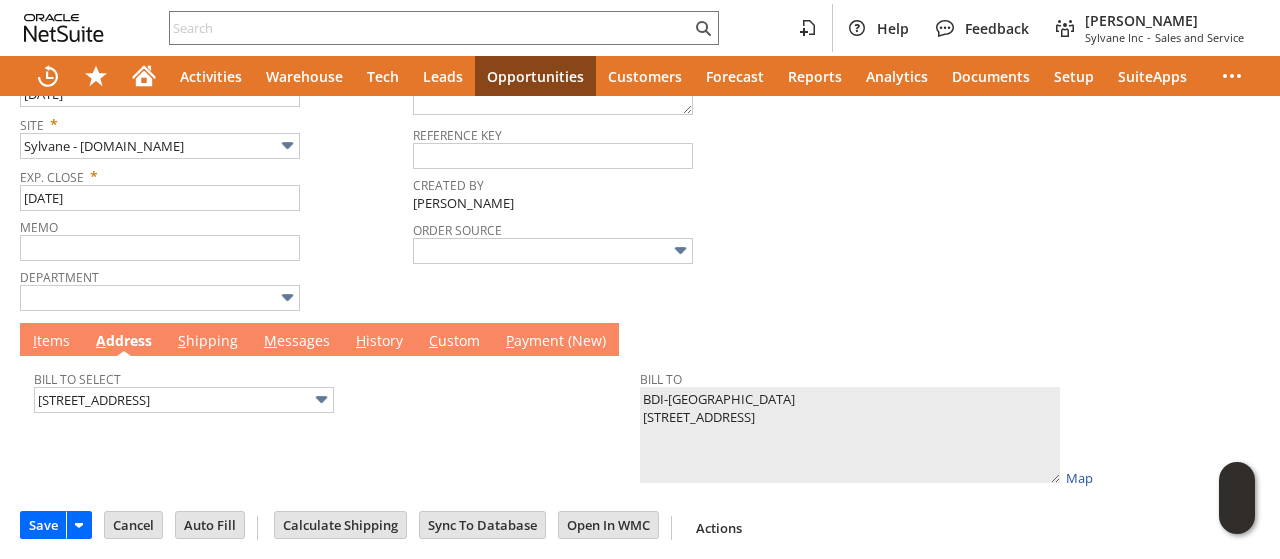 click on "S hipping" at bounding box center [208, 342] 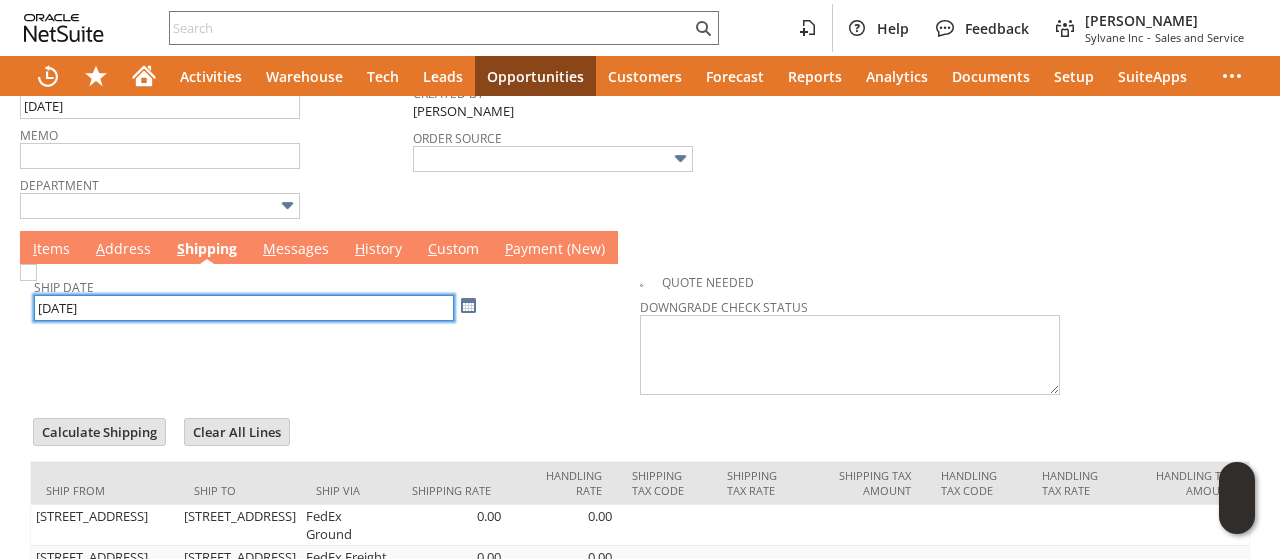 scroll, scrollTop: 690, scrollLeft: 0, axis: vertical 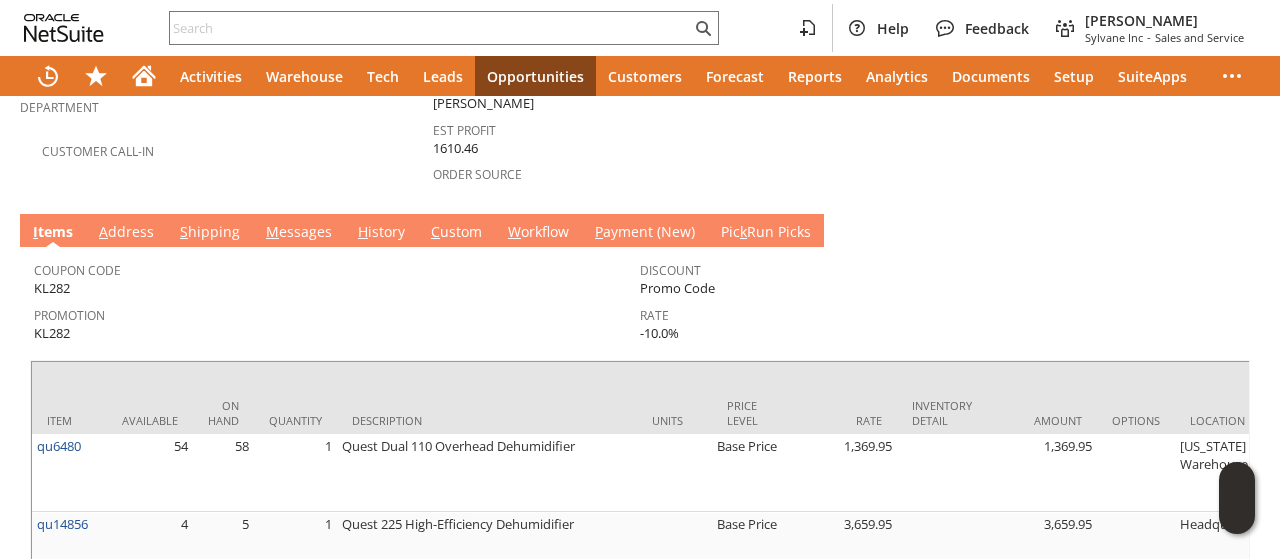 click on "M essages" at bounding box center (299, 233) 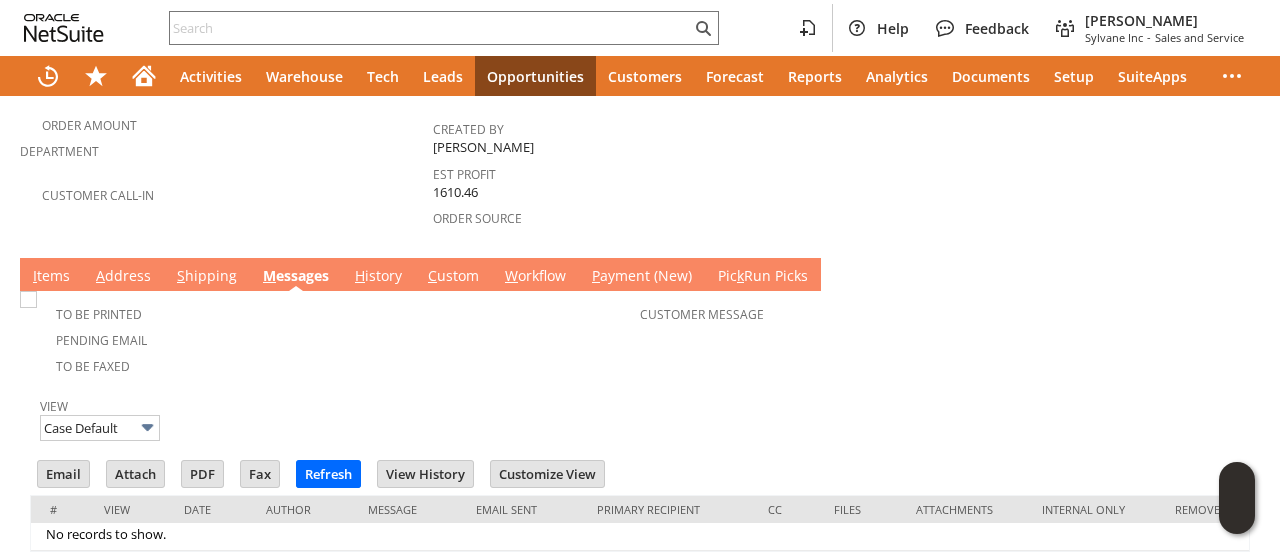 scroll, scrollTop: 684, scrollLeft: 0, axis: vertical 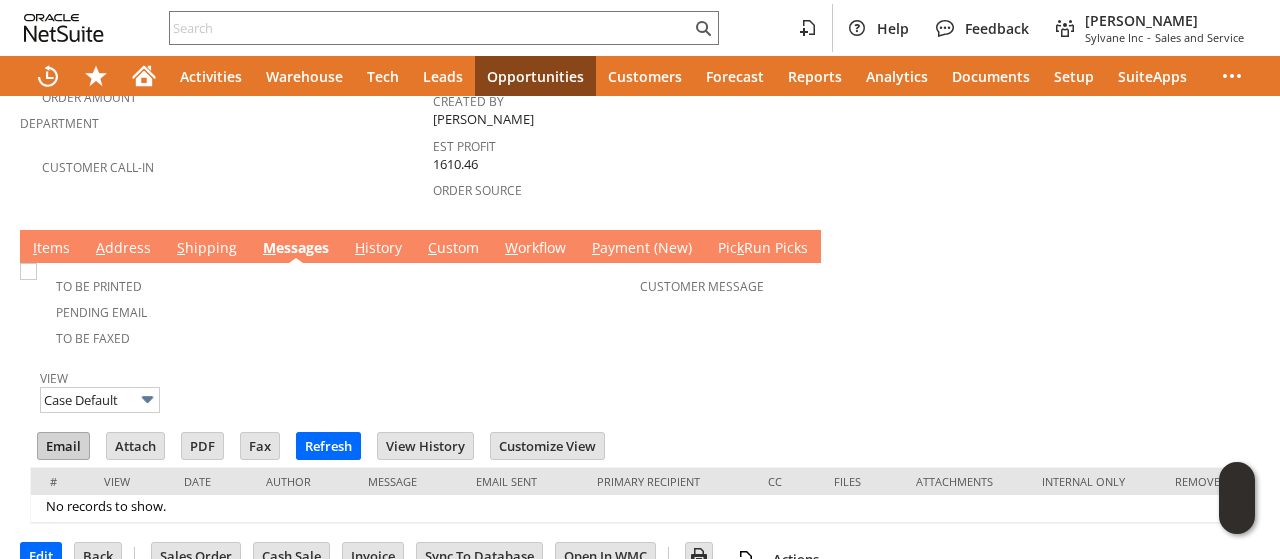click on "Email" at bounding box center [63, 446] 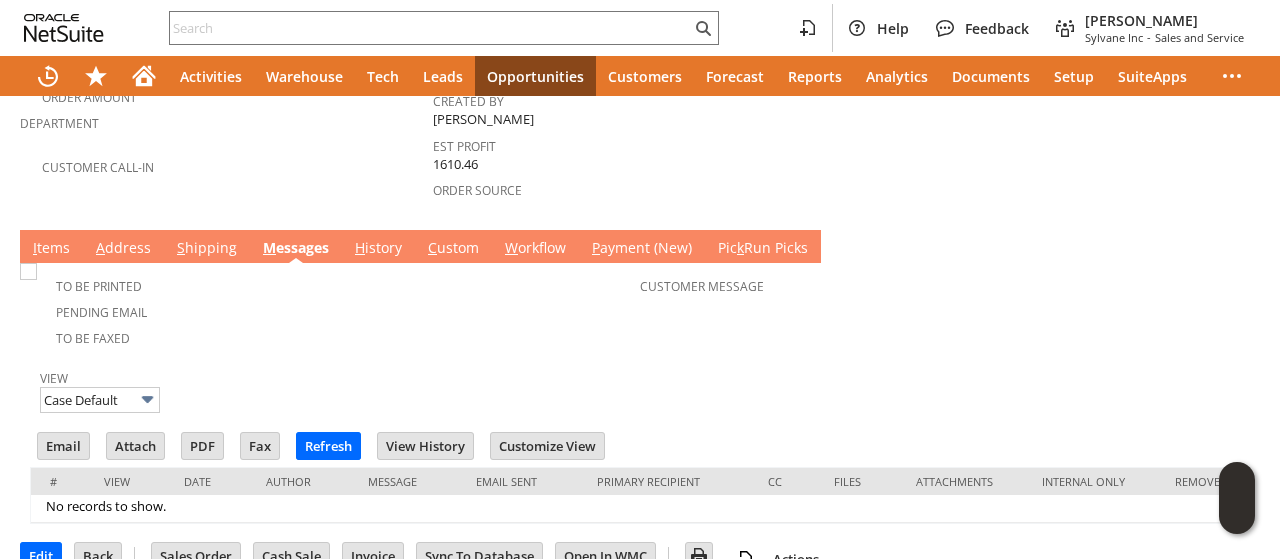 drag, startPoint x: 887, startPoint y: 157, endPoint x: 947, endPoint y: 12, distance: 156.92355 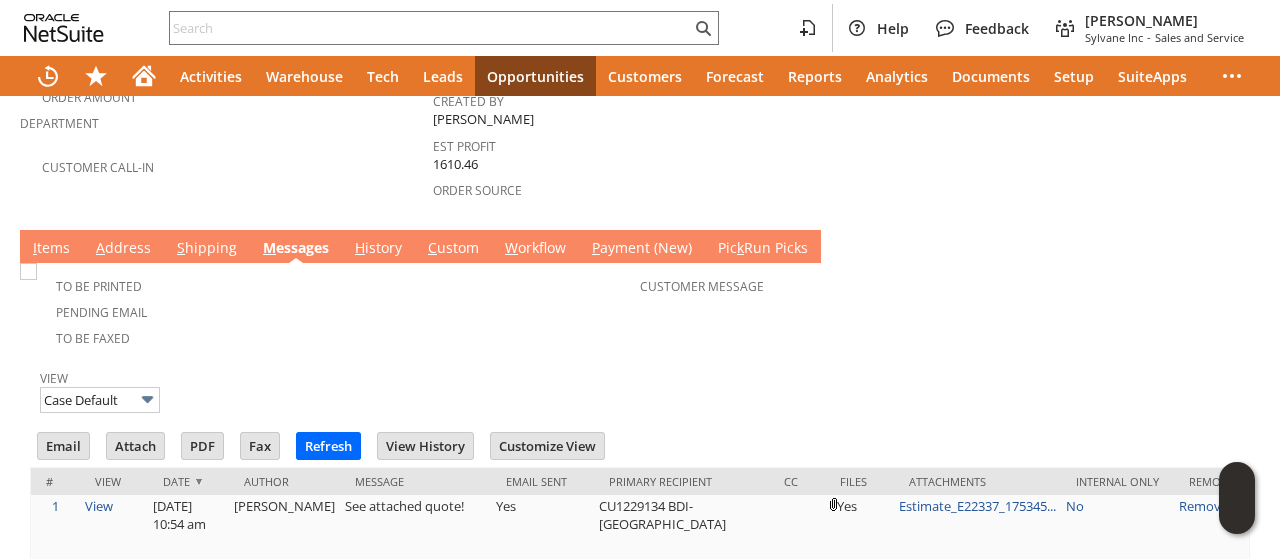 scroll, scrollTop: 0, scrollLeft: 0, axis: both 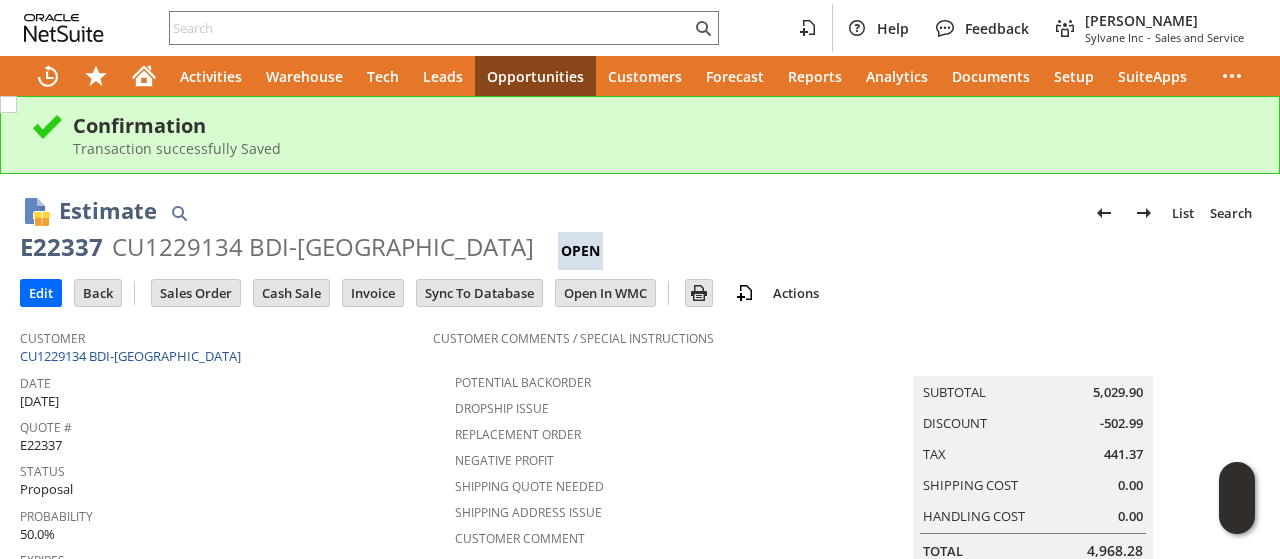 click on "CU1229134 BDI-[GEOGRAPHIC_DATA]" at bounding box center (323, 247) 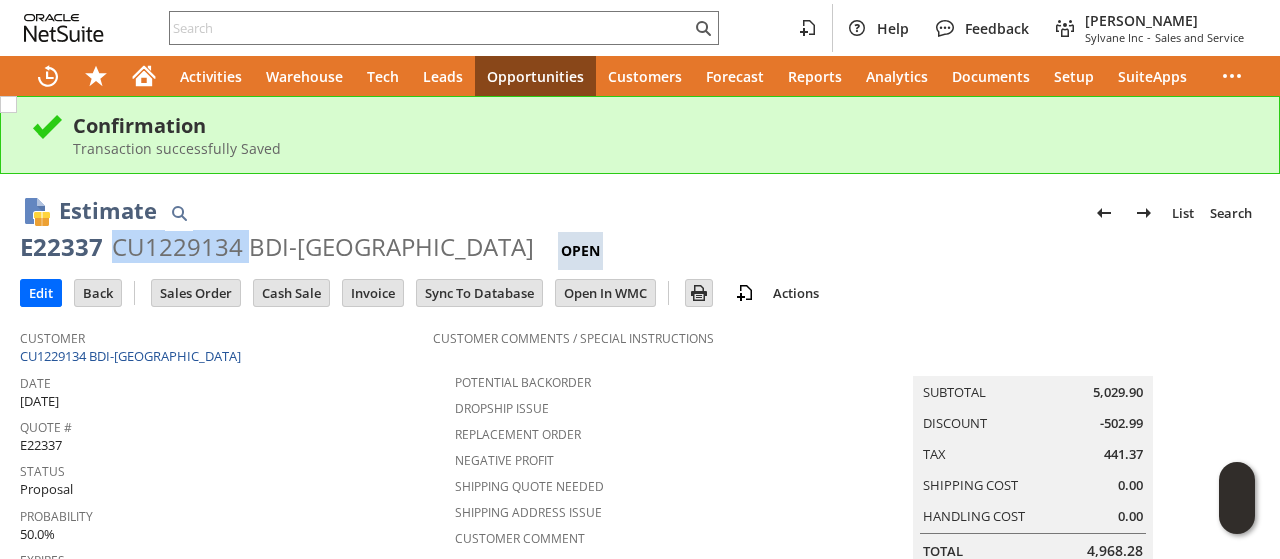 click on "CU1229134 BDI-USA" at bounding box center [323, 247] 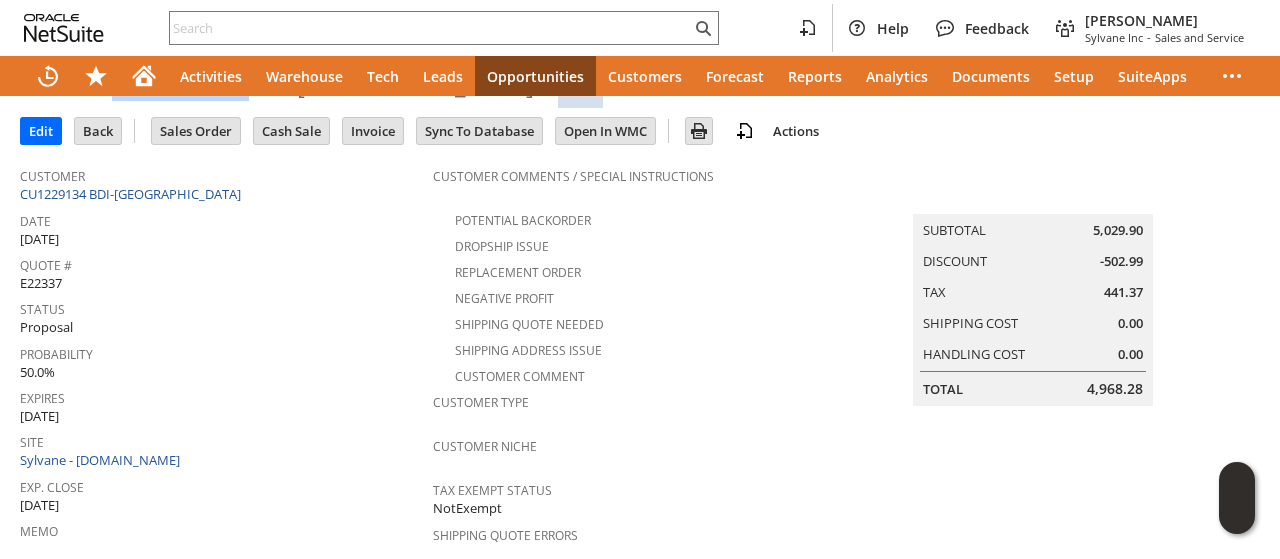 scroll, scrollTop: 0, scrollLeft: 0, axis: both 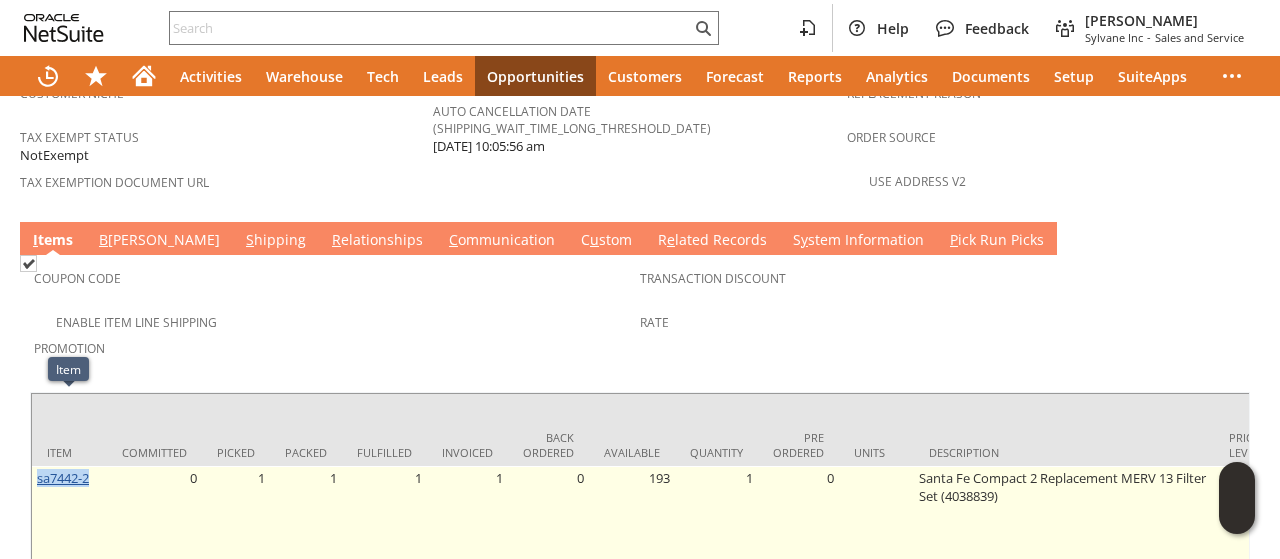 drag, startPoint x: 99, startPoint y: 401, endPoint x: 36, endPoint y: 411, distance: 63.788715 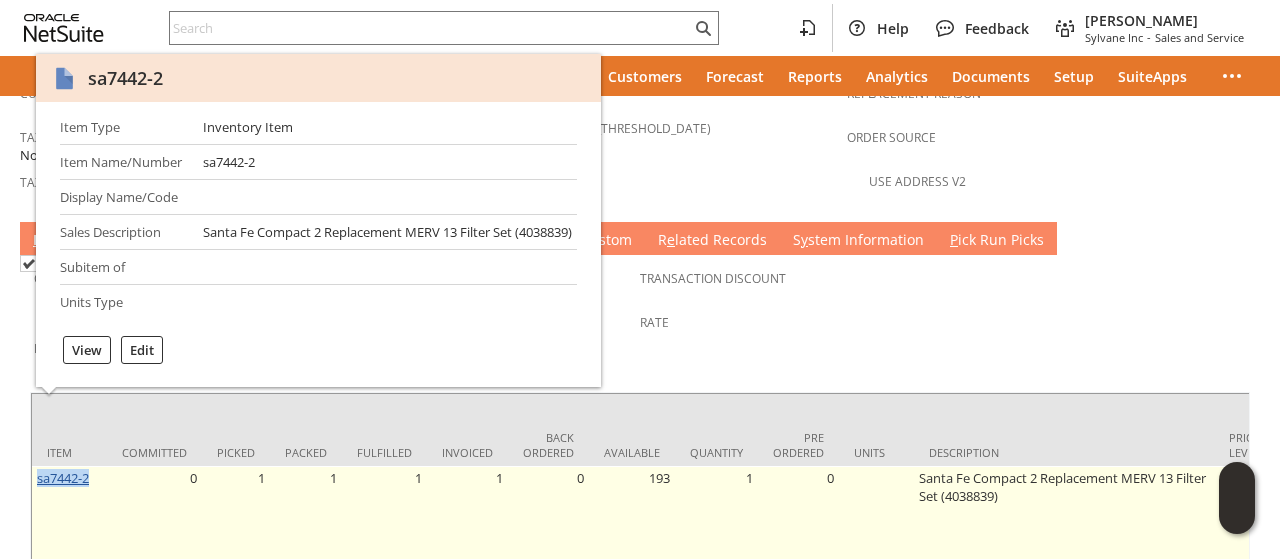copy on "sa7442-2" 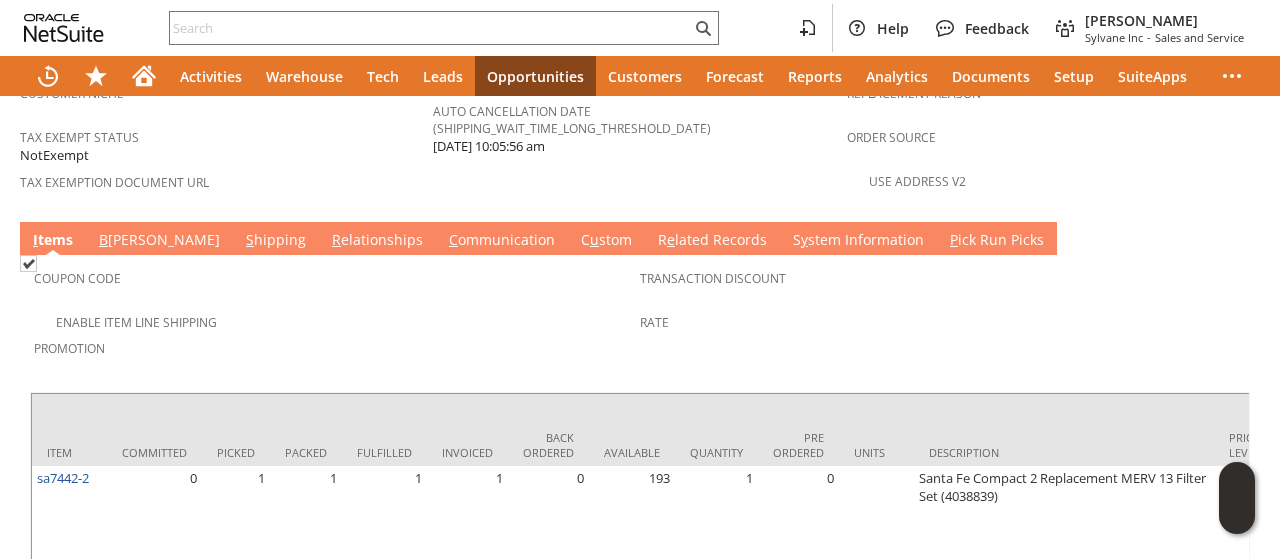 drag, startPoint x: 710, startPoint y: 259, endPoint x: 426, endPoint y: 379, distance: 308.31152 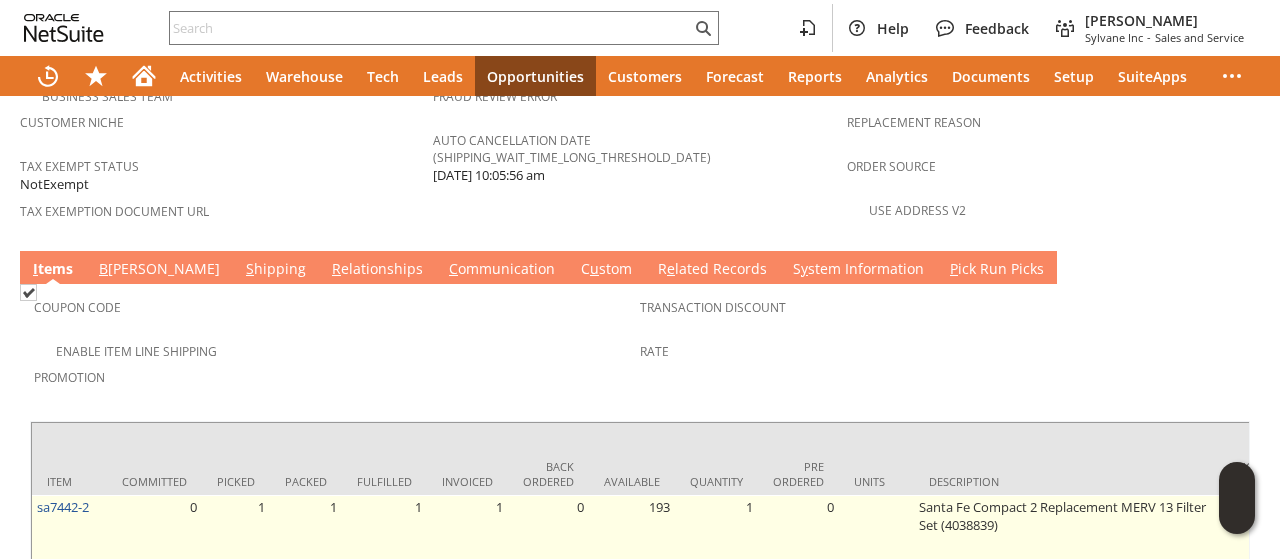 scroll, scrollTop: 1502, scrollLeft: 0, axis: vertical 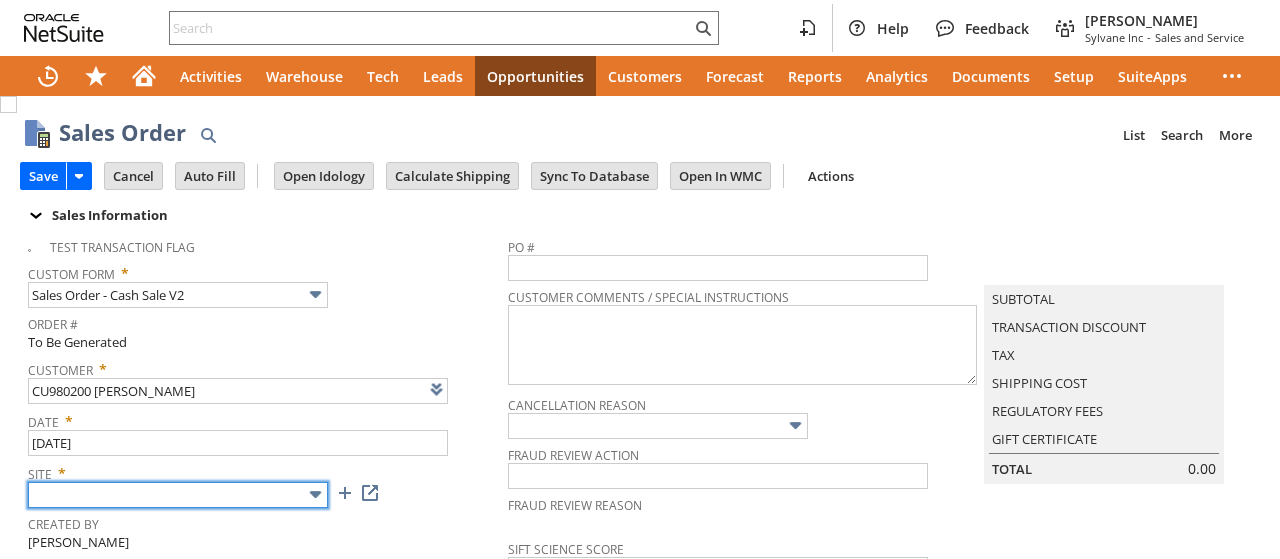 click at bounding box center (178, 495) 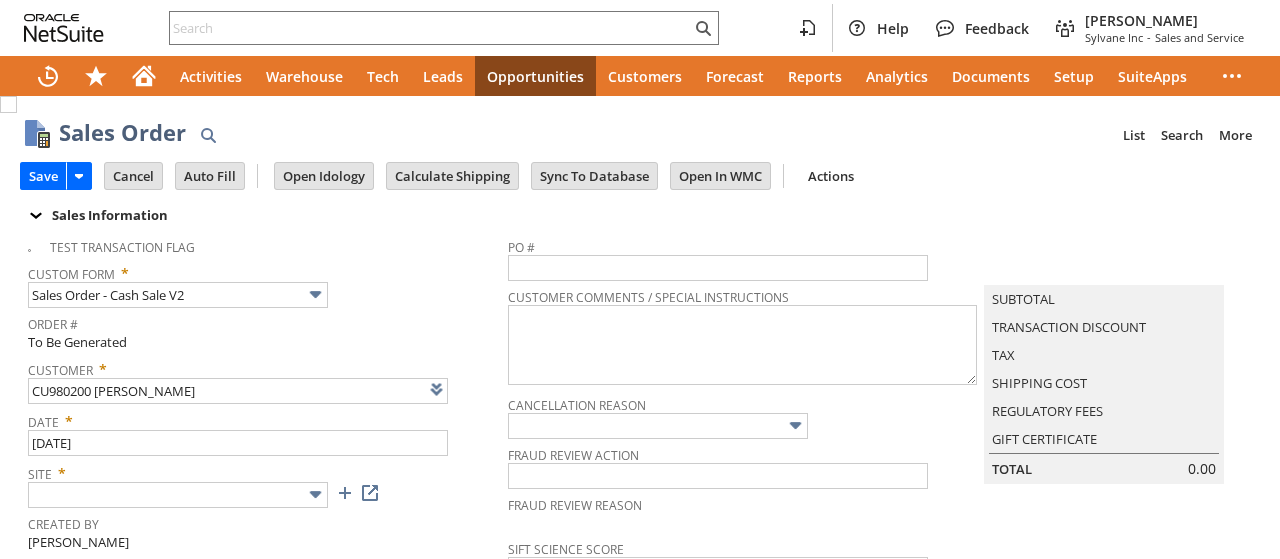 click at bounding box center [315, 494] 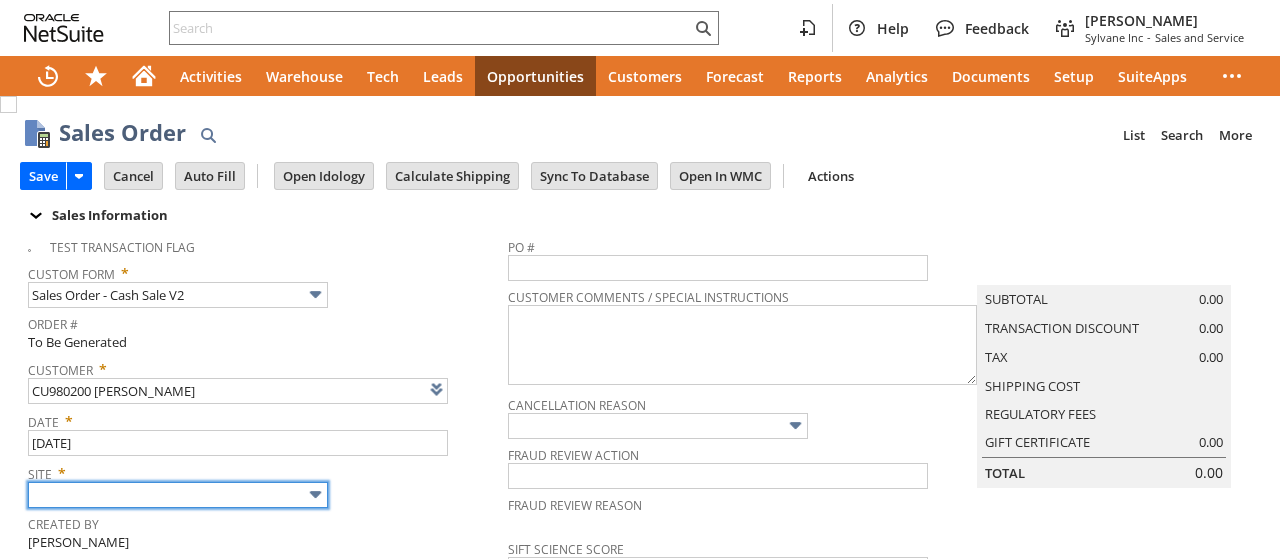 type on "Sylvane - [DOMAIN_NAME]" 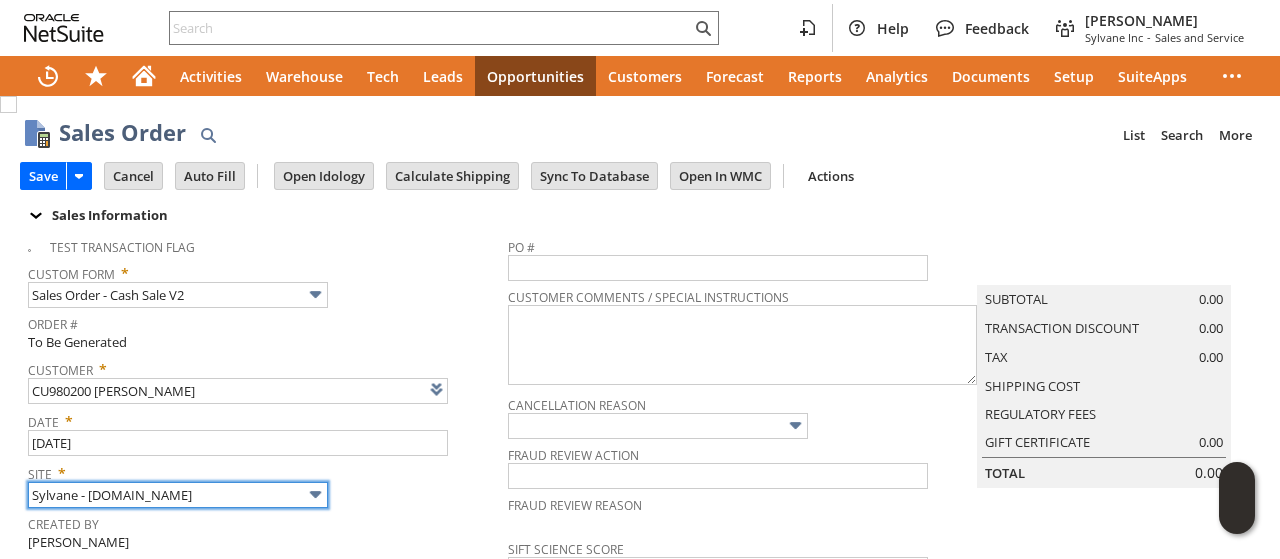 type on "Intelligent Recommendations ⁰" 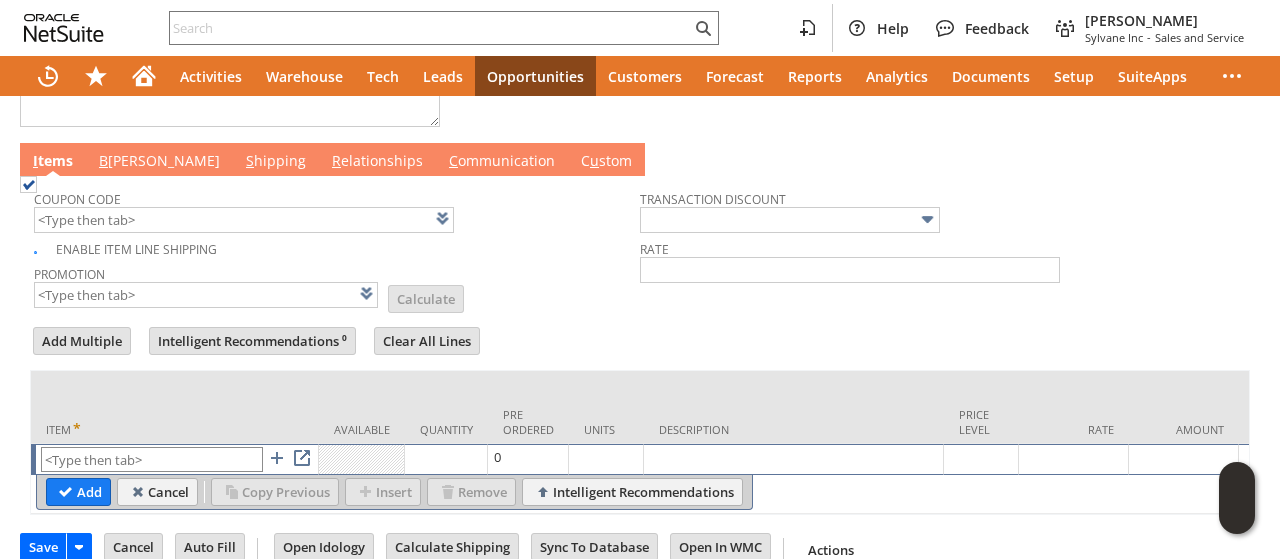 scroll, scrollTop: 1038, scrollLeft: 0, axis: vertical 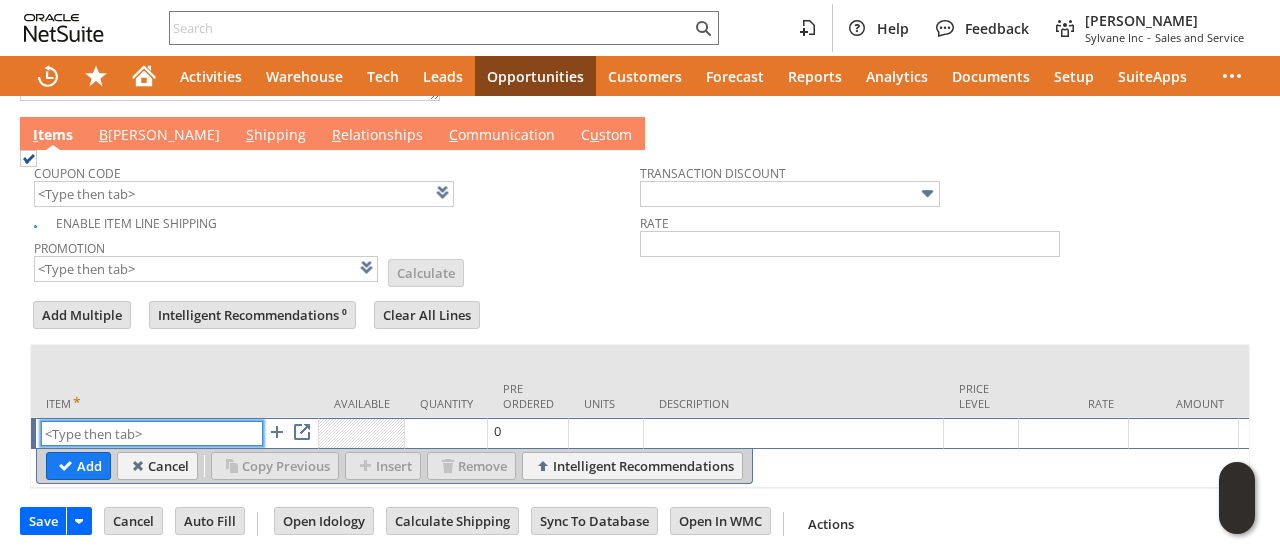 paste on "sa7442-2" 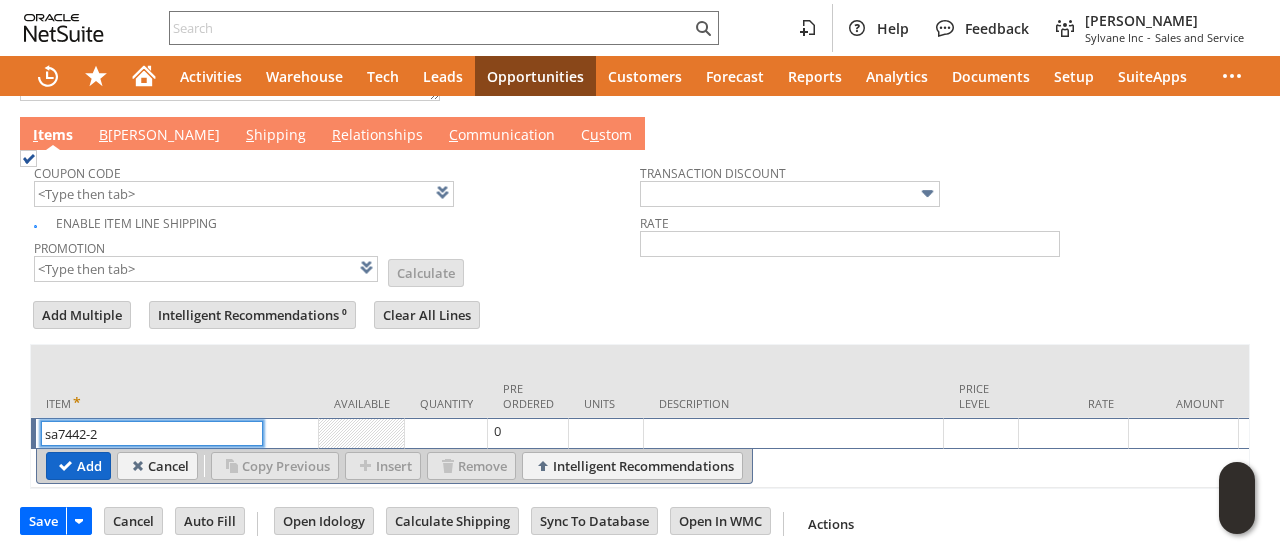 type on "sa7442-2" 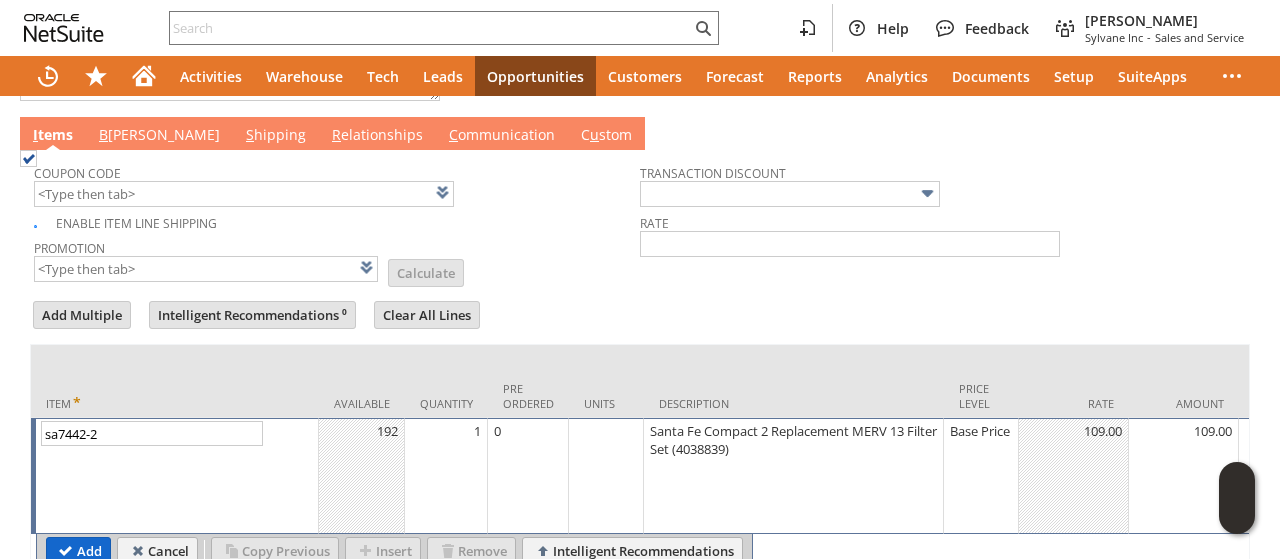 click on "Add" at bounding box center [78, 551] 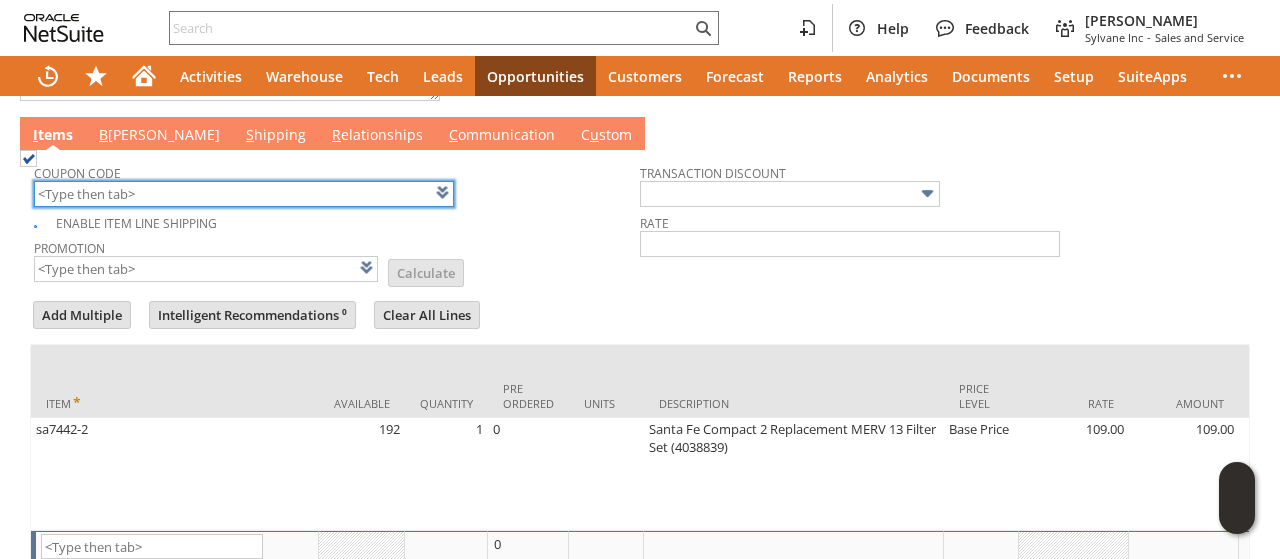 type on "Intelligent Recommendations¹⁰" 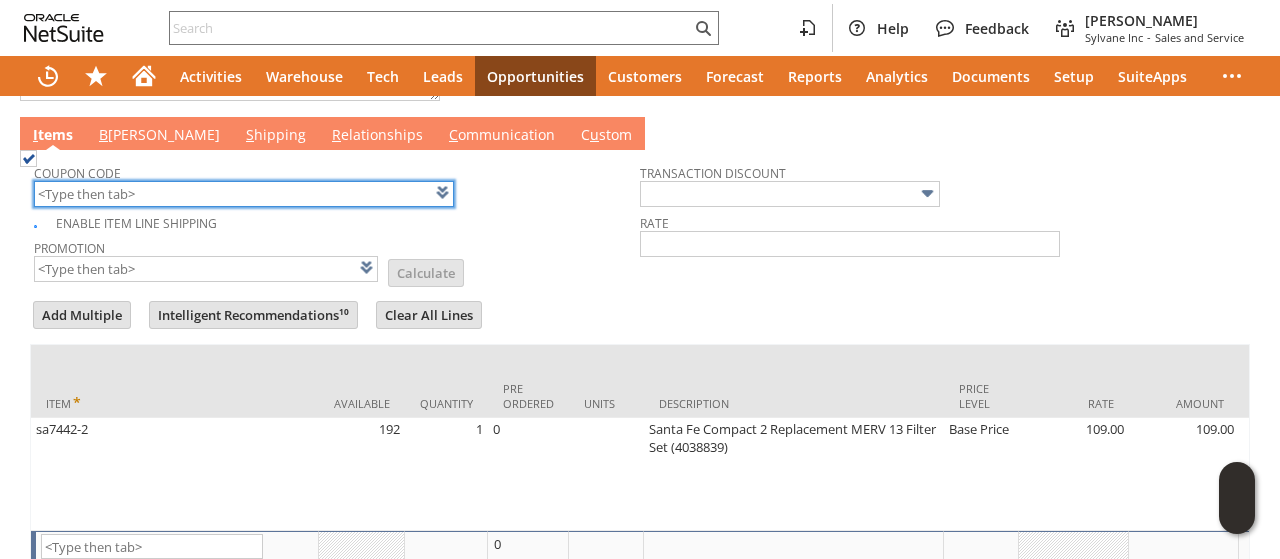 click at bounding box center (244, 194) 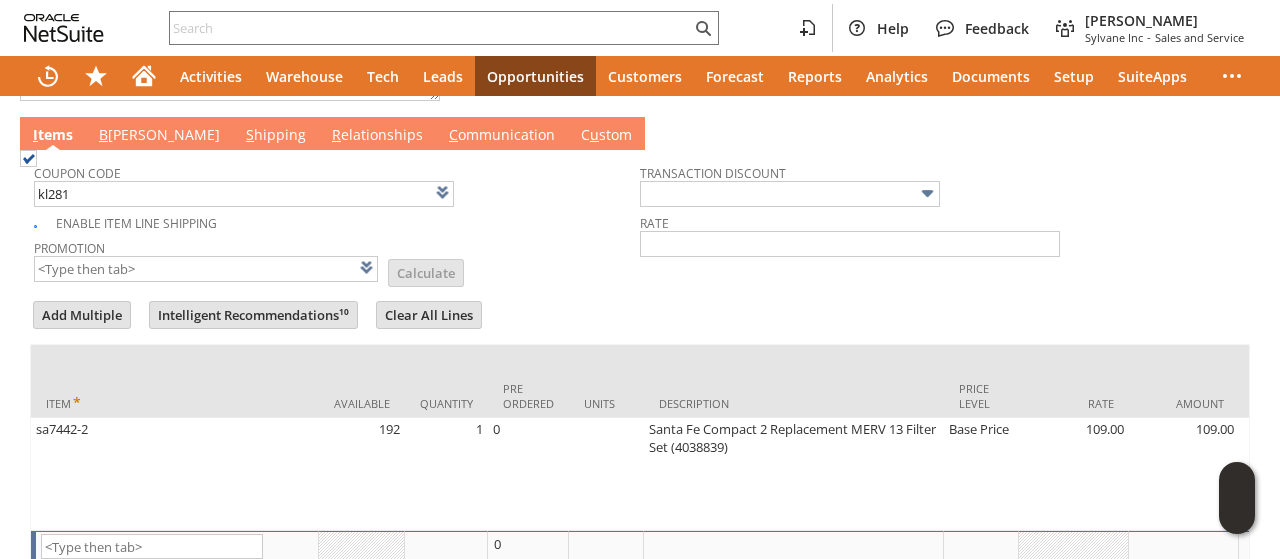 click on "Coupon Code
kl281
Enable Item Line Shipping
Promotion
List
Calculate
Transaction Discount
Rate
Add Multiple
Intelligent Recommendations¹⁰" at bounding box center (640, 376) 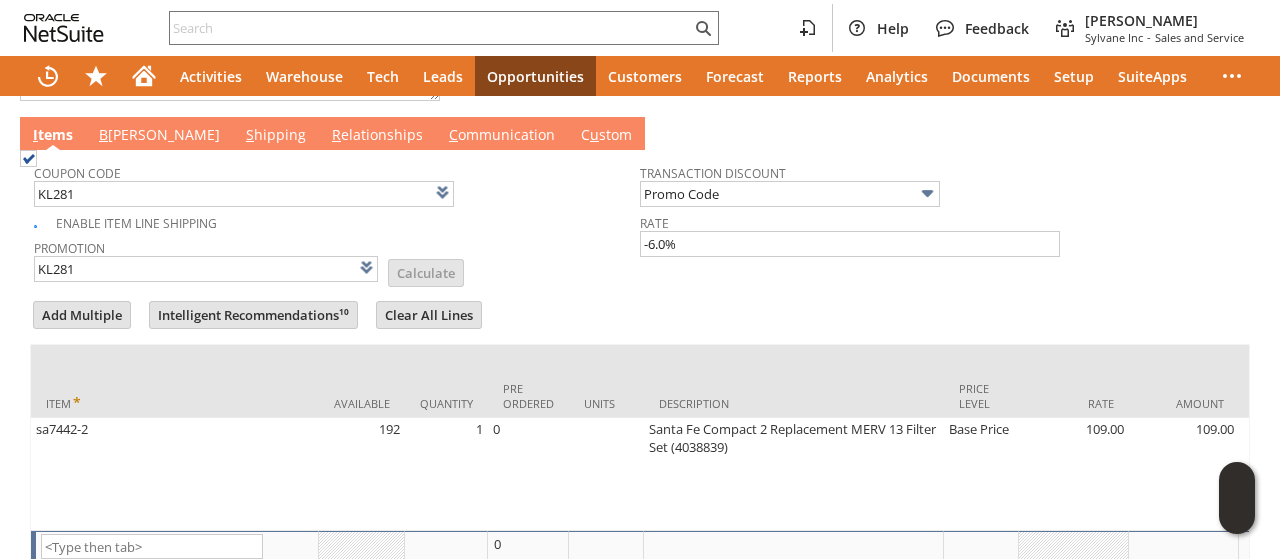scroll, scrollTop: 0, scrollLeft: 376, axis: horizontal 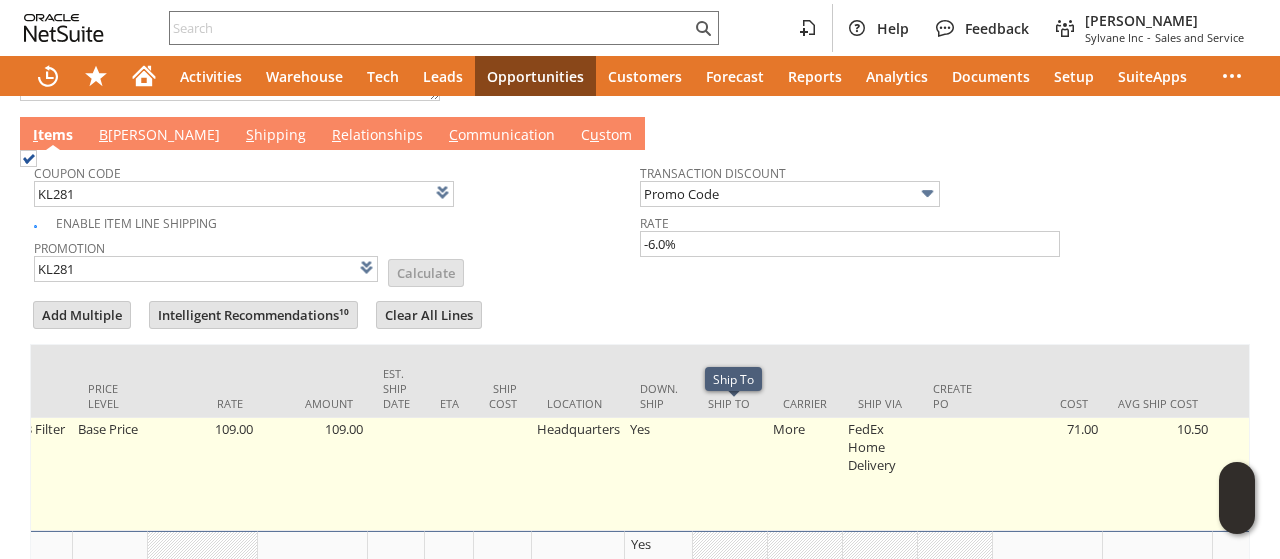 click at bounding box center (730, 474) 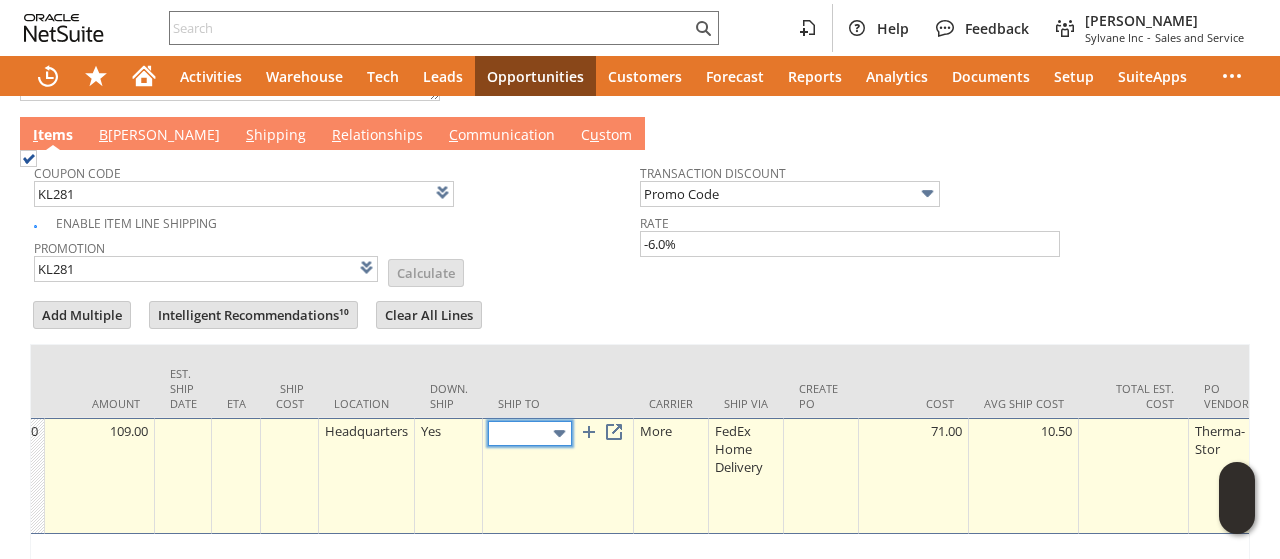 click at bounding box center [559, 433] 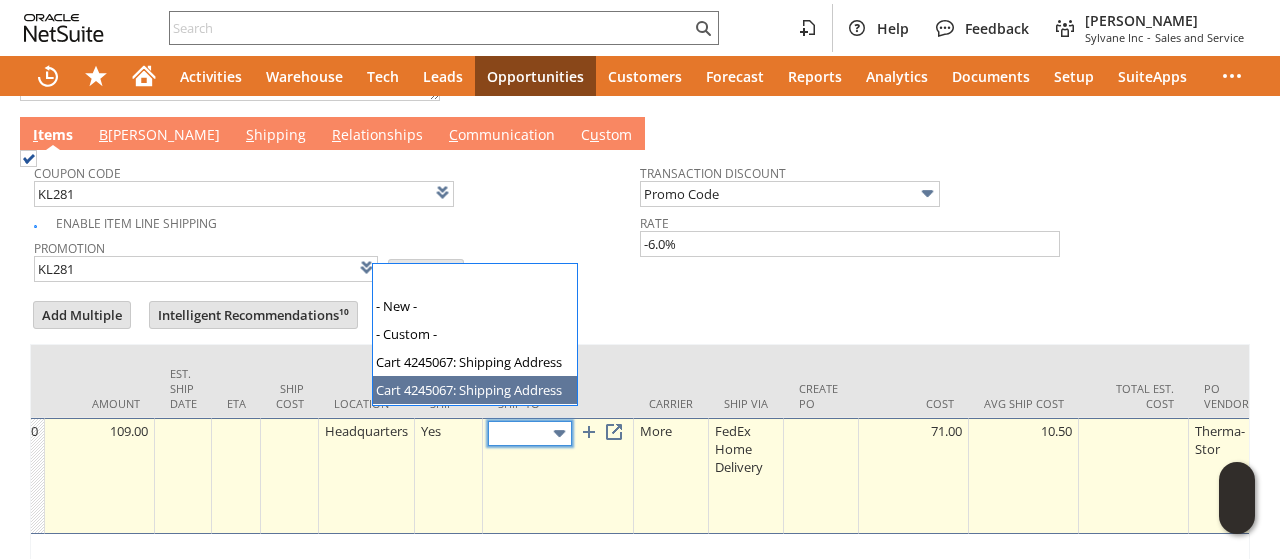 type on "Cart 4245067: Shipping Address" 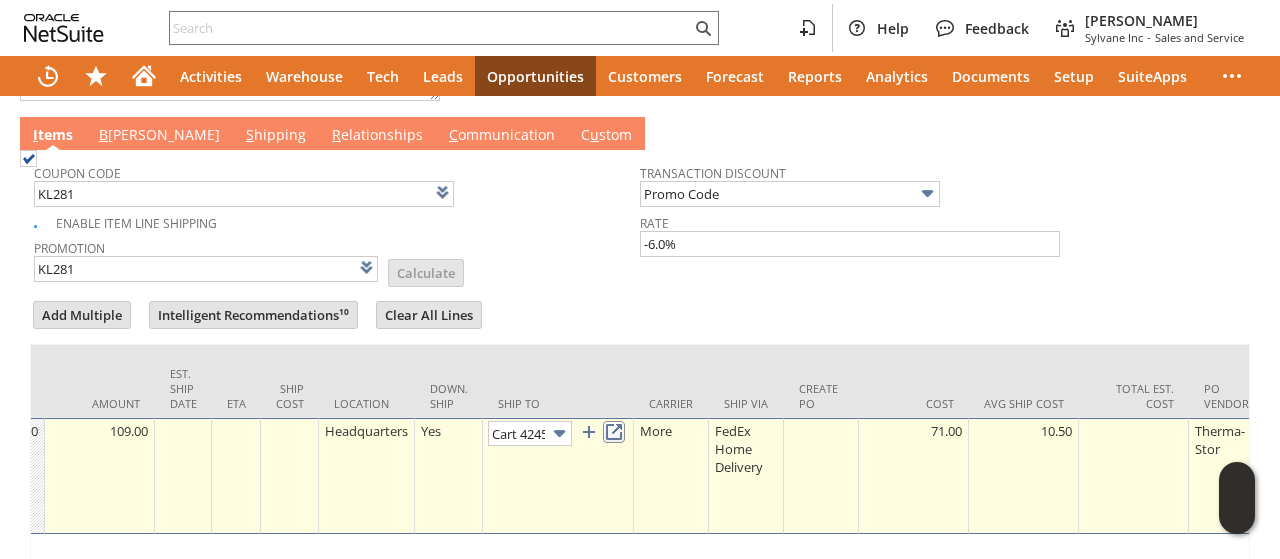 click at bounding box center (614, 432) 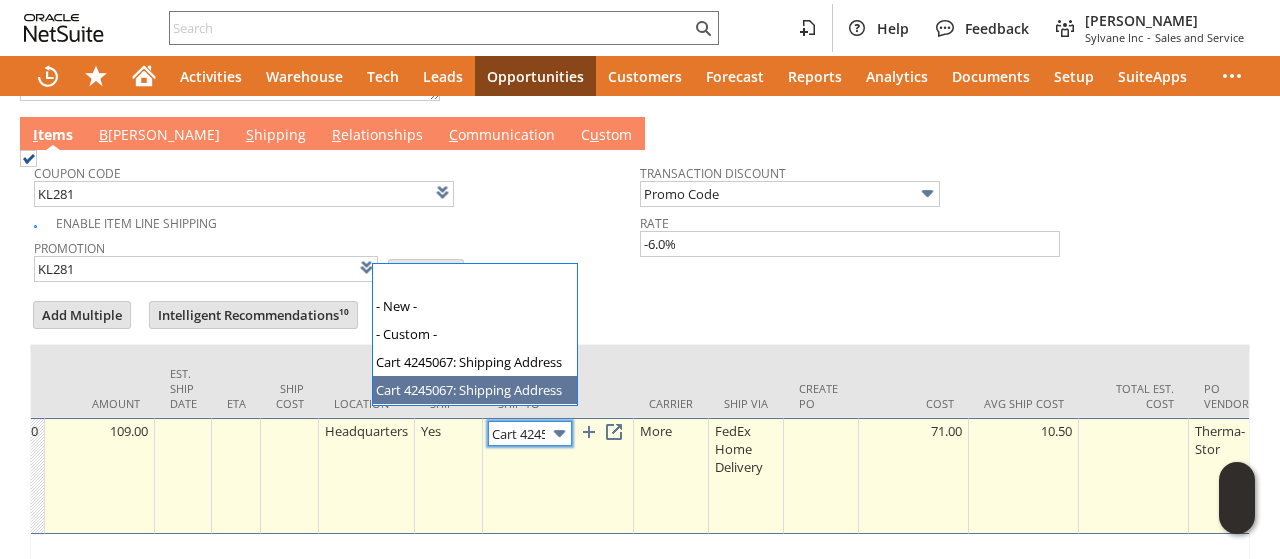 click at bounding box center (559, 433) 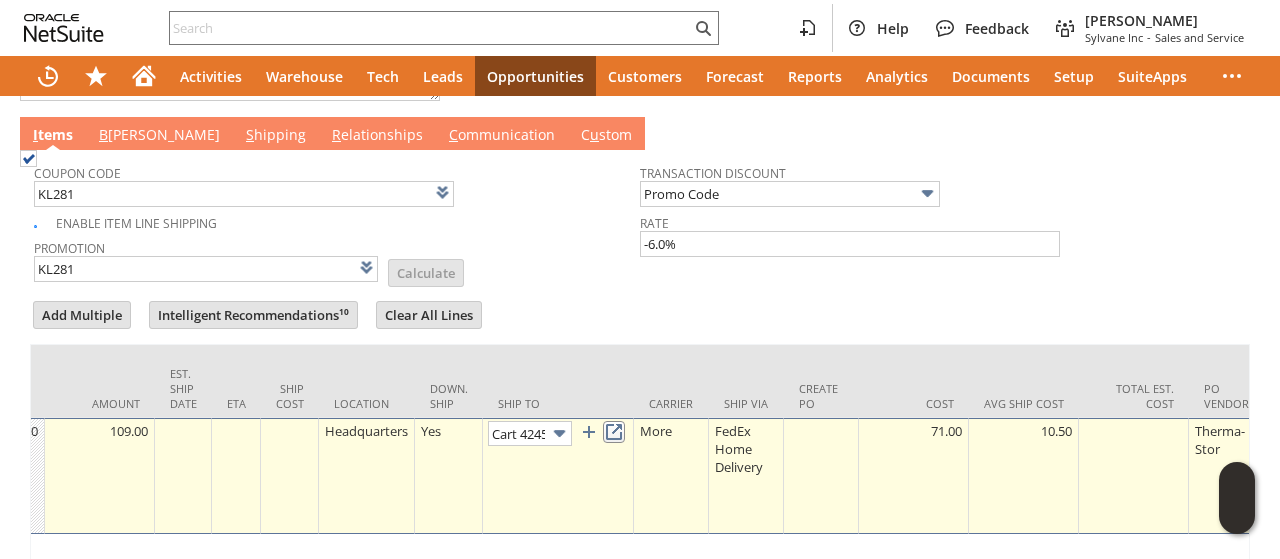 click at bounding box center [614, 432] 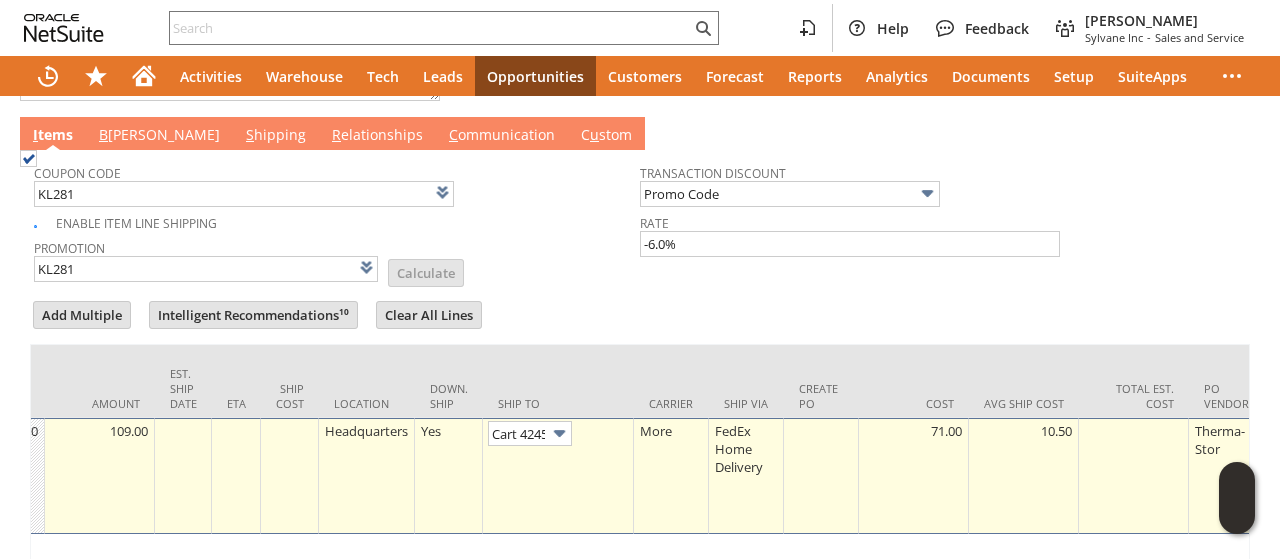 click on "B illing" at bounding box center (159, 136) 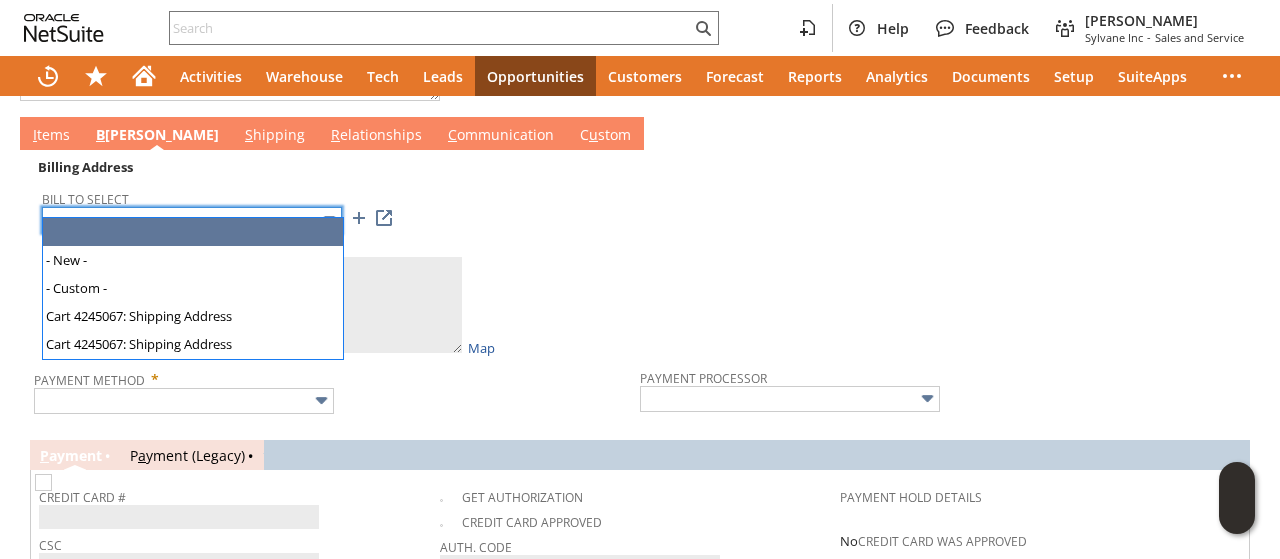 click at bounding box center [192, 220] 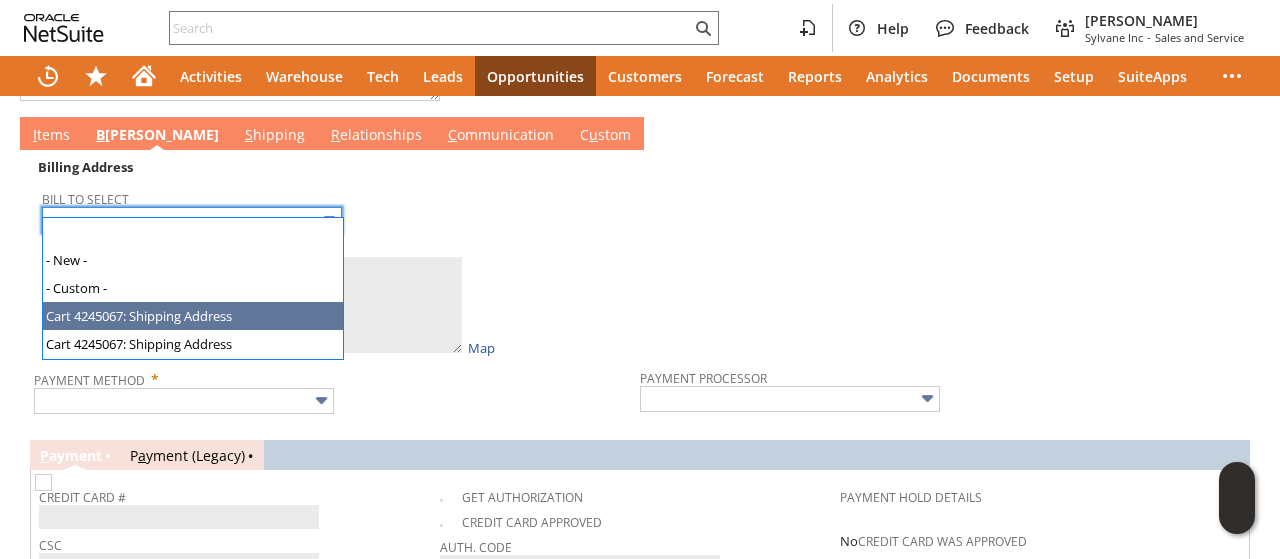 type on "Cart 4245067: Shipping Address" 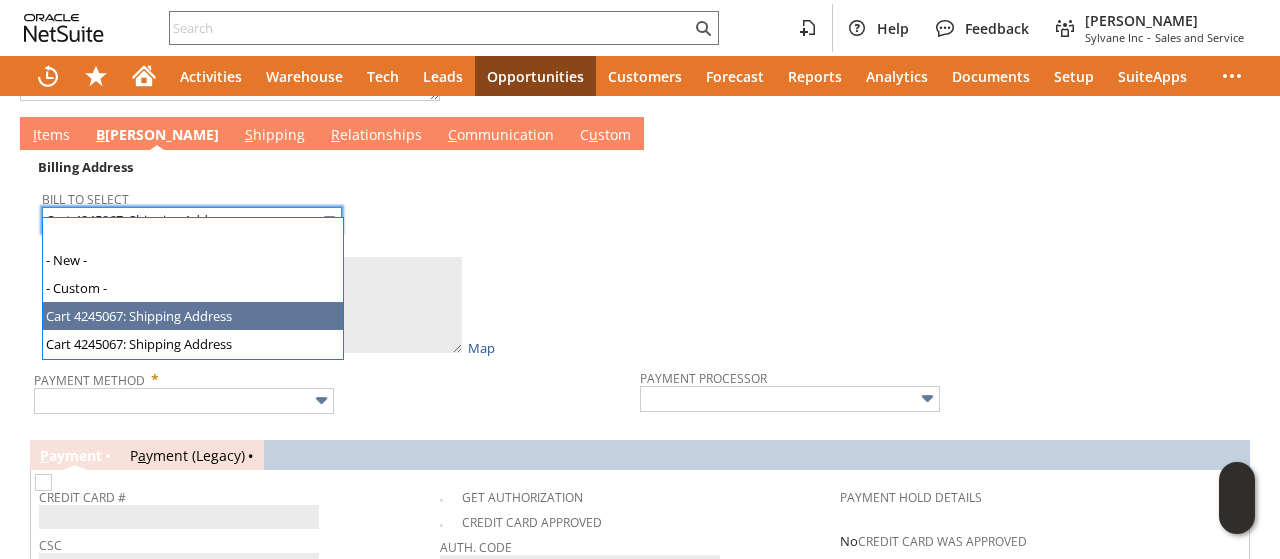 type on "W L Abbott
113 Congressional
1813753
WILLIAMSBURG VA 23188
United States" 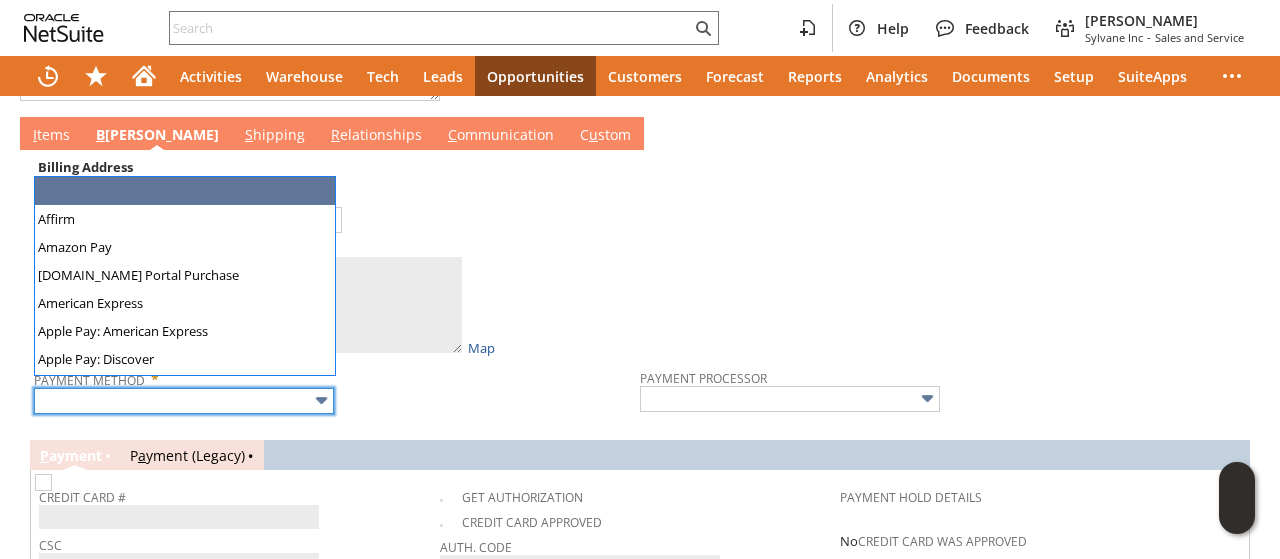 click at bounding box center (184, 401) 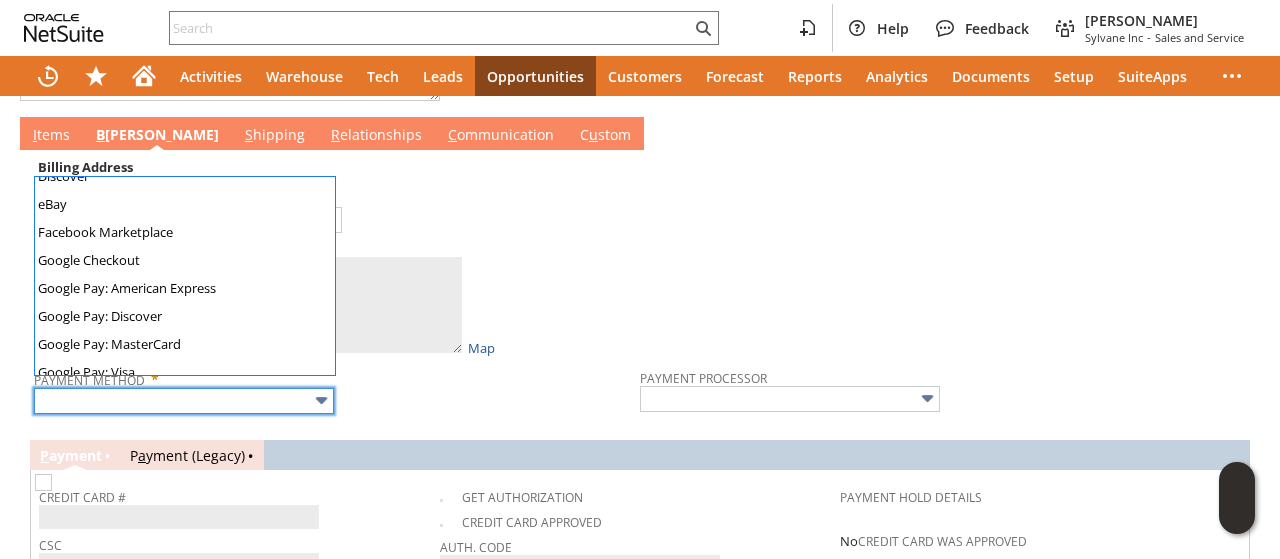 scroll, scrollTop: 558, scrollLeft: 0, axis: vertical 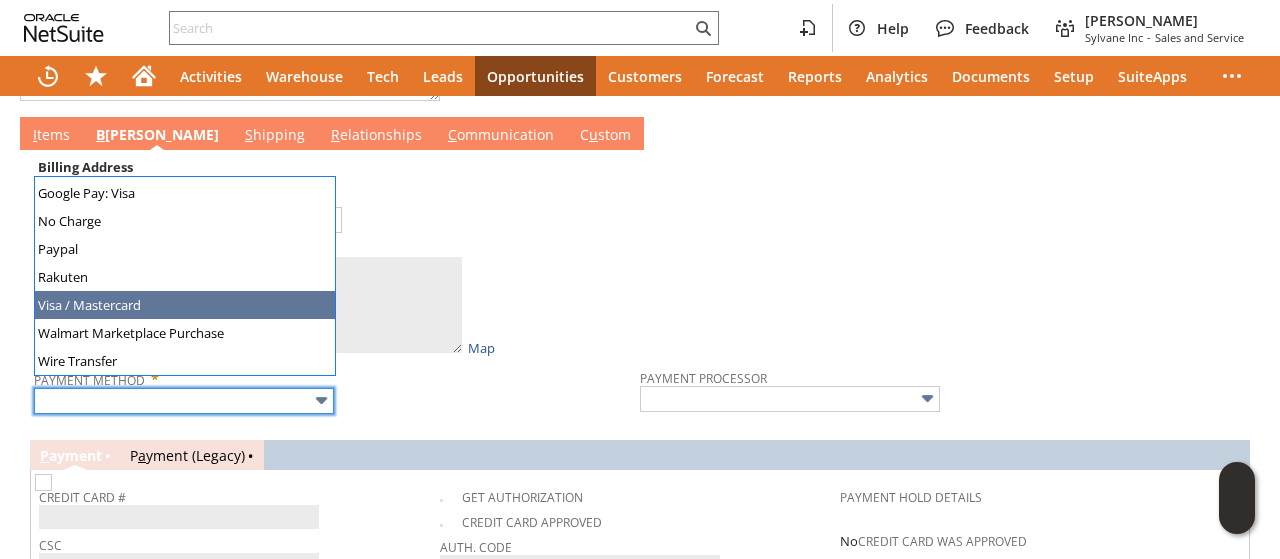 type on "Visa / Mastercard" 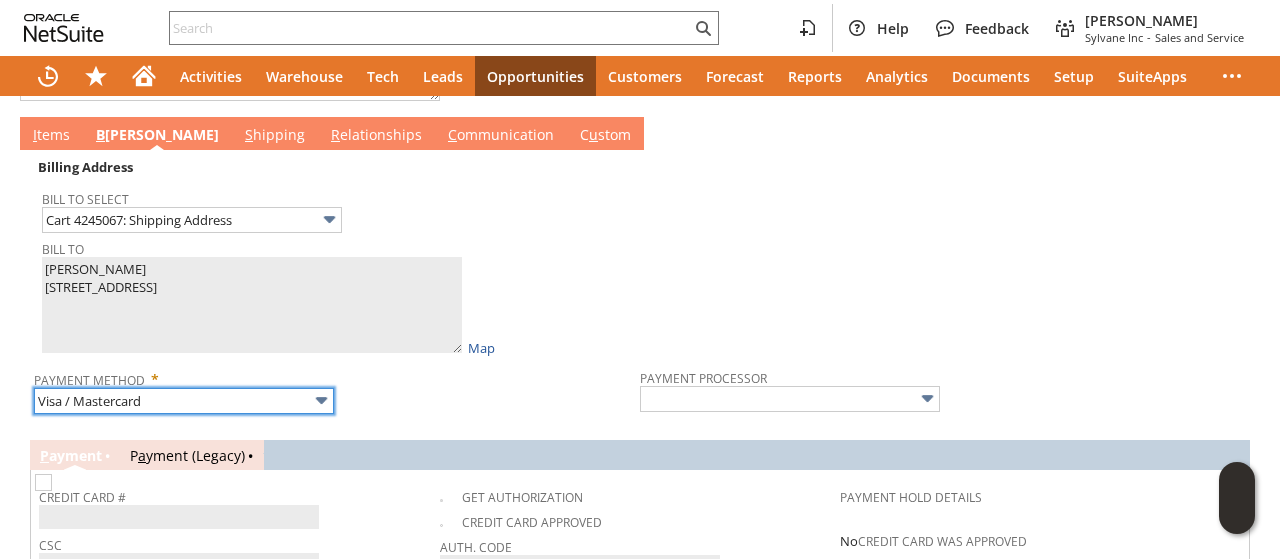 type on "Braintree" 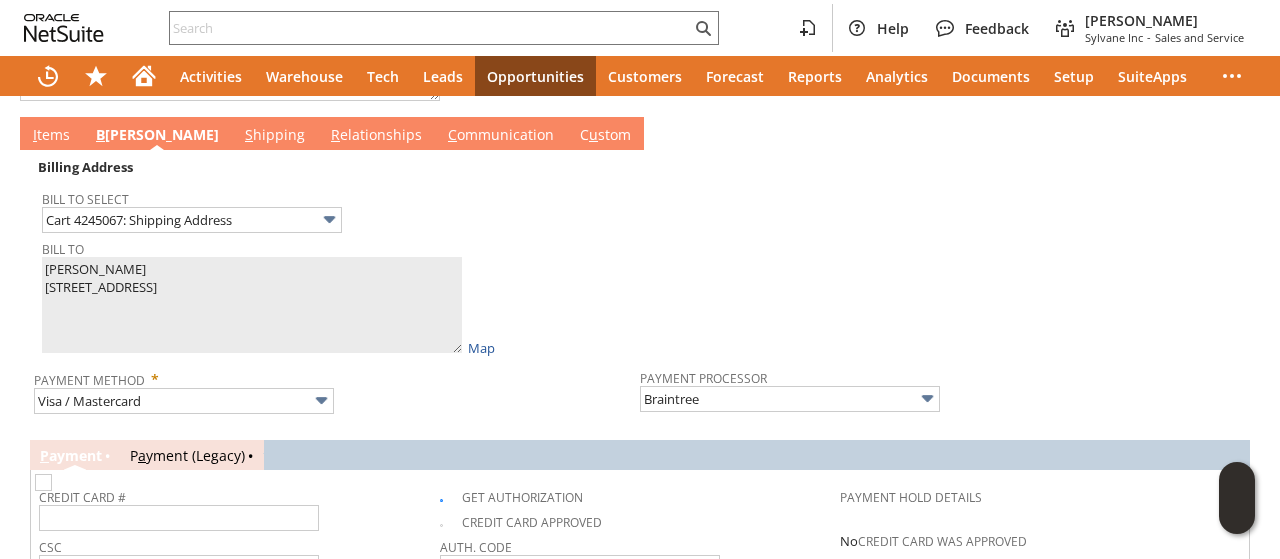 click on "I tems" at bounding box center (51, 136) 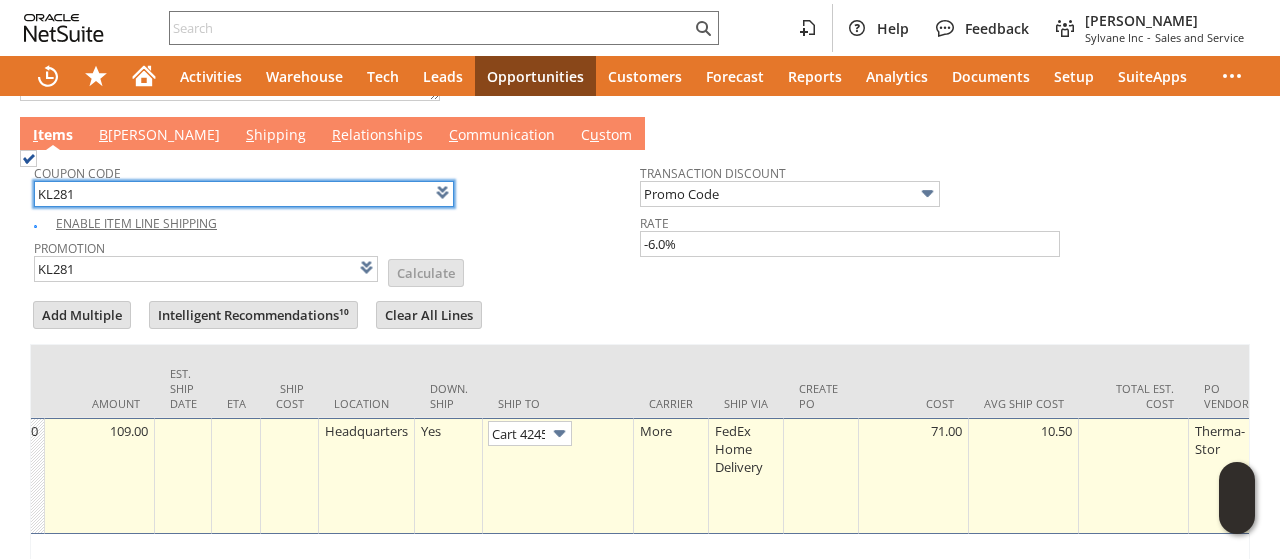 scroll, scrollTop: 0, scrollLeft: 871, axis: horizontal 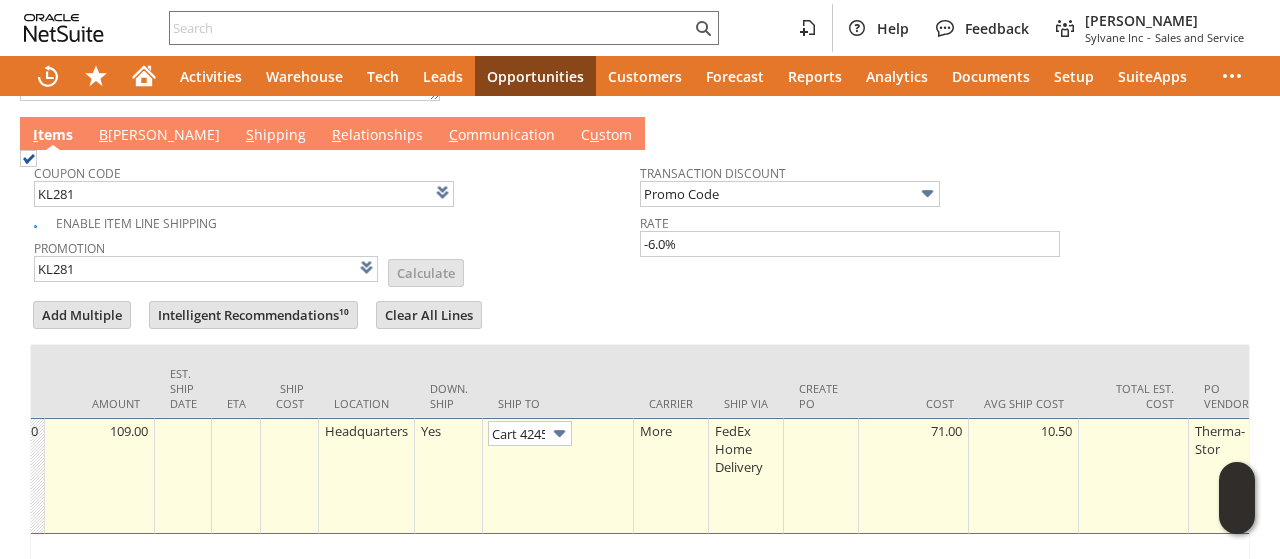 click on "B illing" at bounding box center [159, 136] 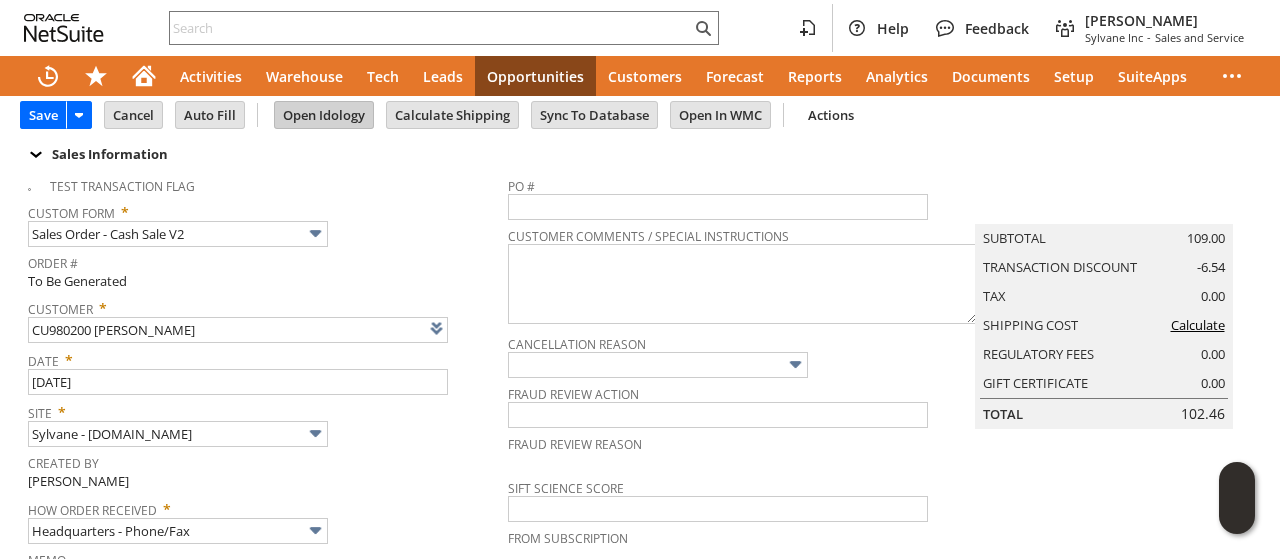 scroll, scrollTop: 0, scrollLeft: 0, axis: both 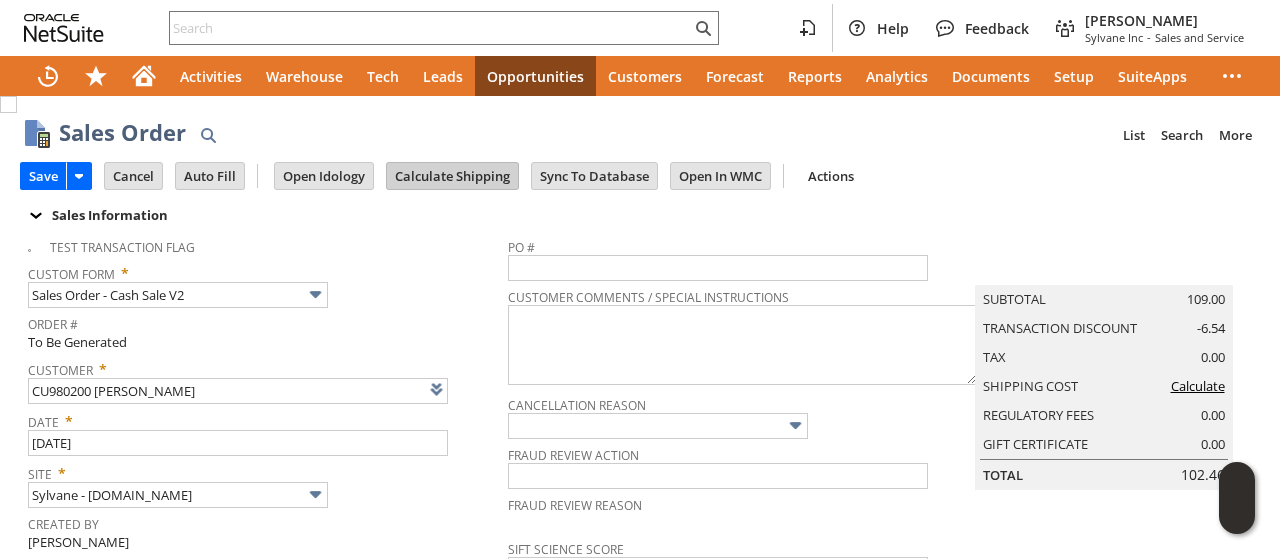 click on "Calculate Shipping" at bounding box center [452, 176] 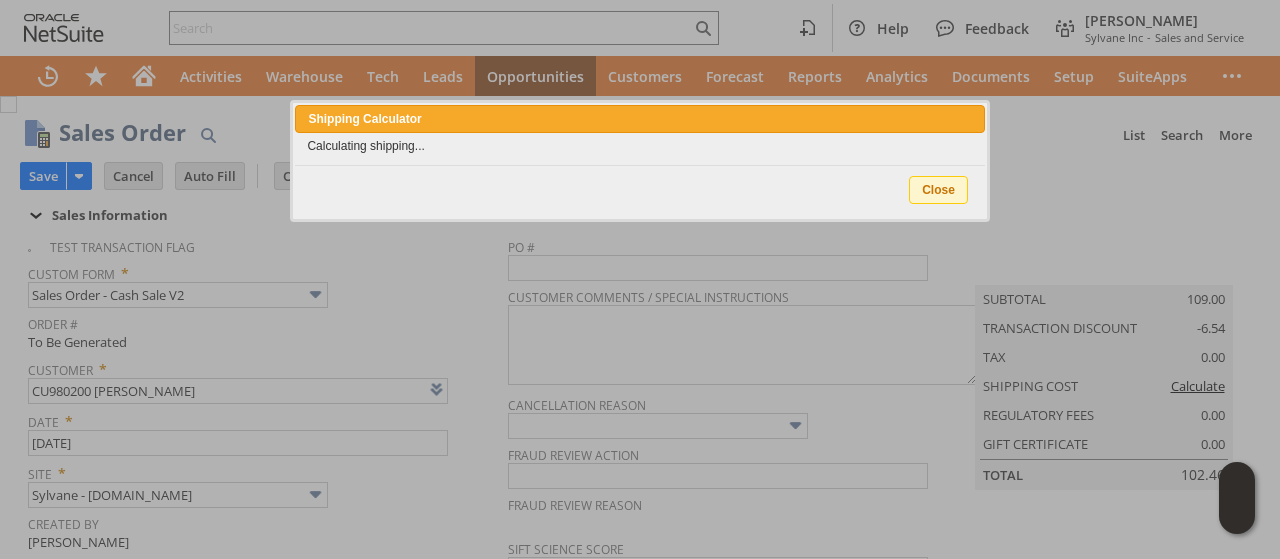 type 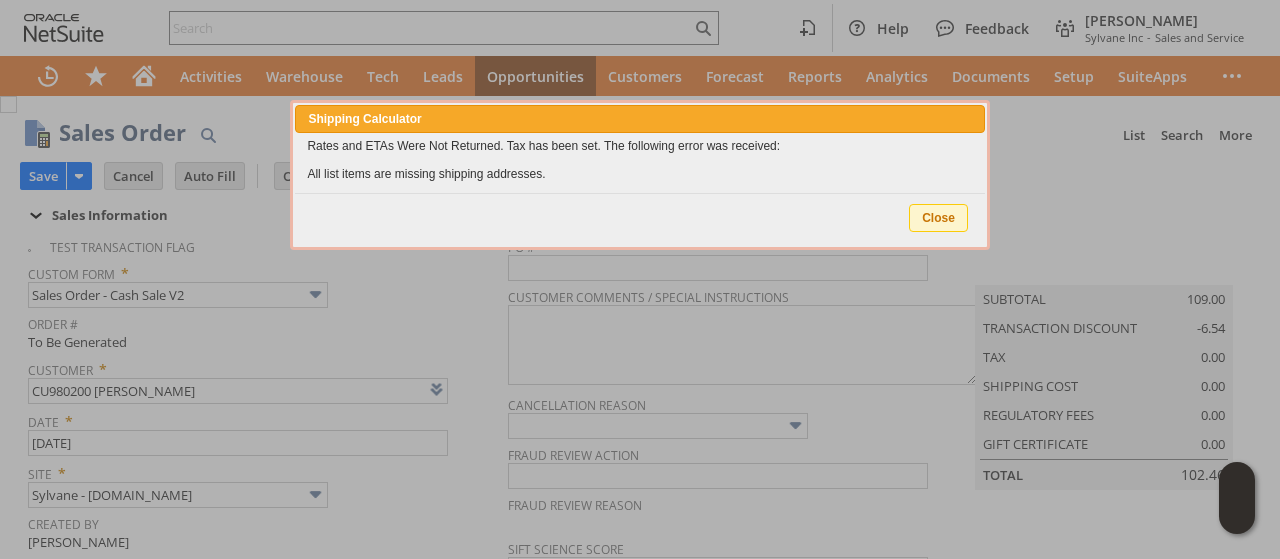 scroll, scrollTop: 700, scrollLeft: 0, axis: vertical 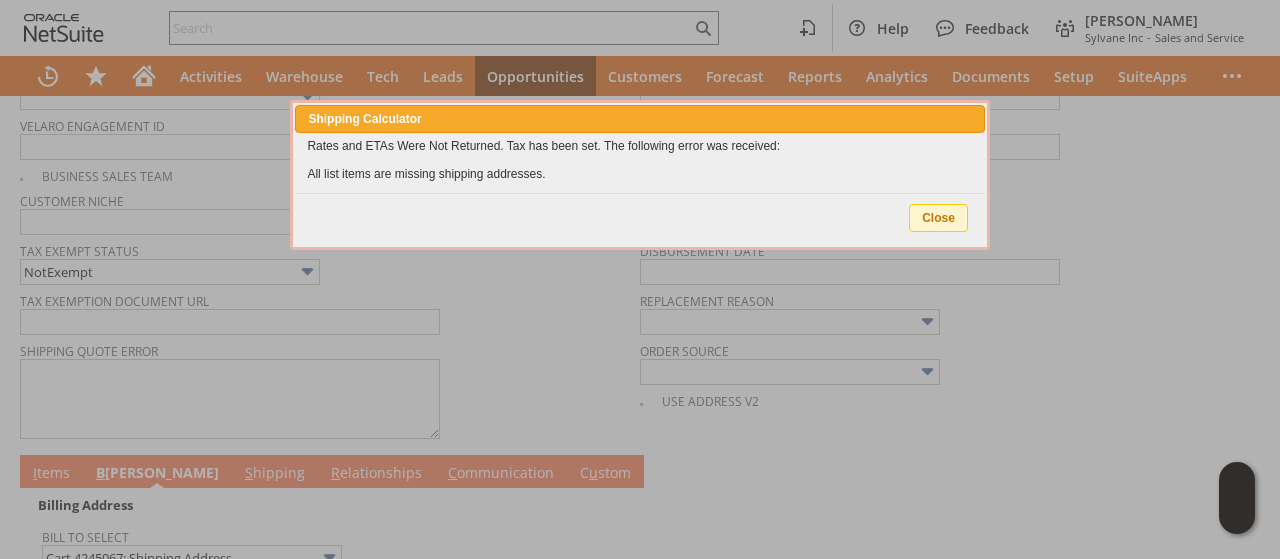 click on "Close" at bounding box center (938, 218) 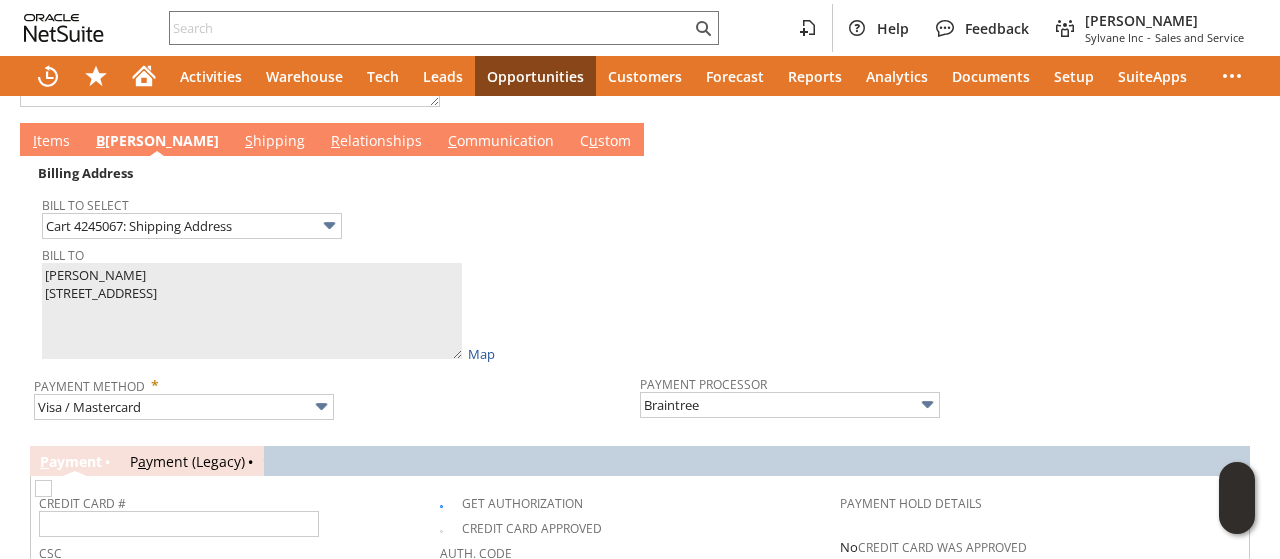 scroll, scrollTop: 1000, scrollLeft: 0, axis: vertical 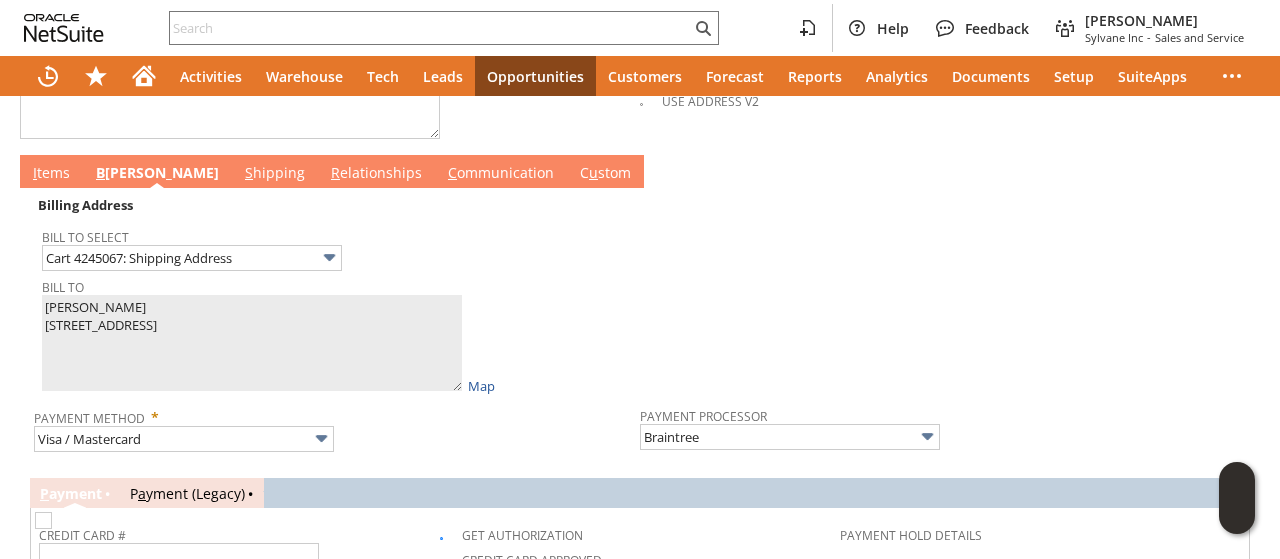click on "I tems" at bounding box center [51, 174] 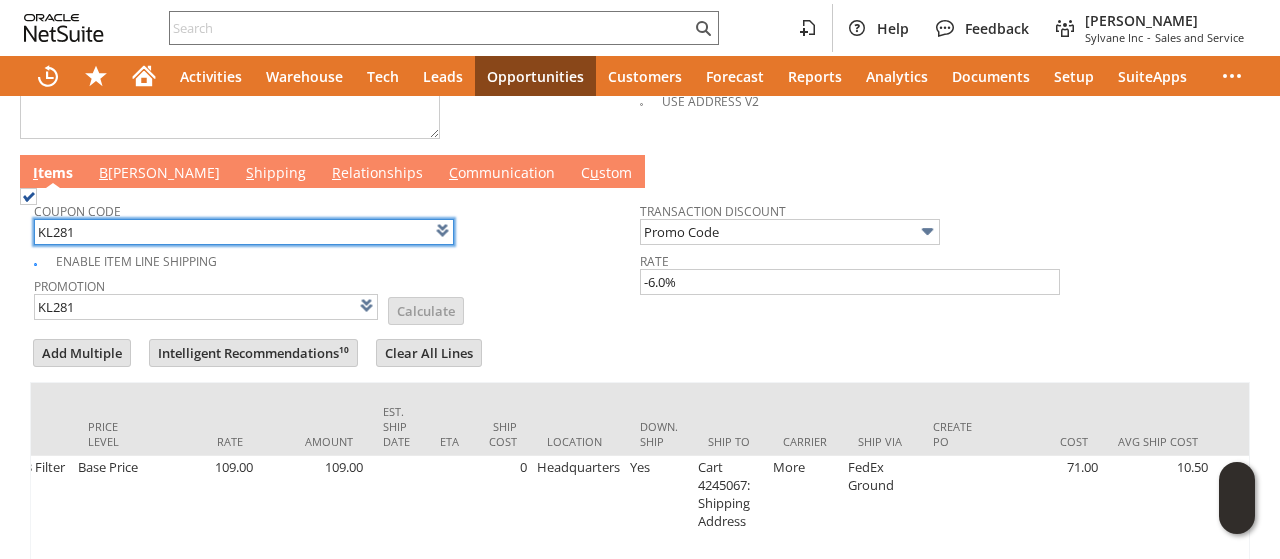 scroll, scrollTop: 1098, scrollLeft: 0, axis: vertical 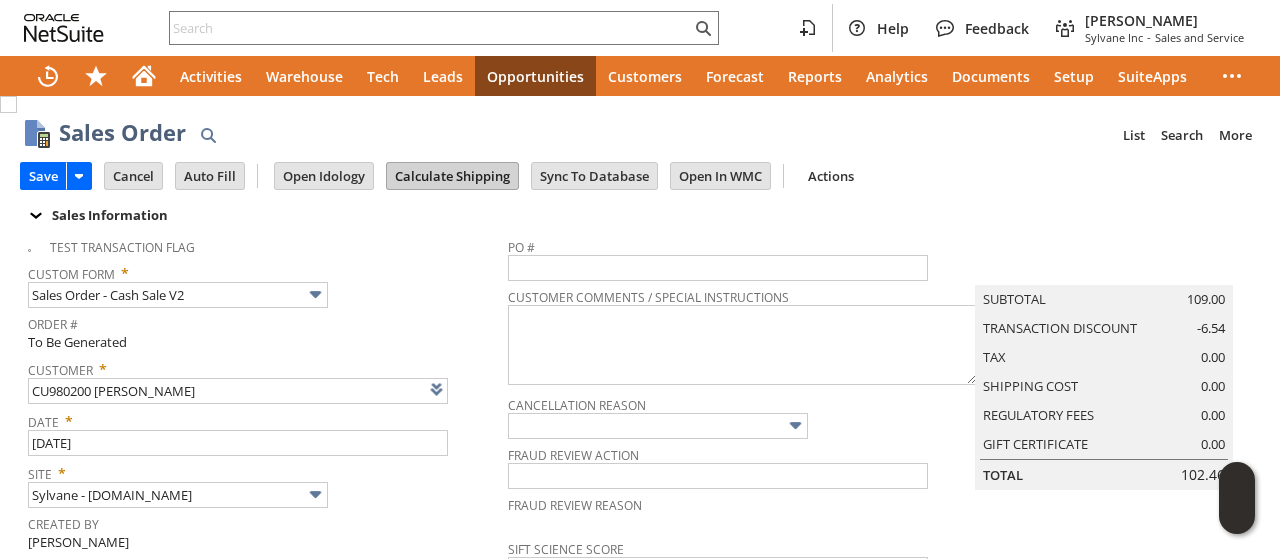 click on "Calculate Shipping" at bounding box center (452, 176) 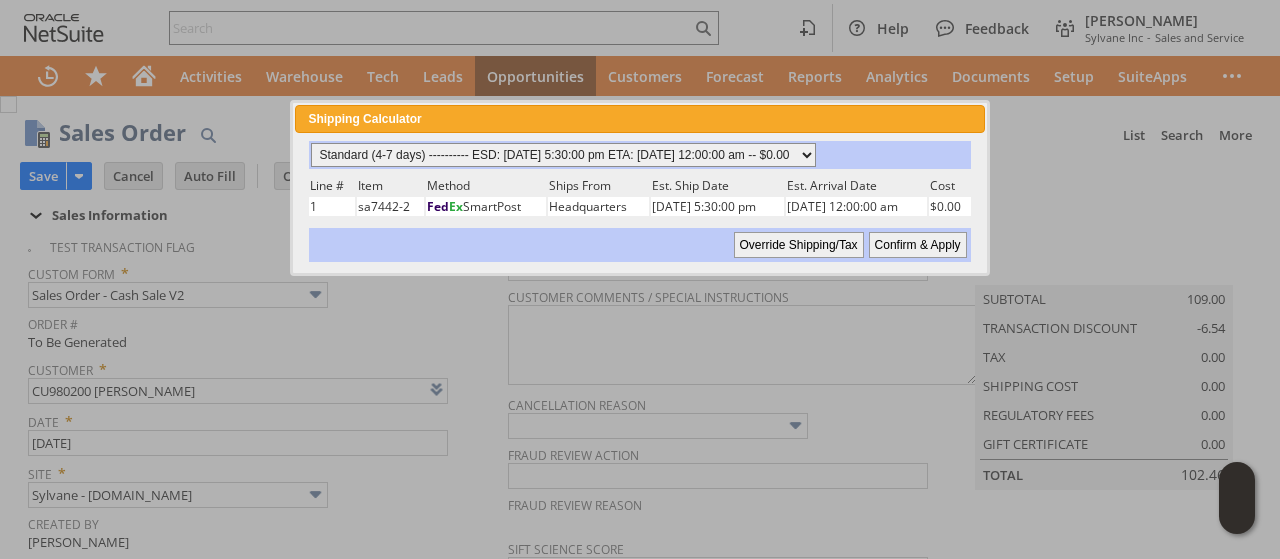 click on "Standard (4-7 days) ---------- ESD: 07/25/2025 5:30:00 pm  ETA: 07/30/2025 12:00:00 am -- $0.00 3 Day ------------------------ ESD: 07/25/2025 5:30:00 pm  ETA: 07/29/2025 12:00:00 am -- $0.00 2 Day ------------------------ ESD: 07/25/2025 5:30:00 pm  ETA: 07/29/2025 12:00:00 am -- $0.00 Next Business Day ------------ ESD: 07/25/2025 5:30:00 pm  ETA: 07/28/2025 12:00:00 am - $55.35" at bounding box center (563, 155) 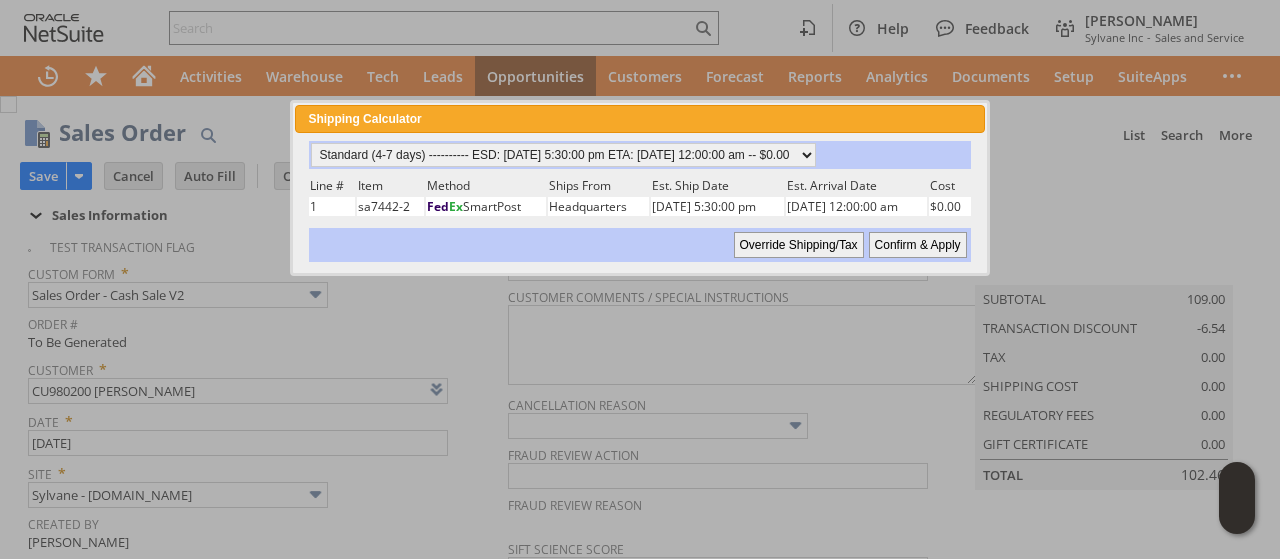 click on "Confirm & Apply" at bounding box center (918, 245) 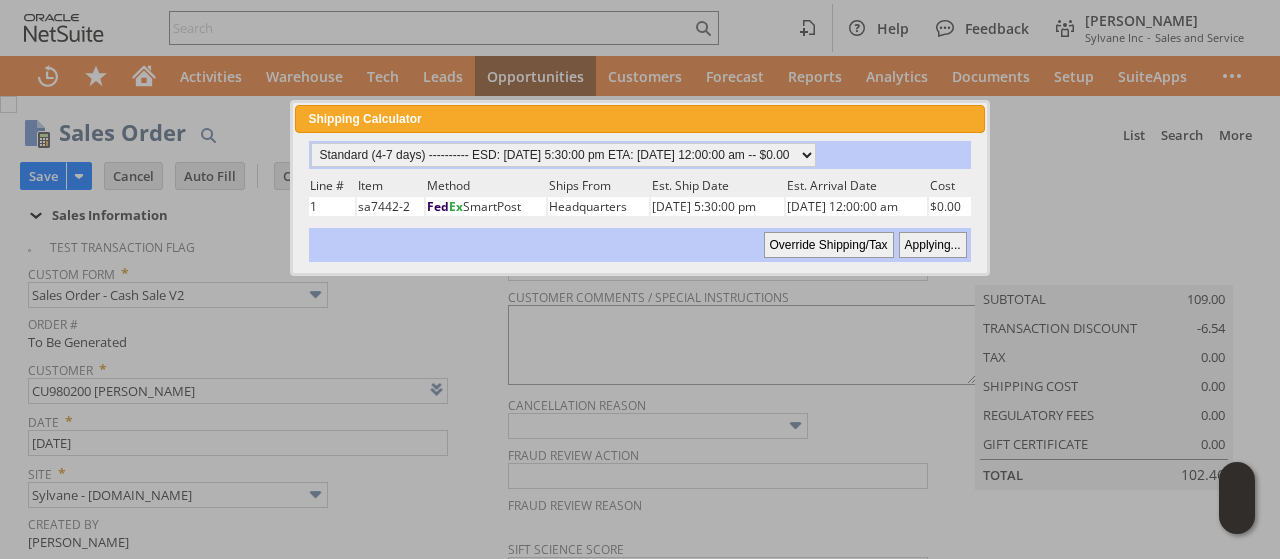 type 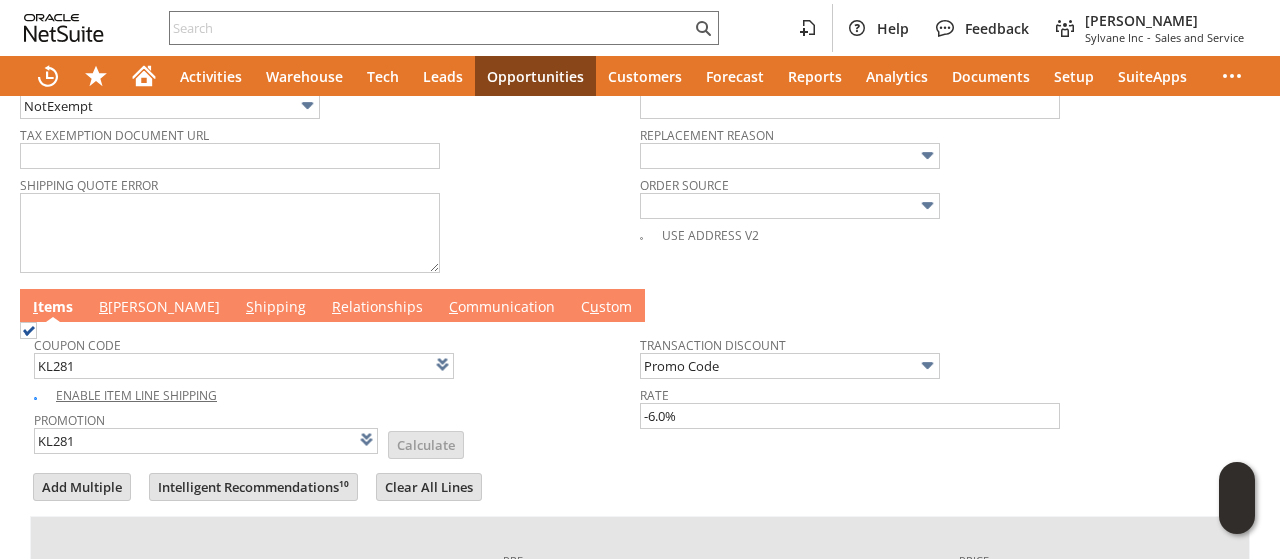 scroll, scrollTop: 950, scrollLeft: 0, axis: vertical 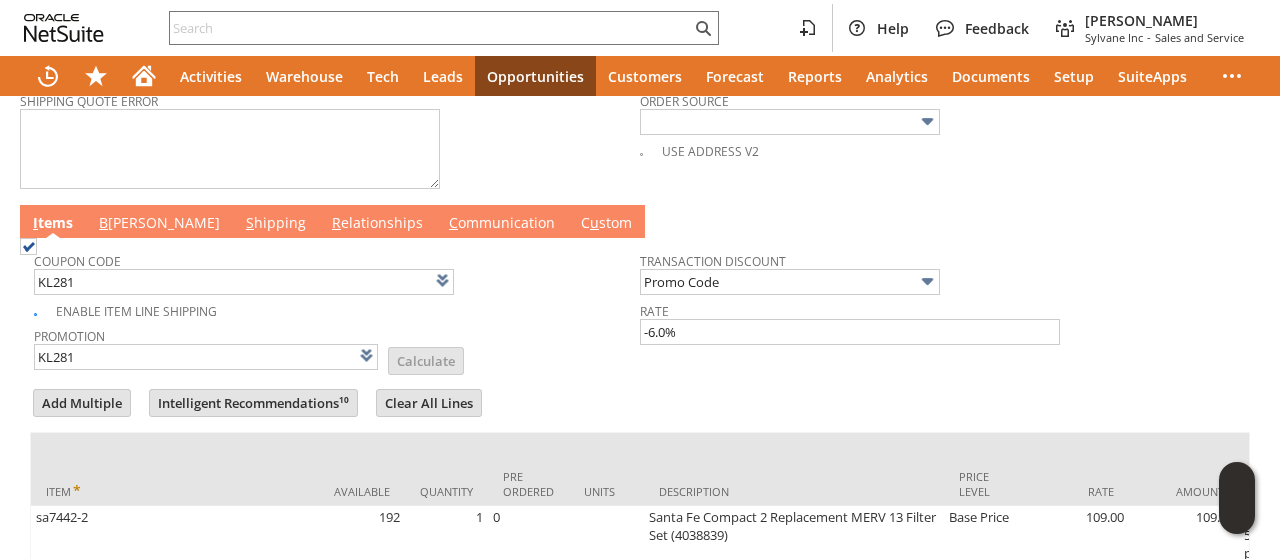click on "B illing" at bounding box center (159, 224) 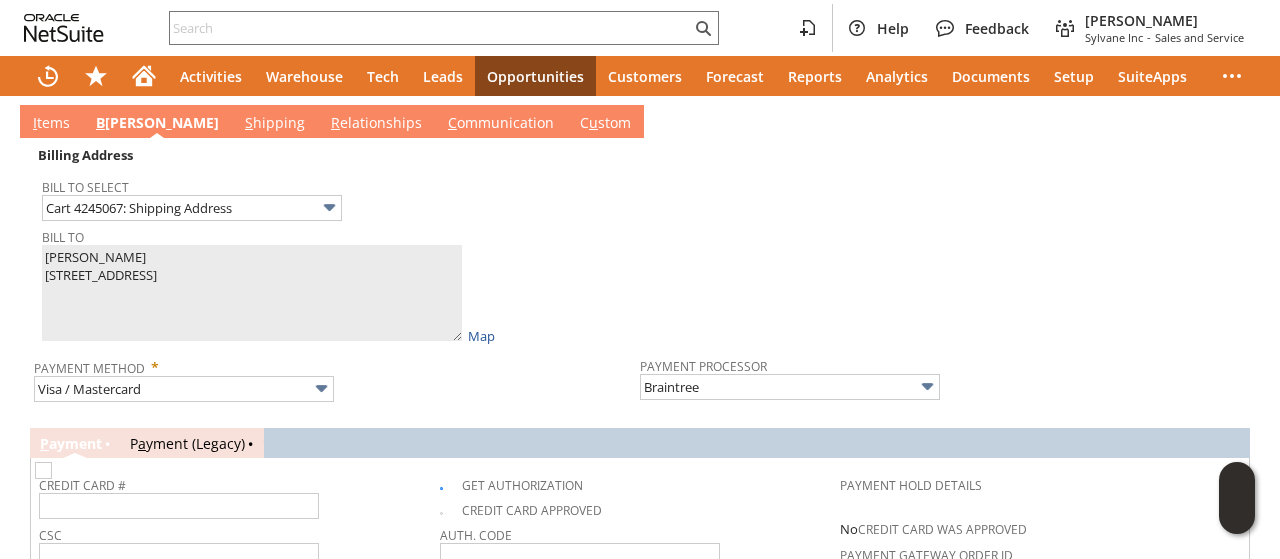 scroll, scrollTop: 1250, scrollLeft: 0, axis: vertical 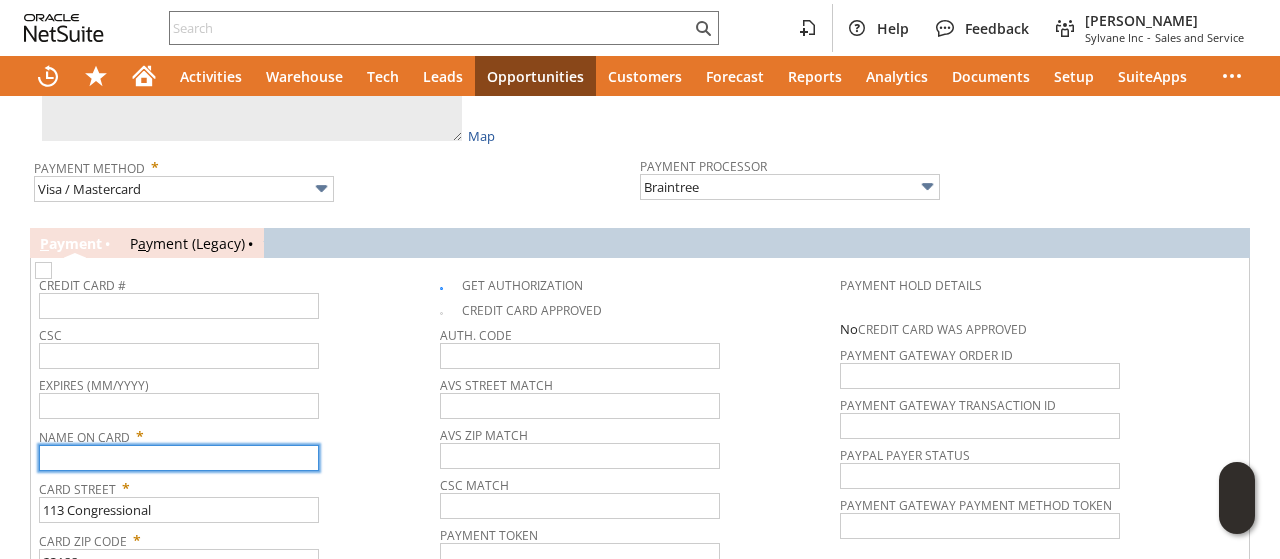 paste on "[PERSON_NAME]" 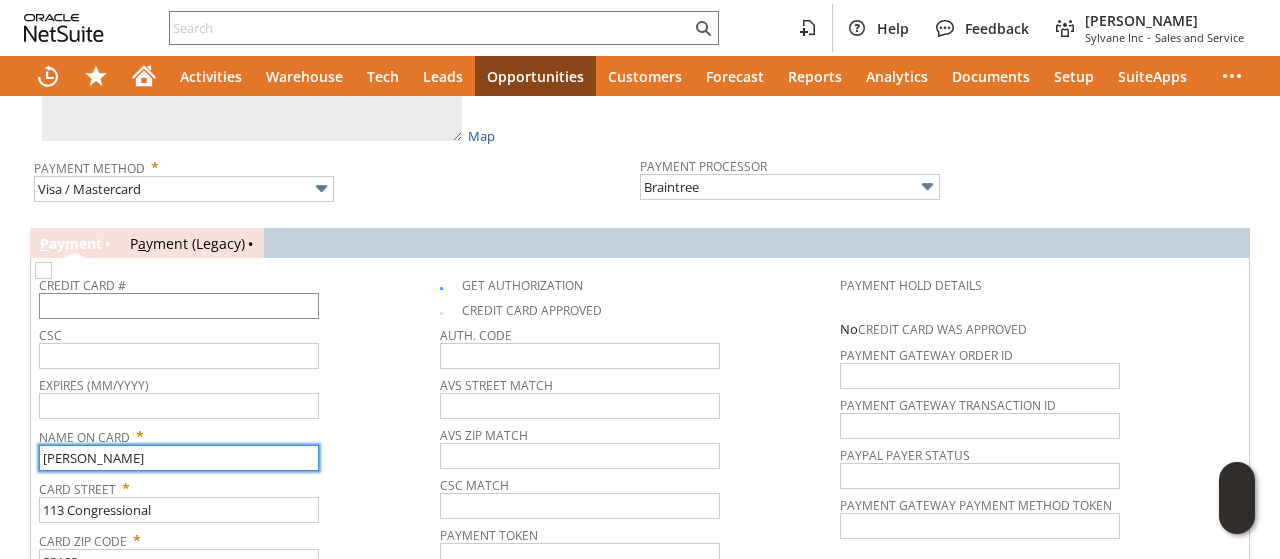type on "[PERSON_NAME]" 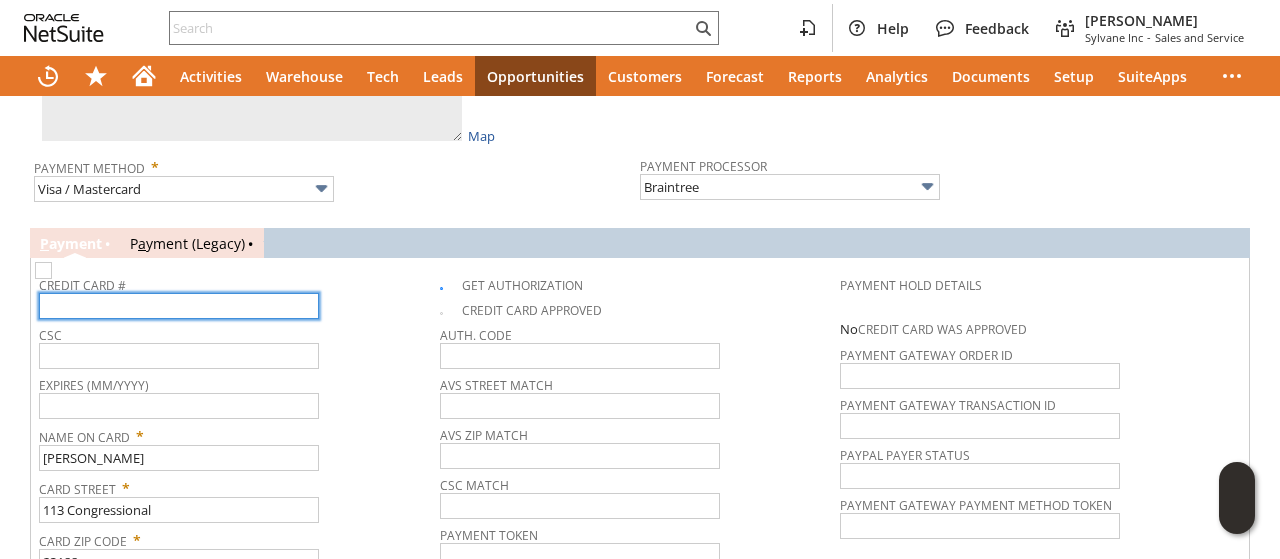 click at bounding box center [179, 306] 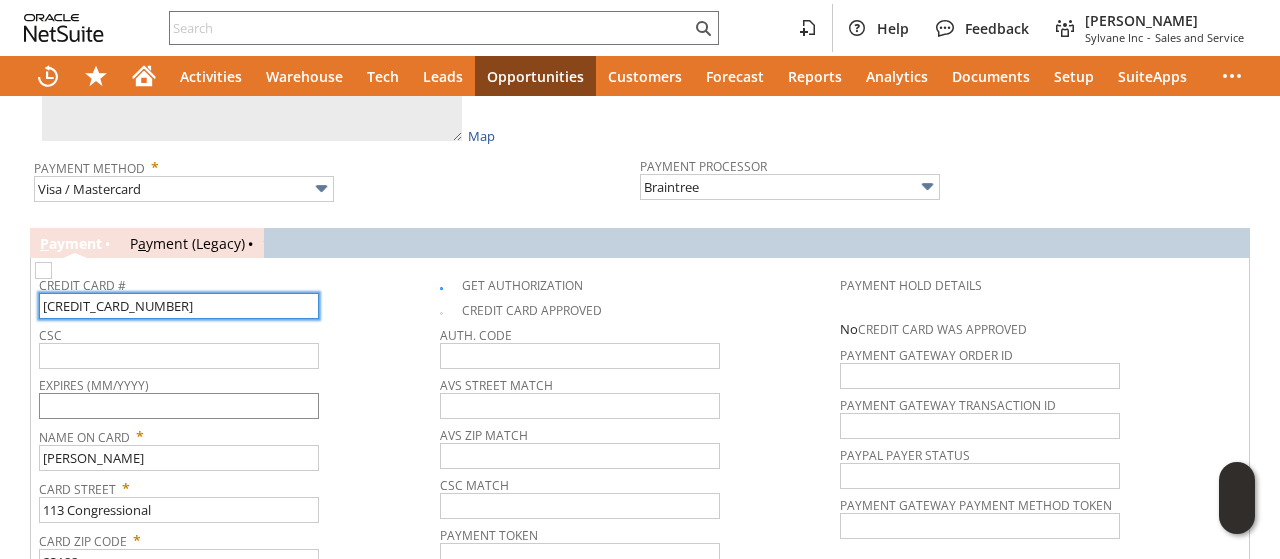 type on "4704060053113804" 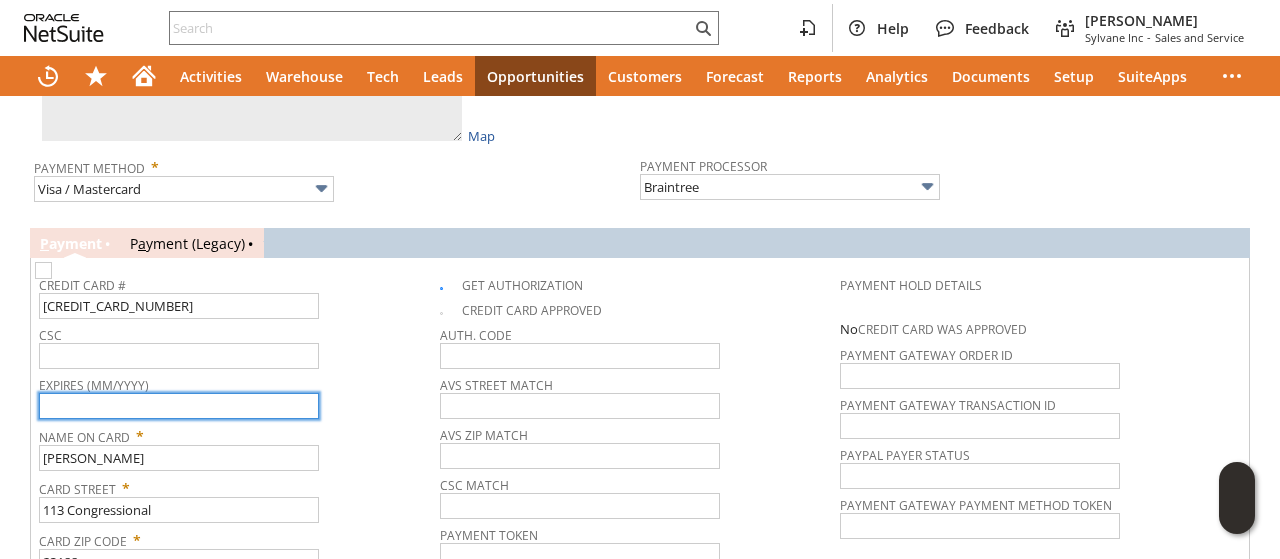 click at bounding box center (179, 406) 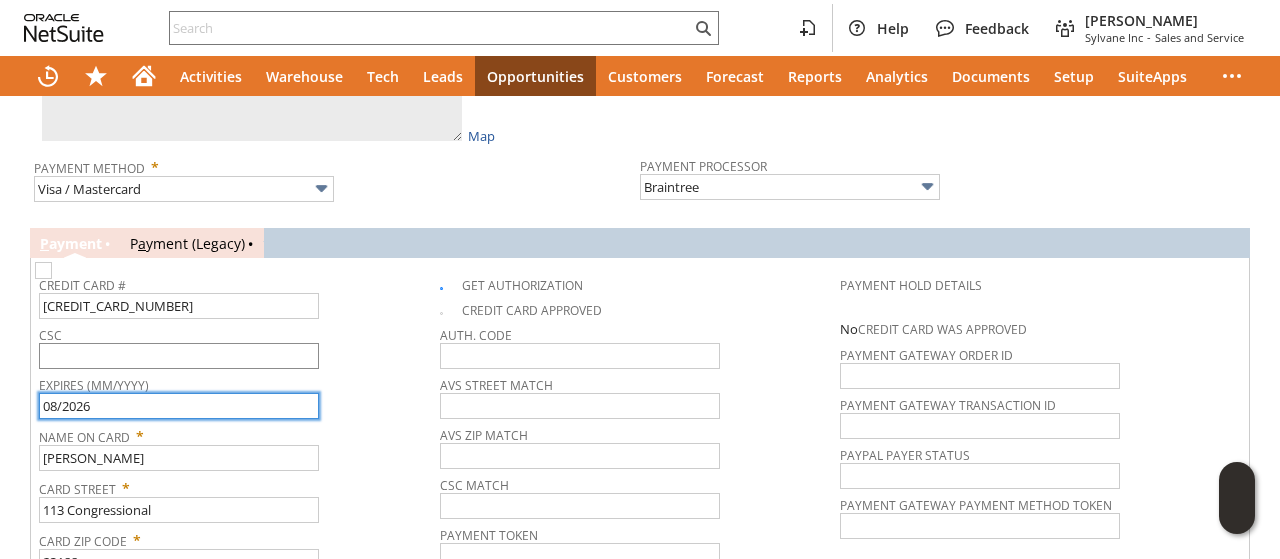 type on "08/2026" 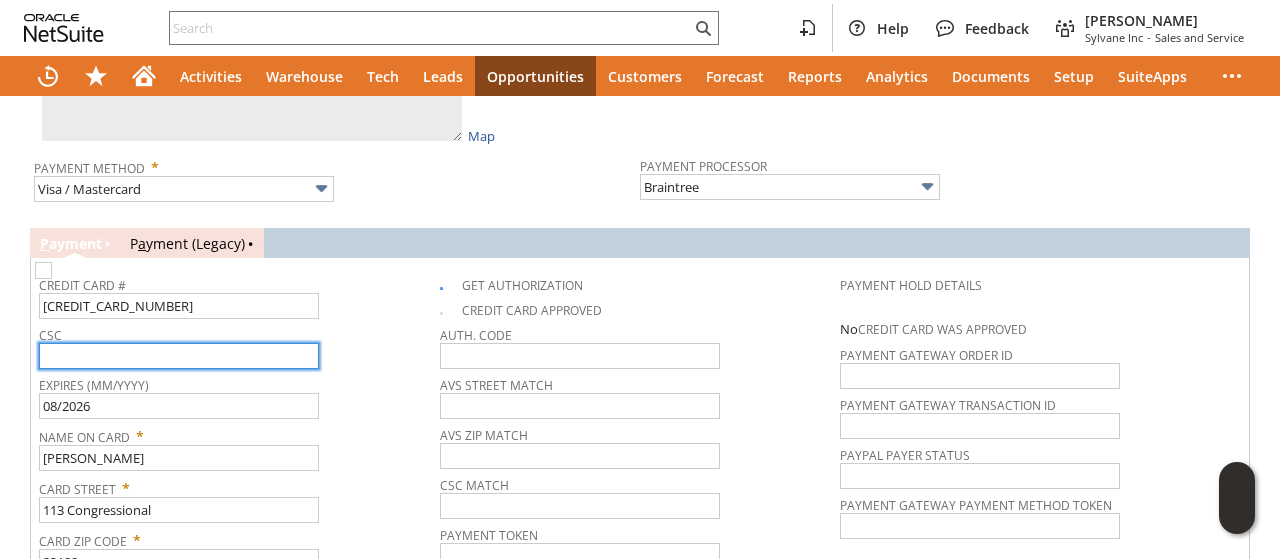 click at bounding box center (179, 356) 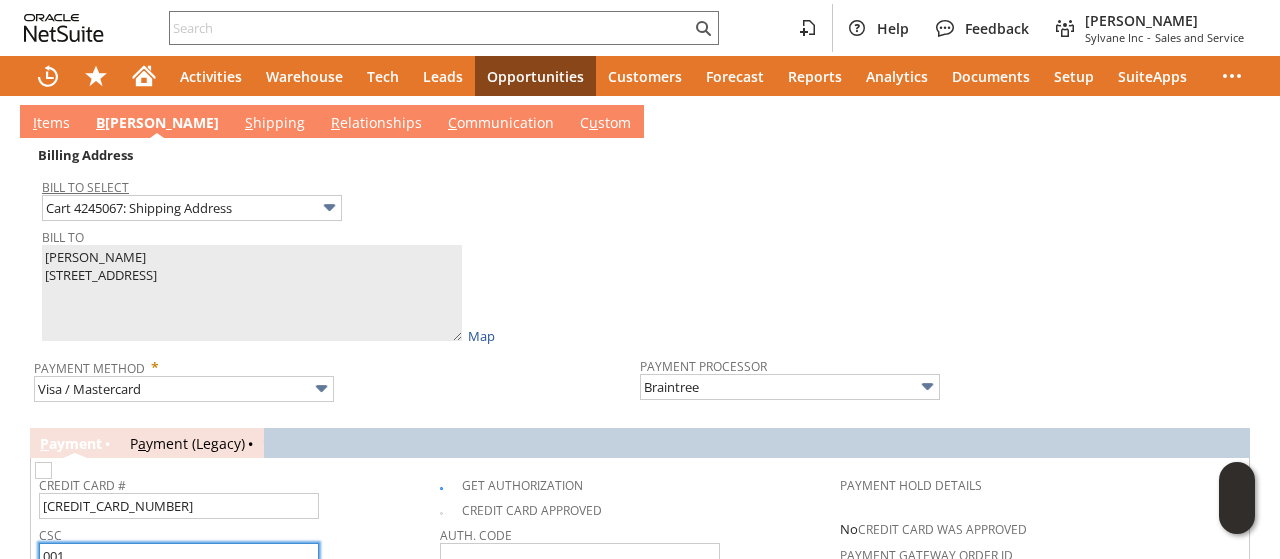 scroll, scrollTop: 950, scrollLeft: 0, axis: vertical 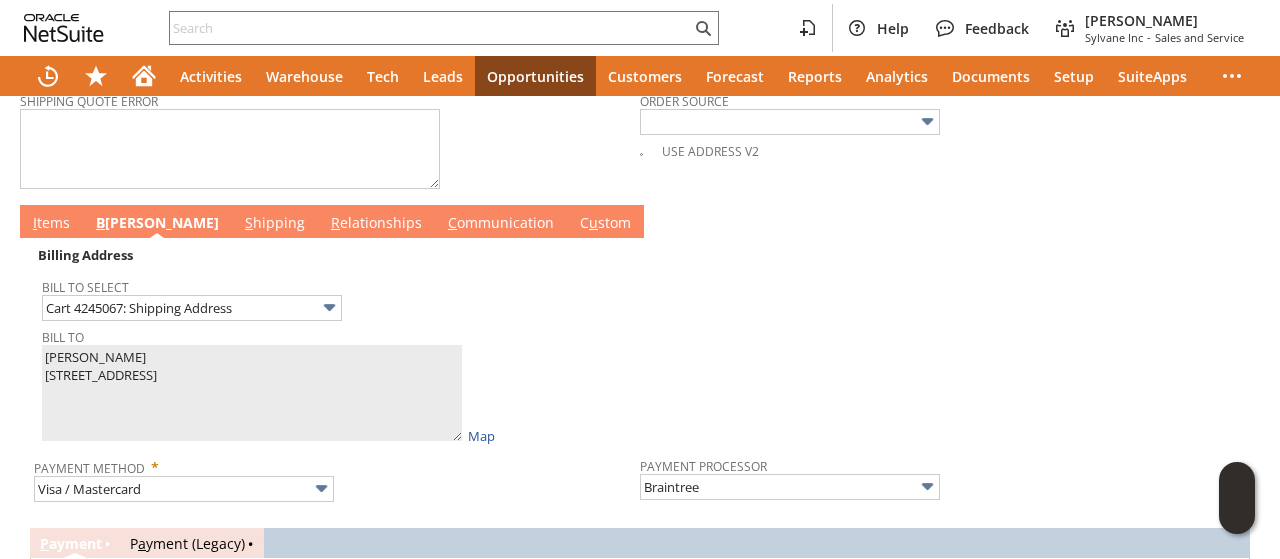 type on "001" 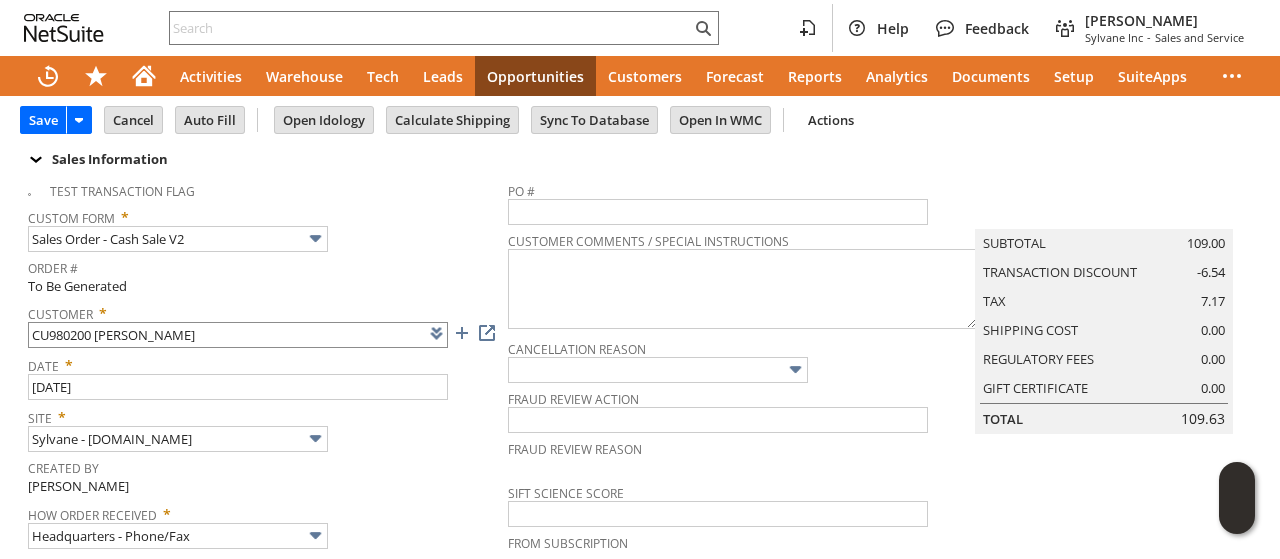 scroll, scrollTop: 0, scrollLeft: 0, axis: both 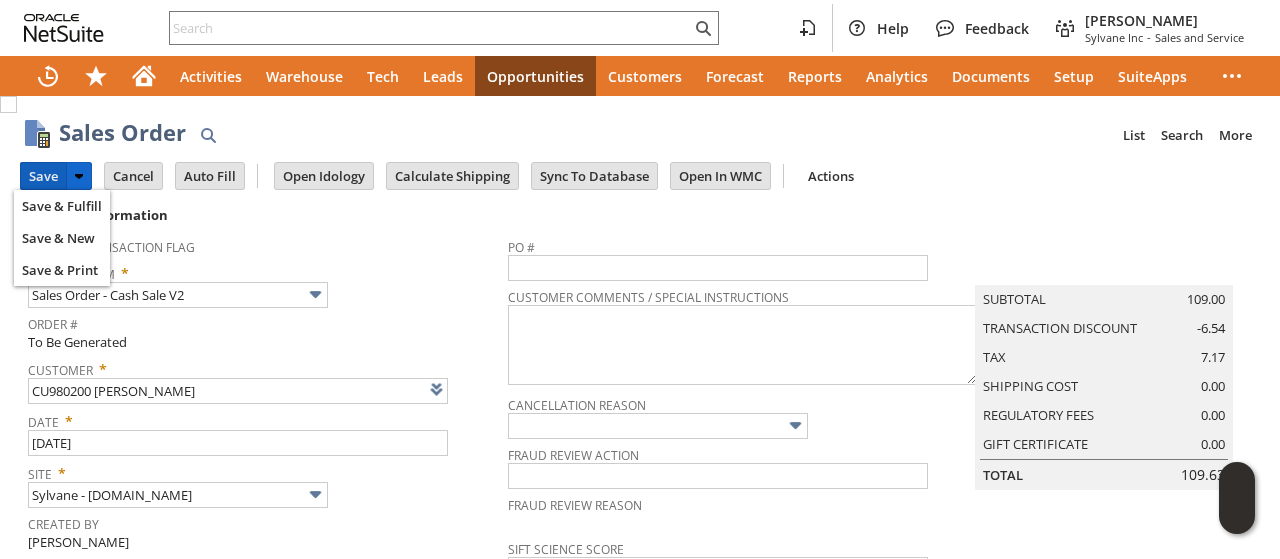 click on "Save" at bounding box center (43, 176) 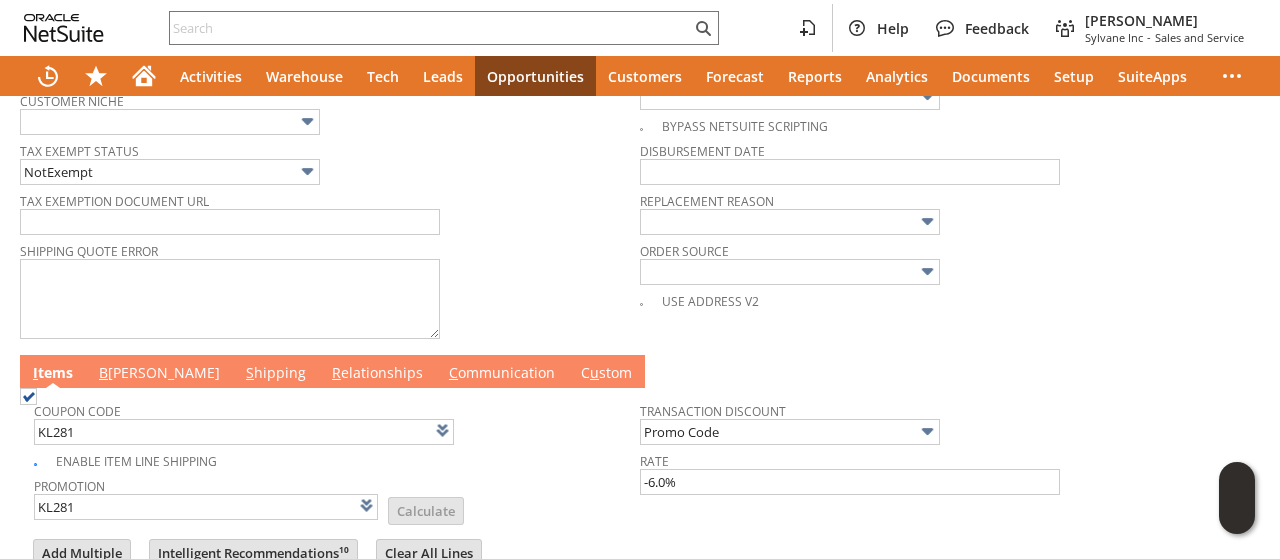 click on "C ommunication" at bounding box center (502, 374) 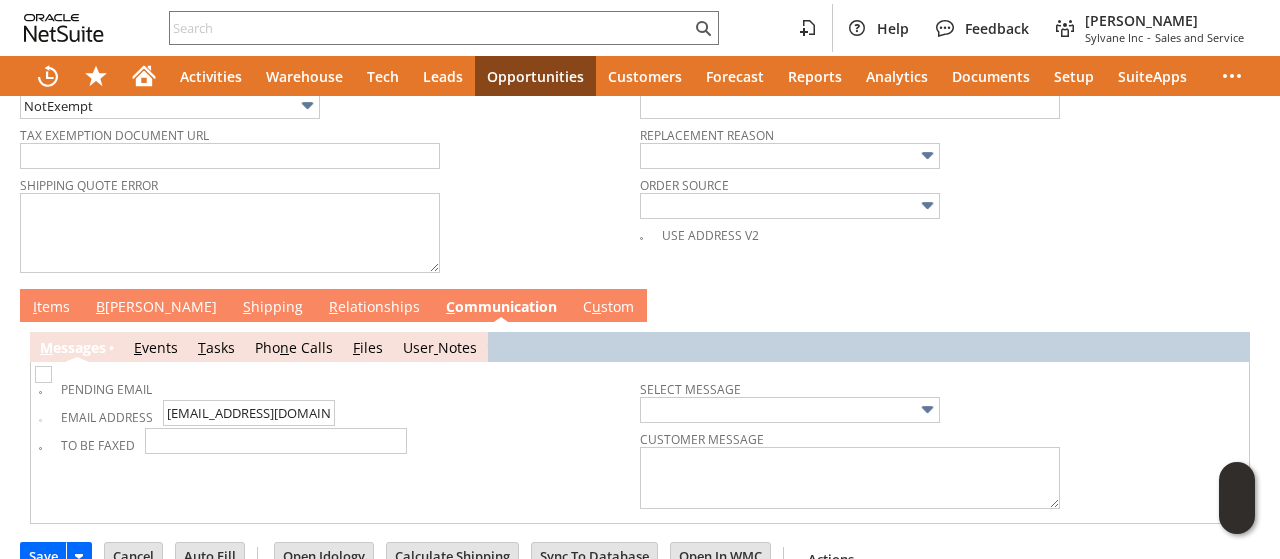 scroll, scrollTop: 888, scrollLeft: 0, axis: vertical 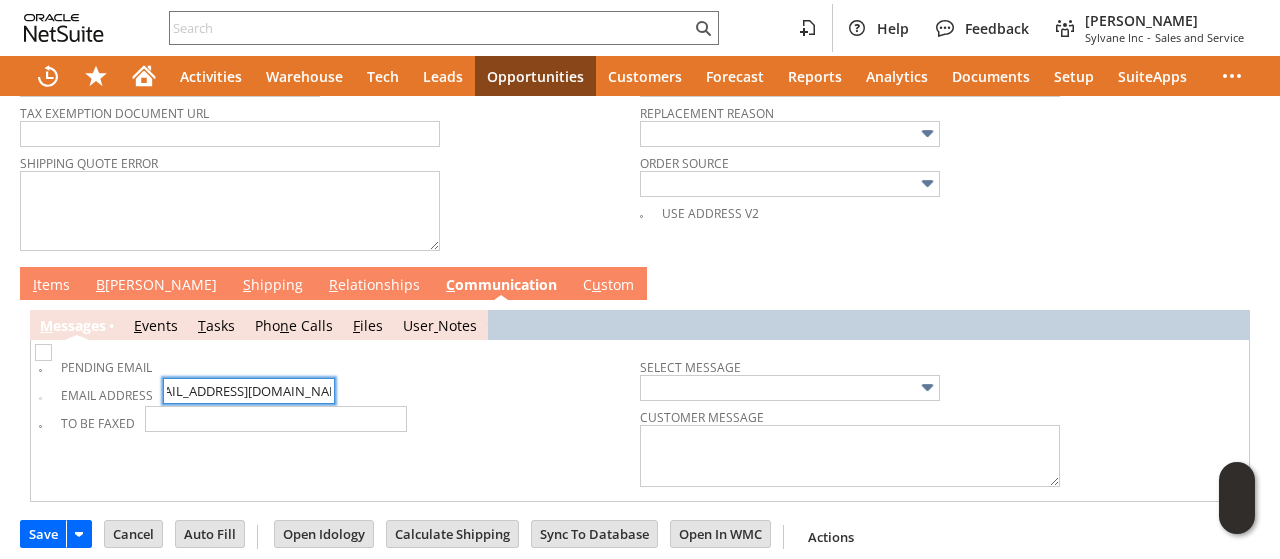 drag, startPoint x: 280, startPoint y: 381, endPoint x: 401, endPoint y: 381, distance: 121 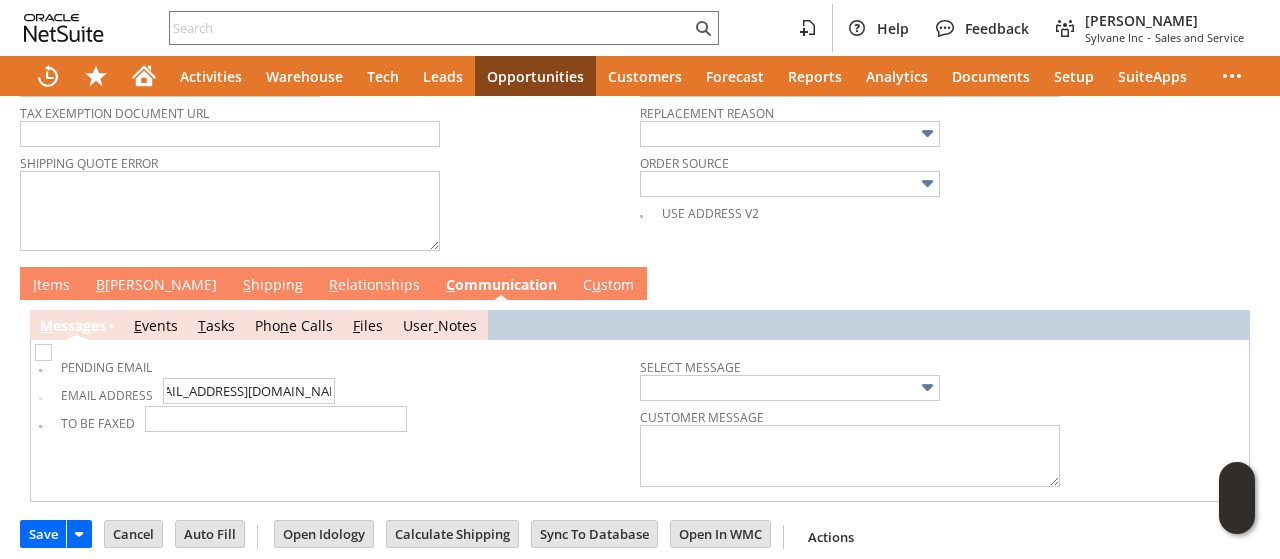 scroll, scrollTop: 0, scrollLeft: 0, axis: both 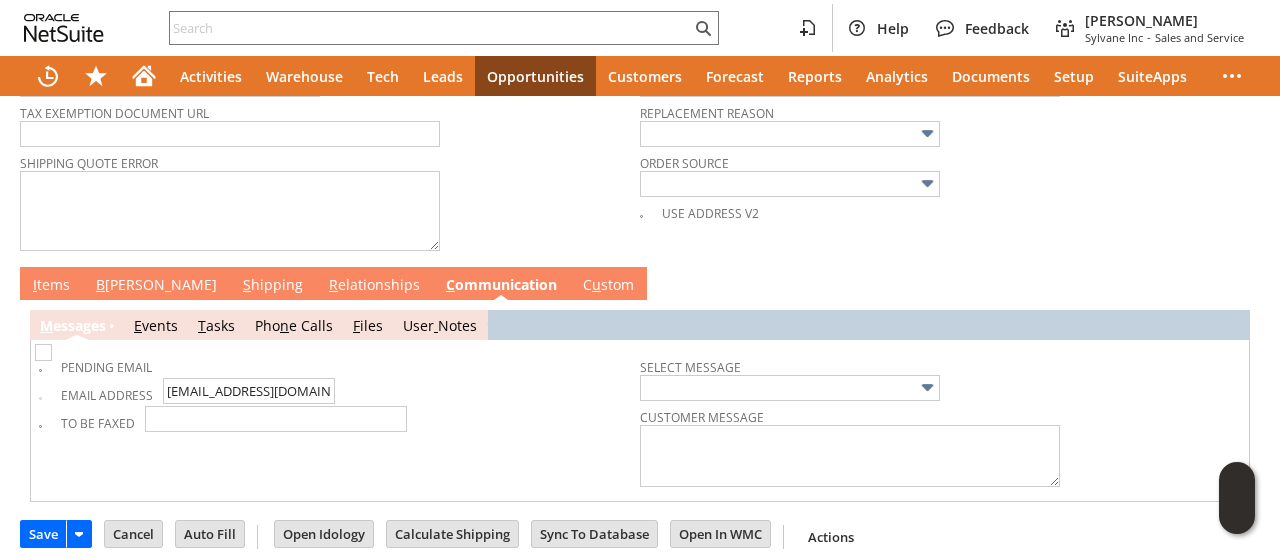 click on "To Be Faxed" at bounding box center [339, 420] 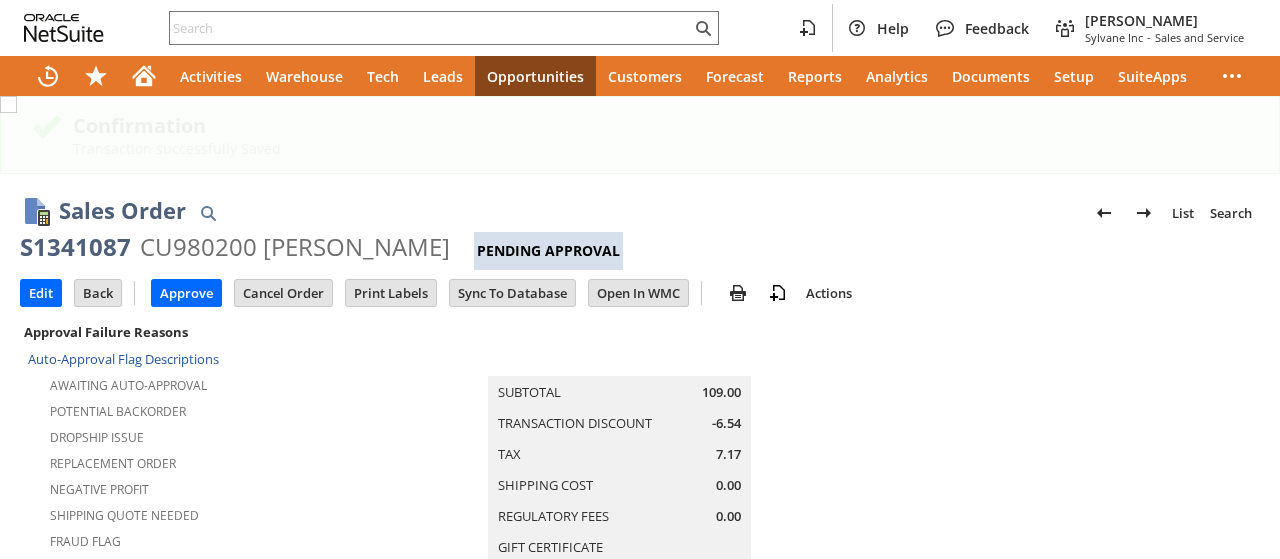 scroll, scrollTop: 0, scrollLeft: 0, axis: both 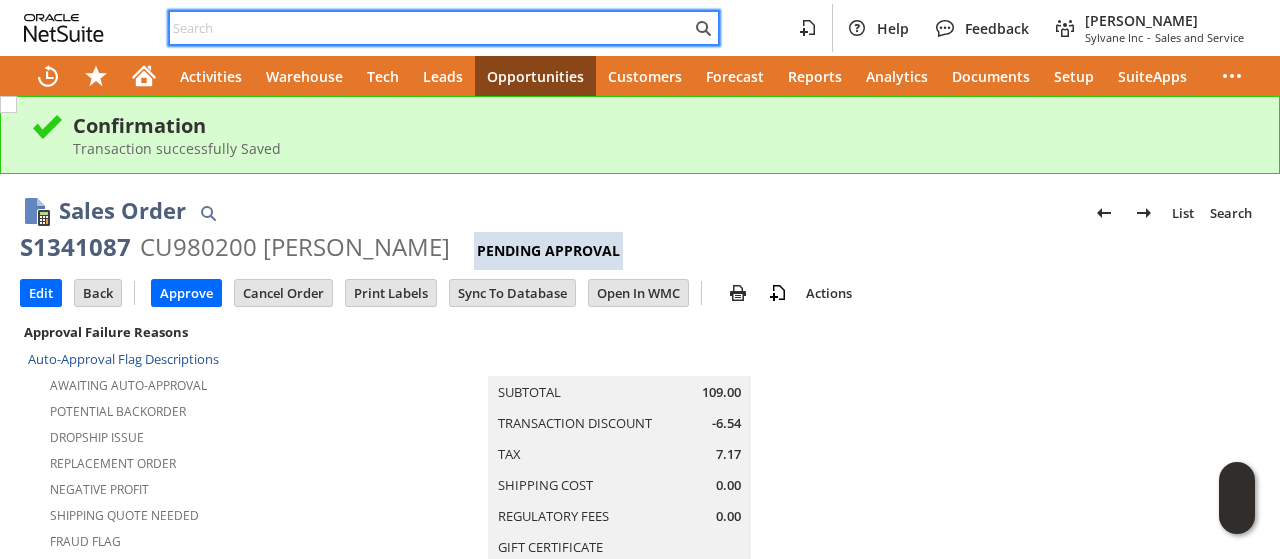 paste on "6468741203" 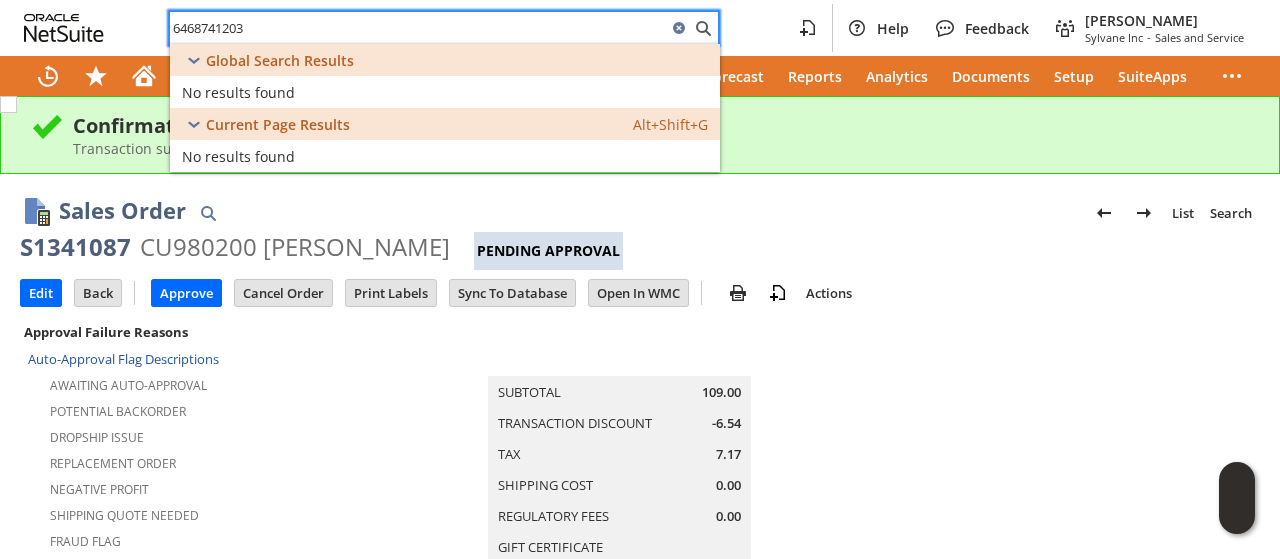 type on "6468741203" 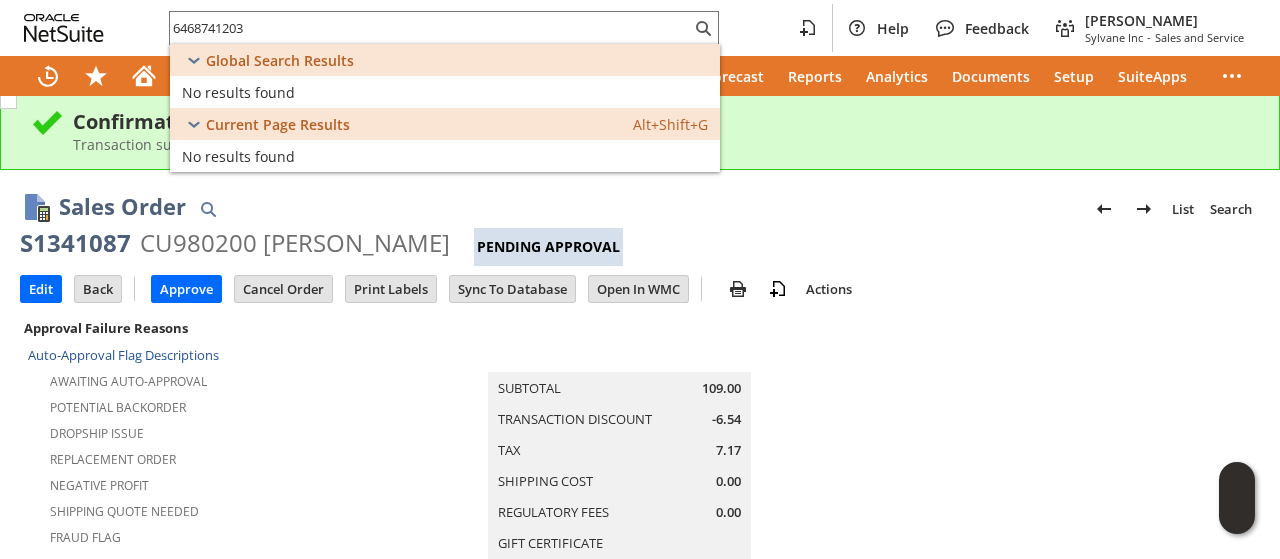 scroll, scrollTop: 0, scrollLeft: 0, axis: both 